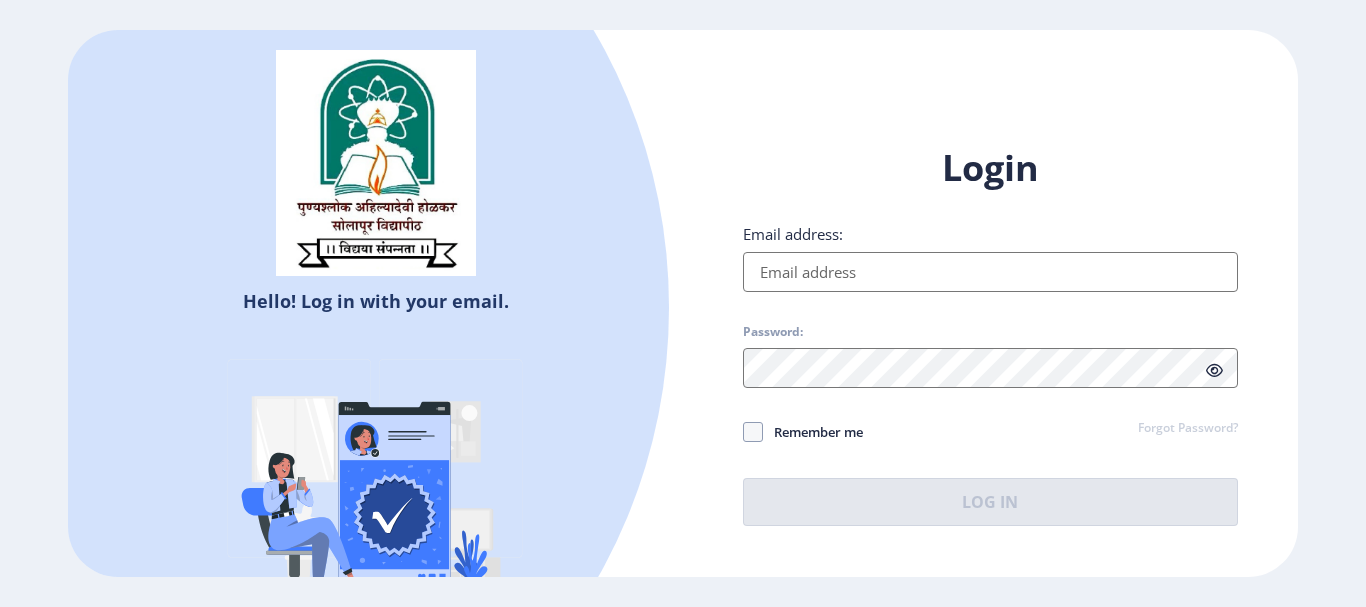 click on "Email address:" at bounding box center (990, 272) 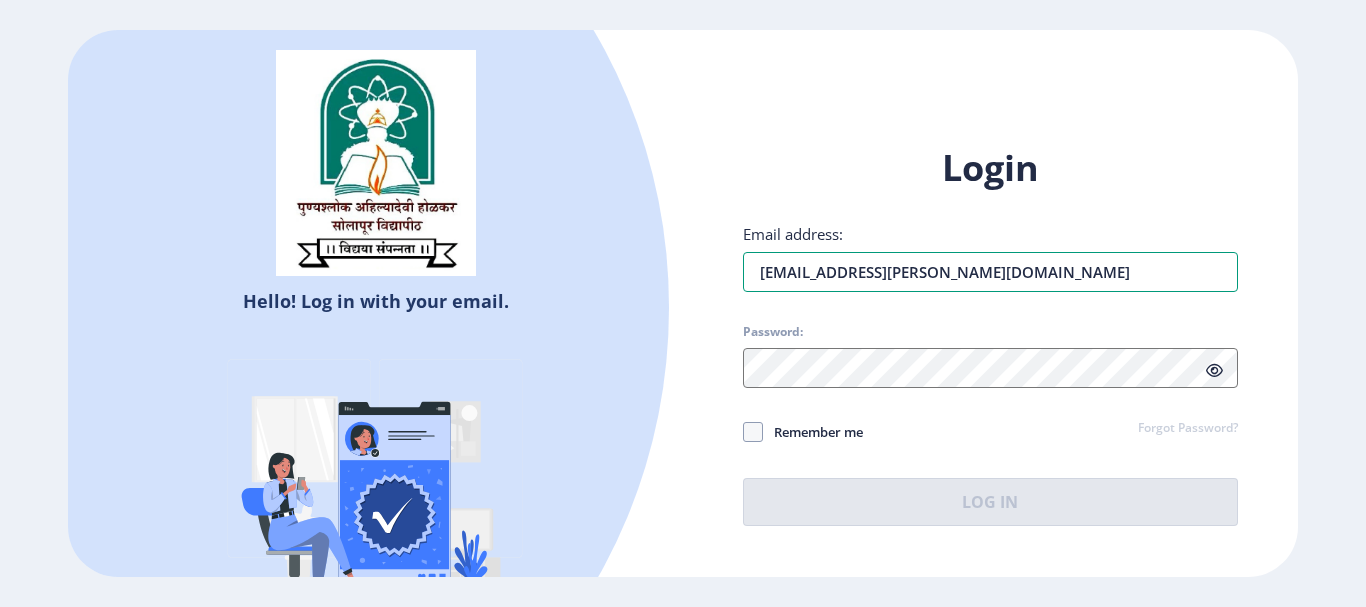 type on "[EMAIL_ADDRESS][PERSON_NAME][DOMAIN_NAME]" 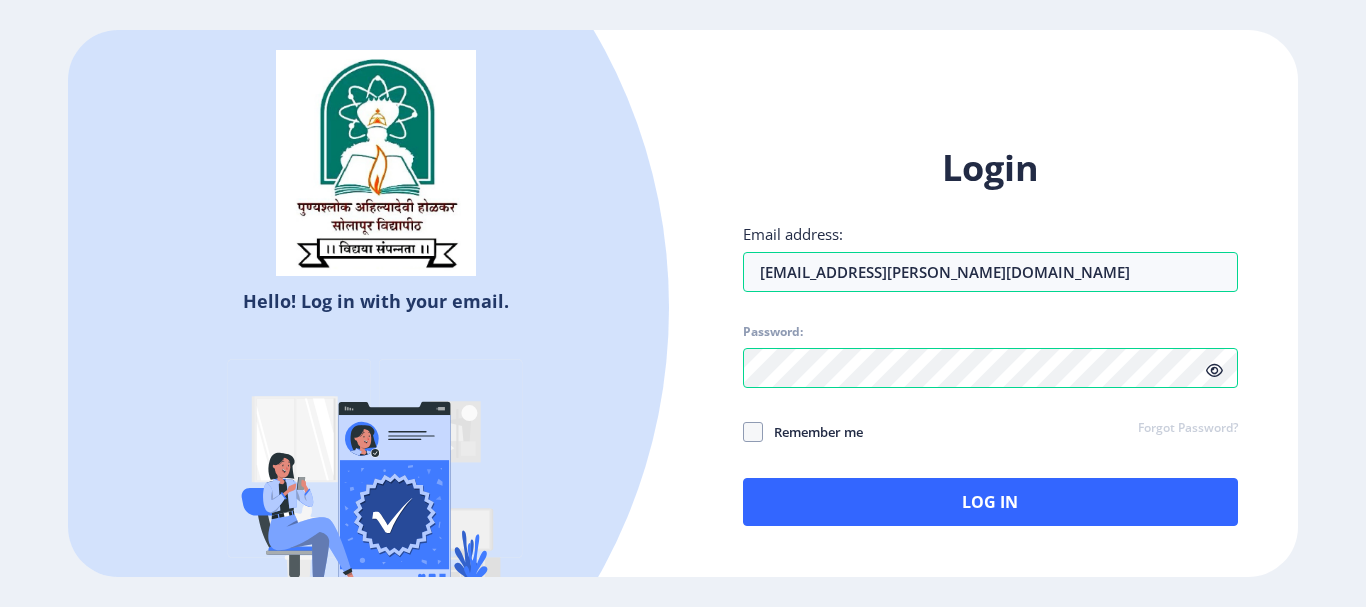 click on "Remember me" 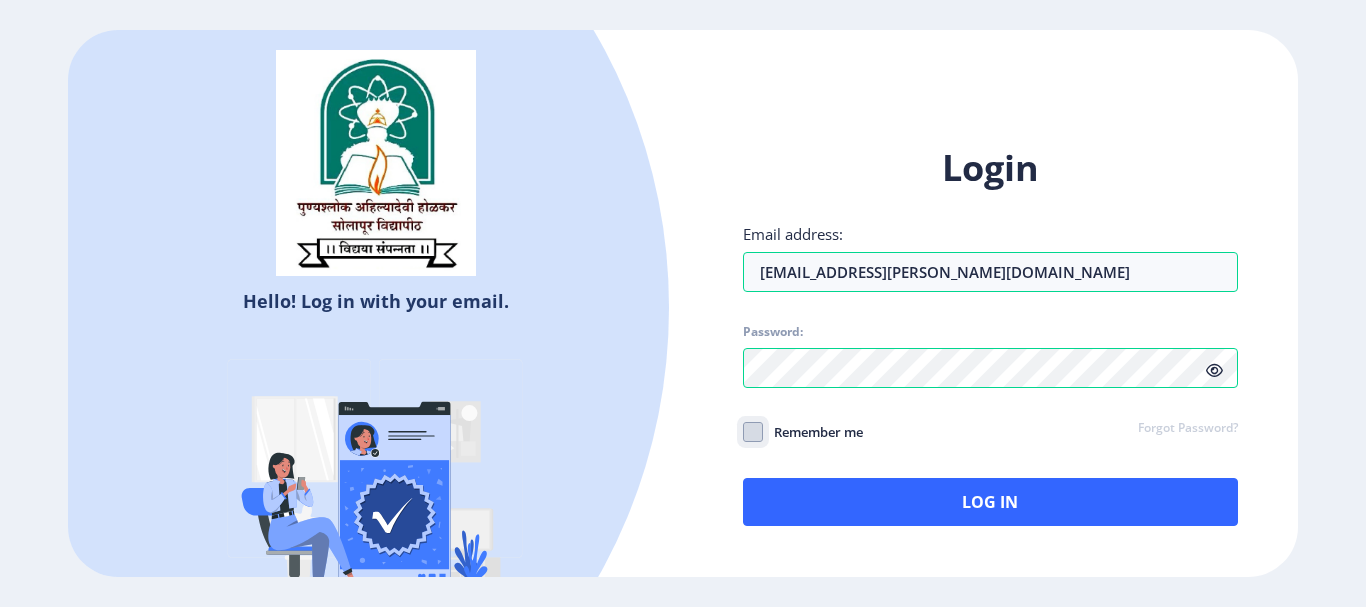 click on "Remember me" 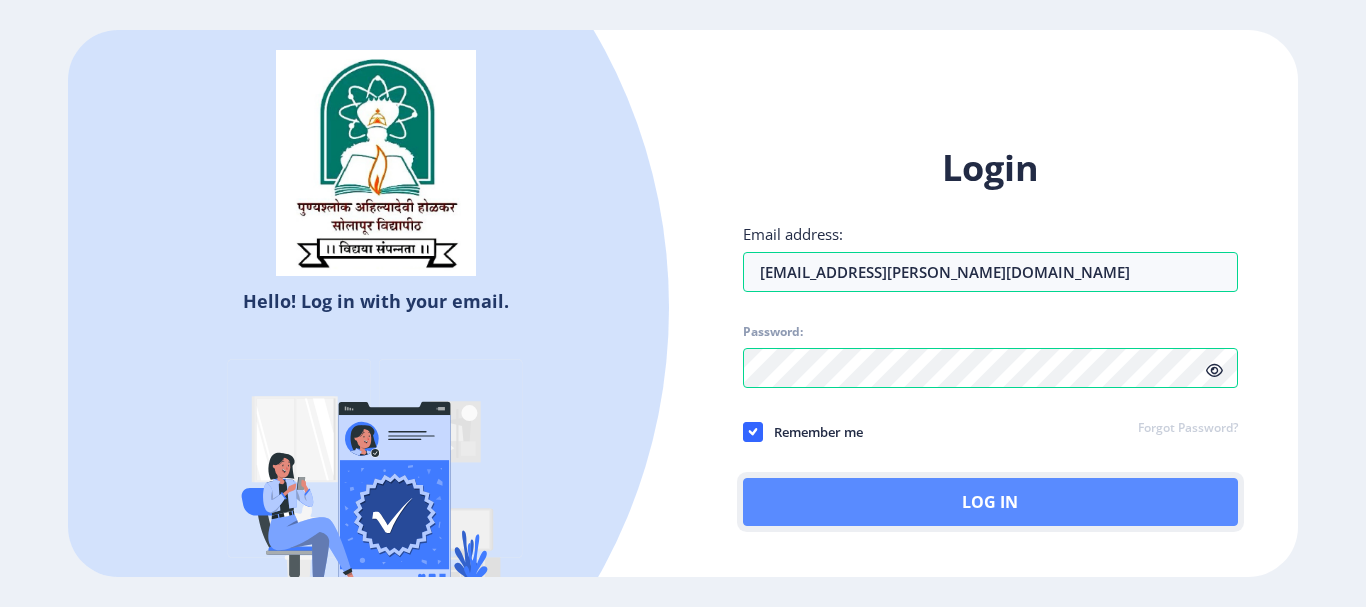 click on "Log In" 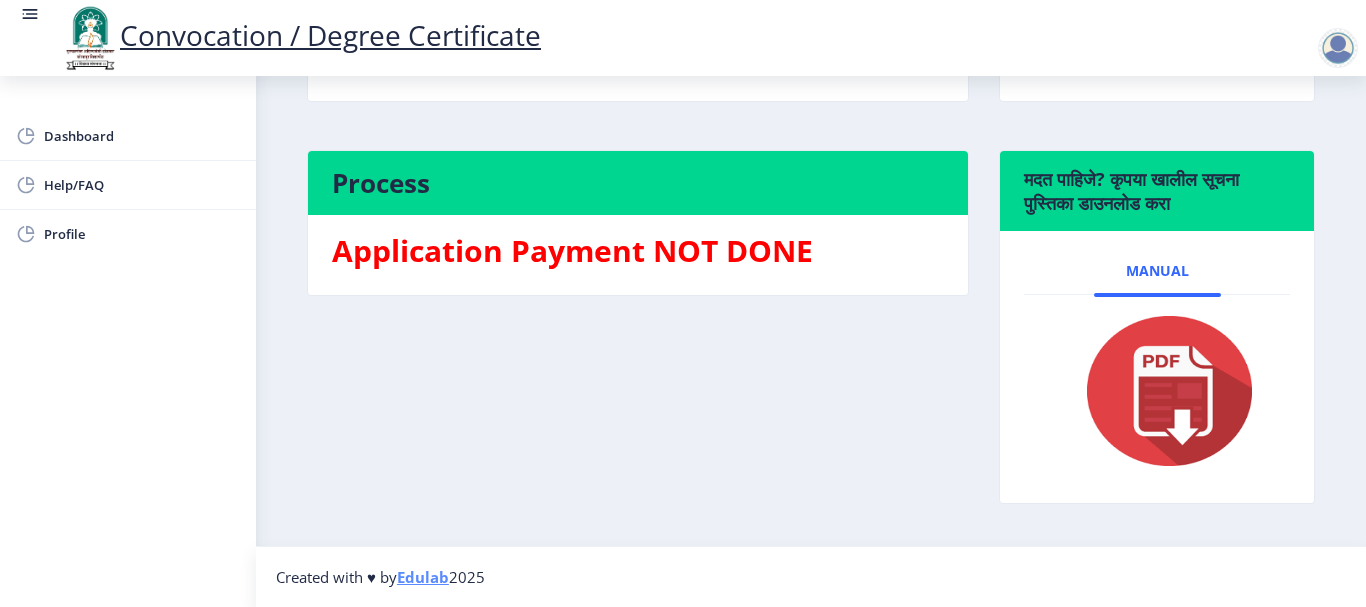 scroll, scrollTop: 0, scrollLeft: 0, axis: both 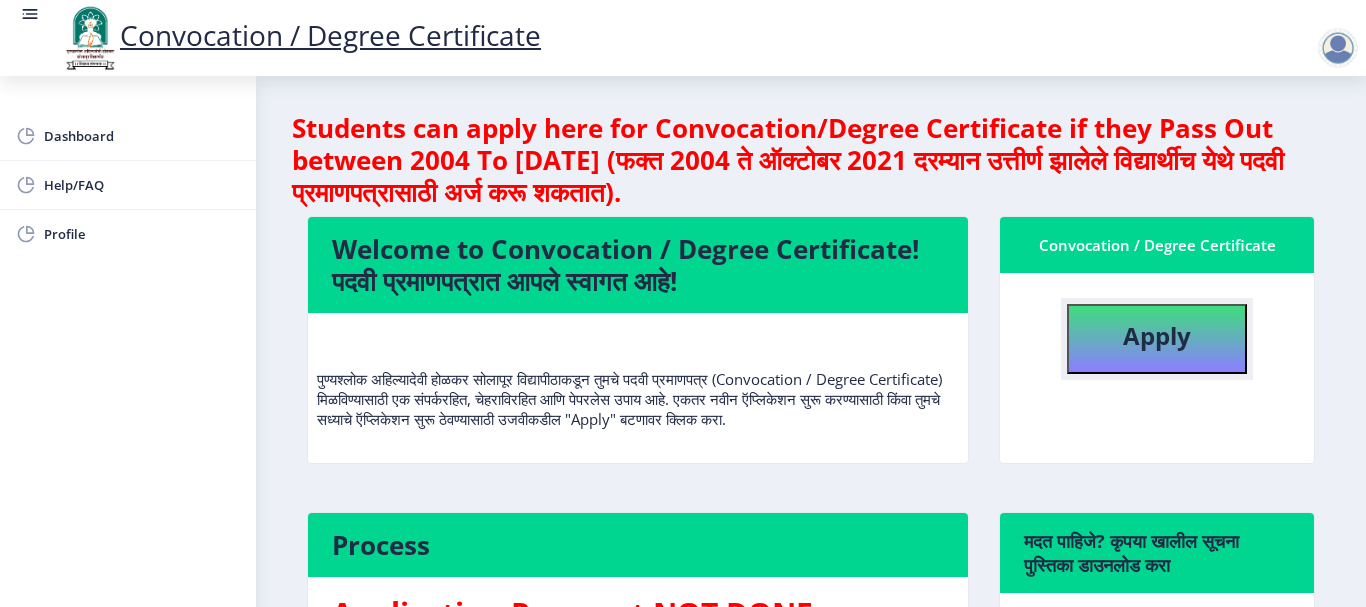 click on "Apply" 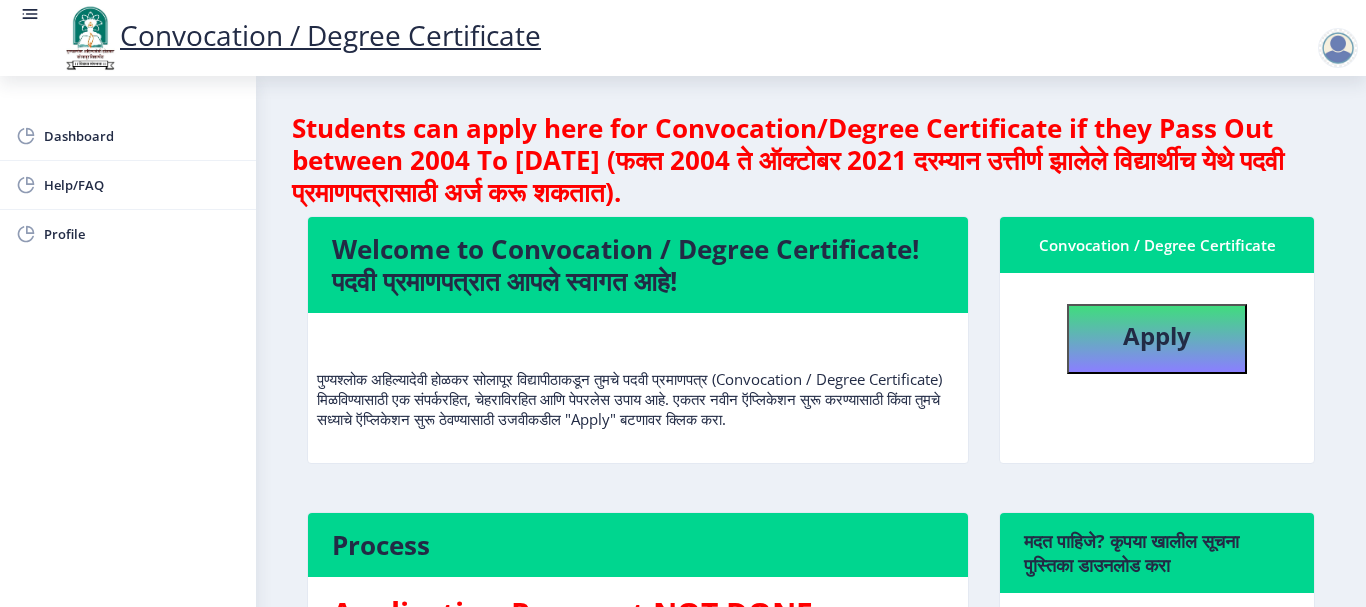 select 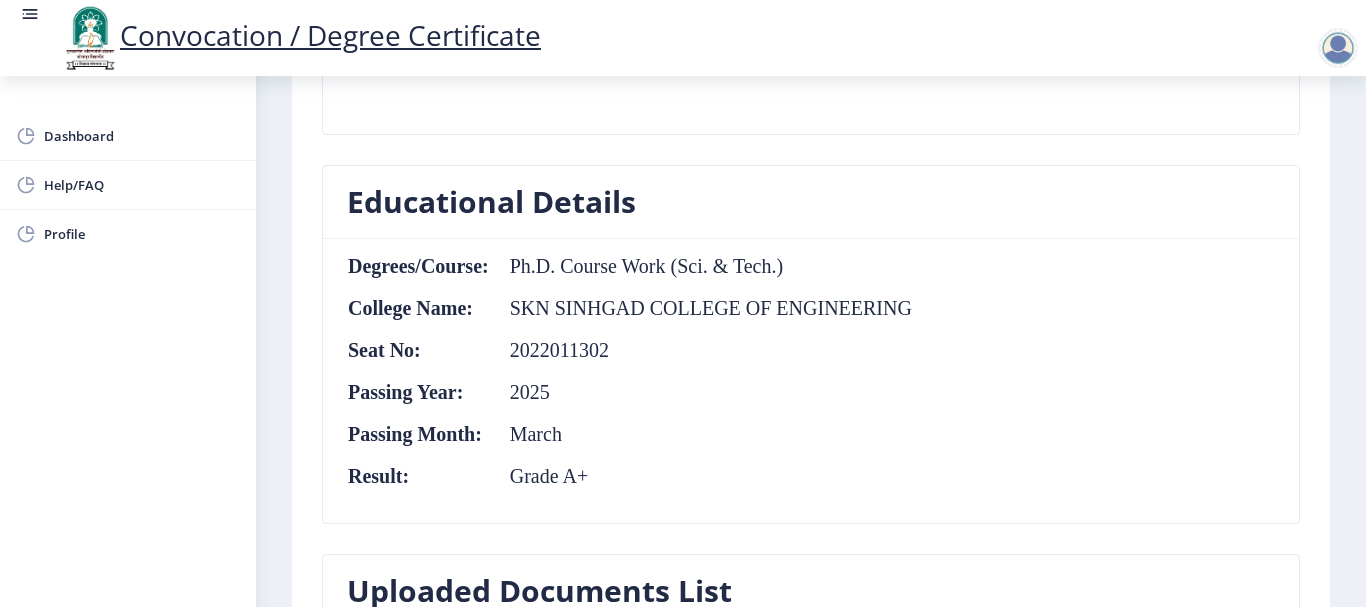 scroll, scrollTop: 800, scrollLeft: 0, axis: vertical 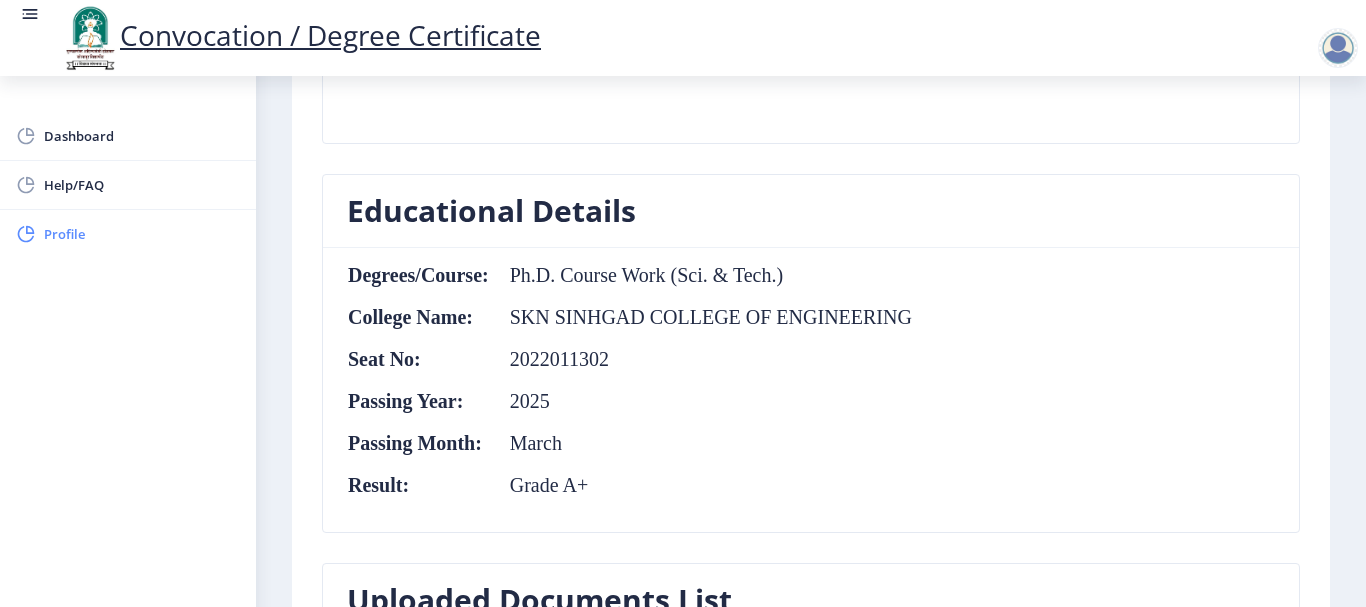 click on "Profile" 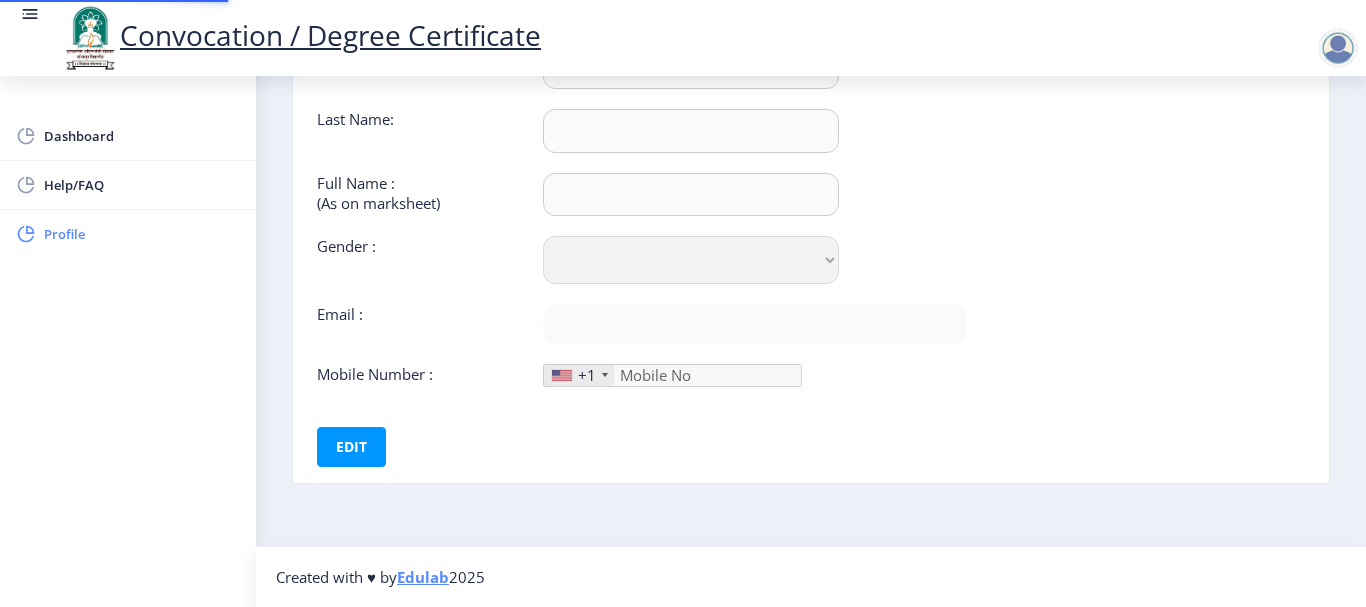 scroll, scrollTop: 0, scrollLeft: 0, axis: both 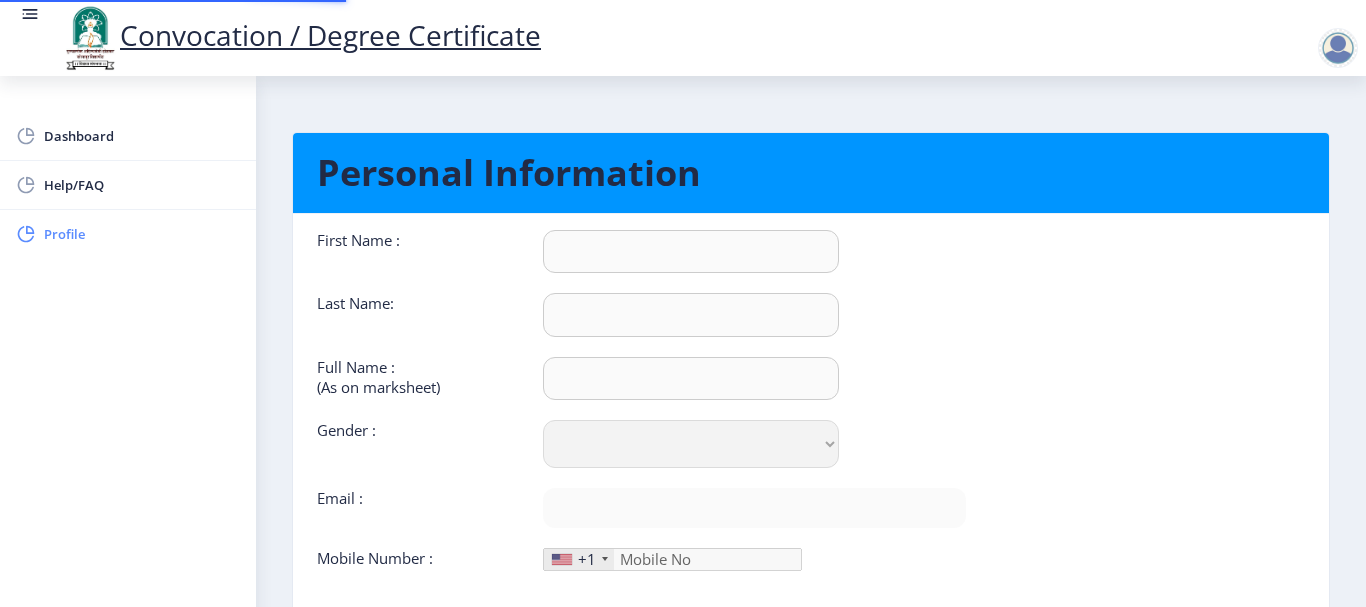 type on "somnath" 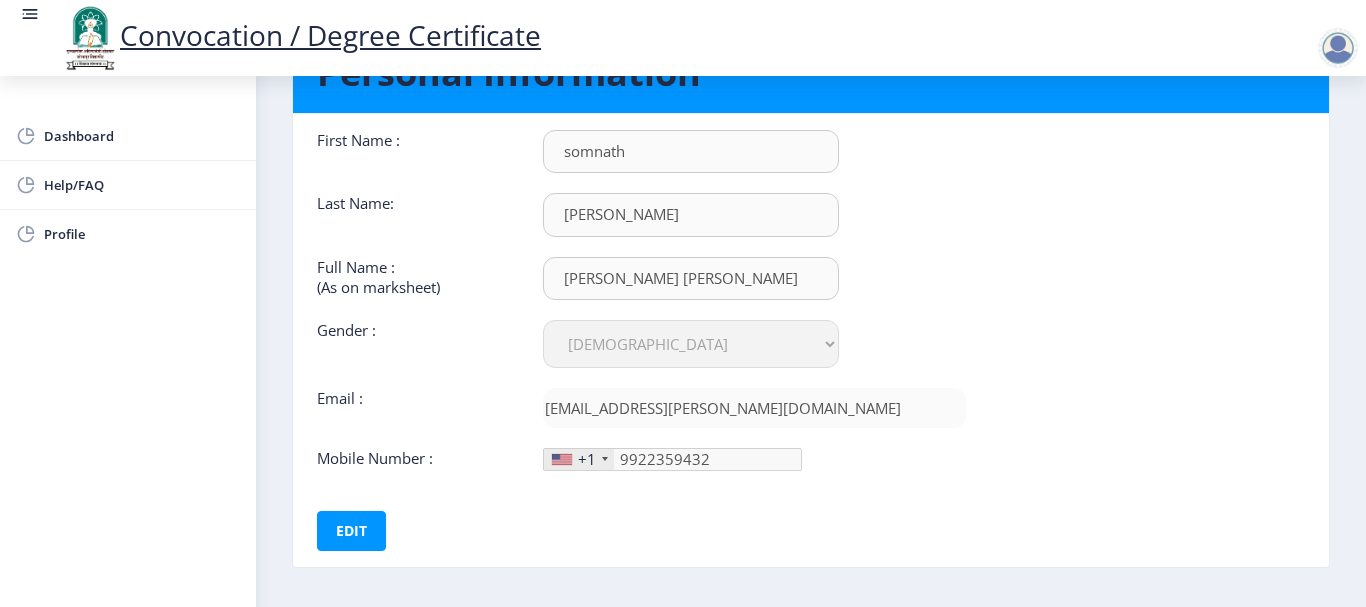 scroll, scrollTop: 184, scrollLeft: 0, axis: vertical 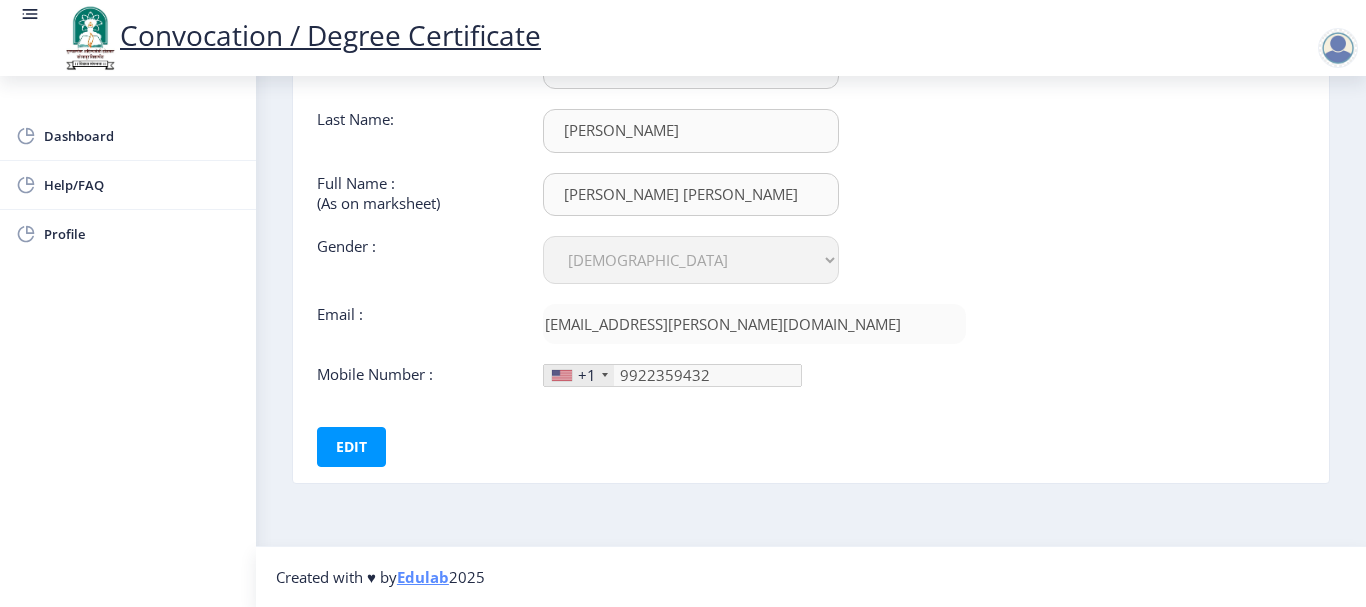 click 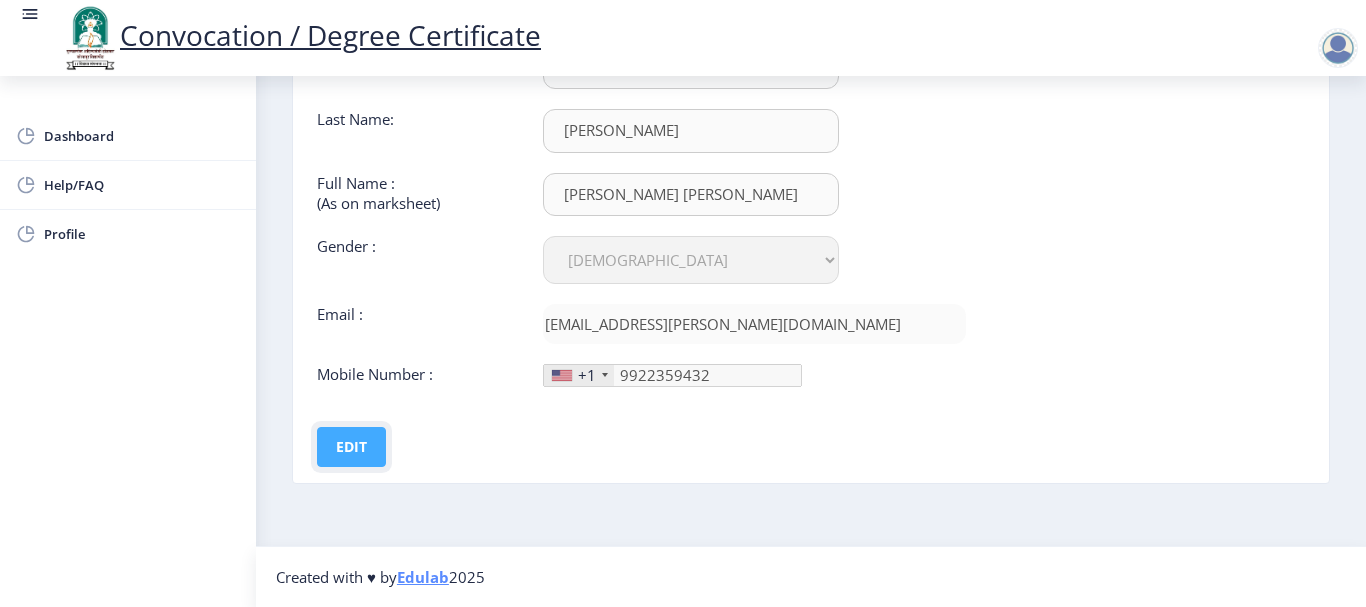 click on "Edit" 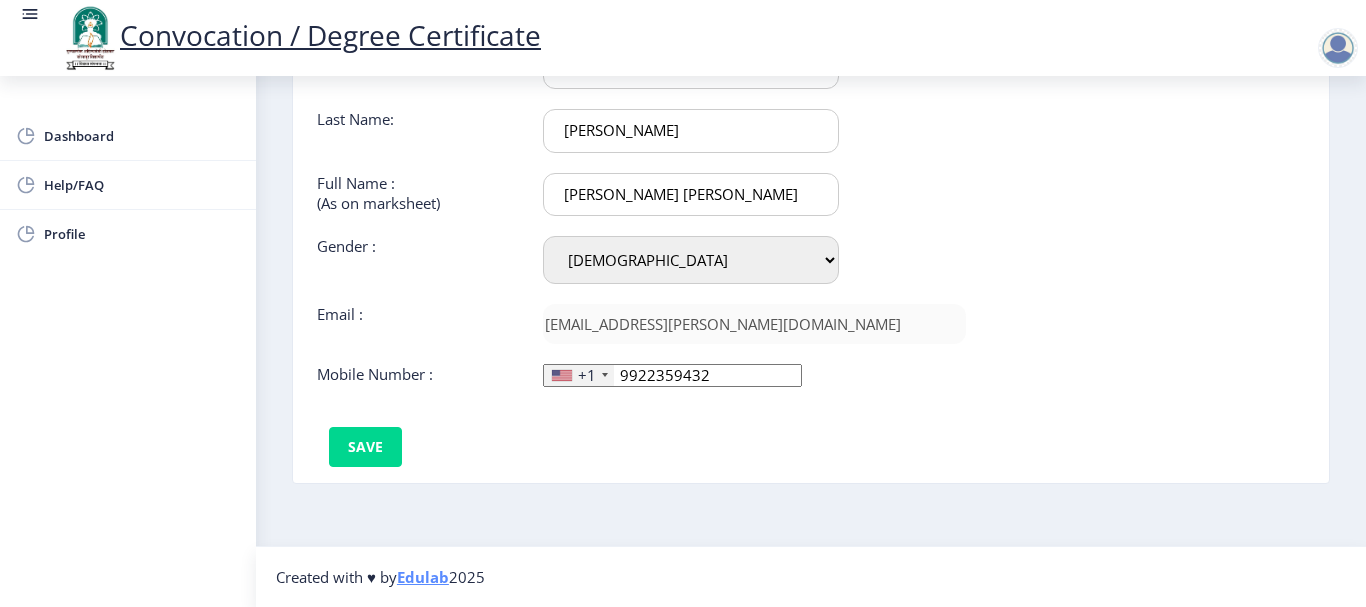 click on "+1" 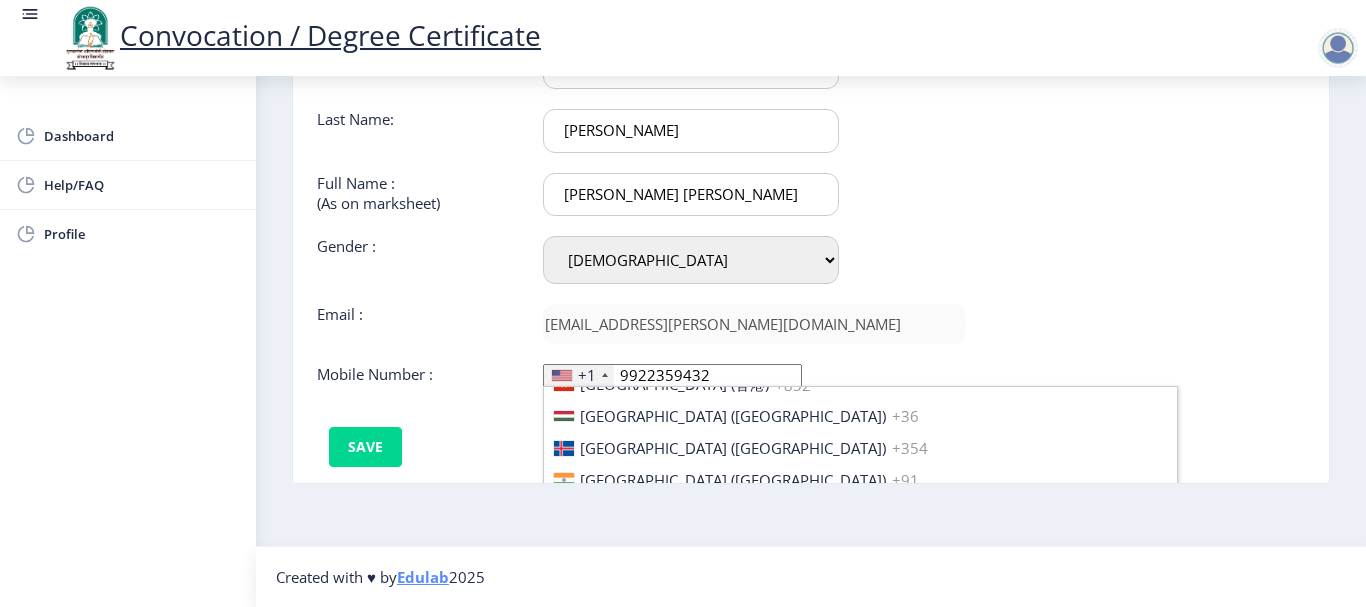 scroll, scrollTop: 3100, scrollLeft: 0, axis: vertical 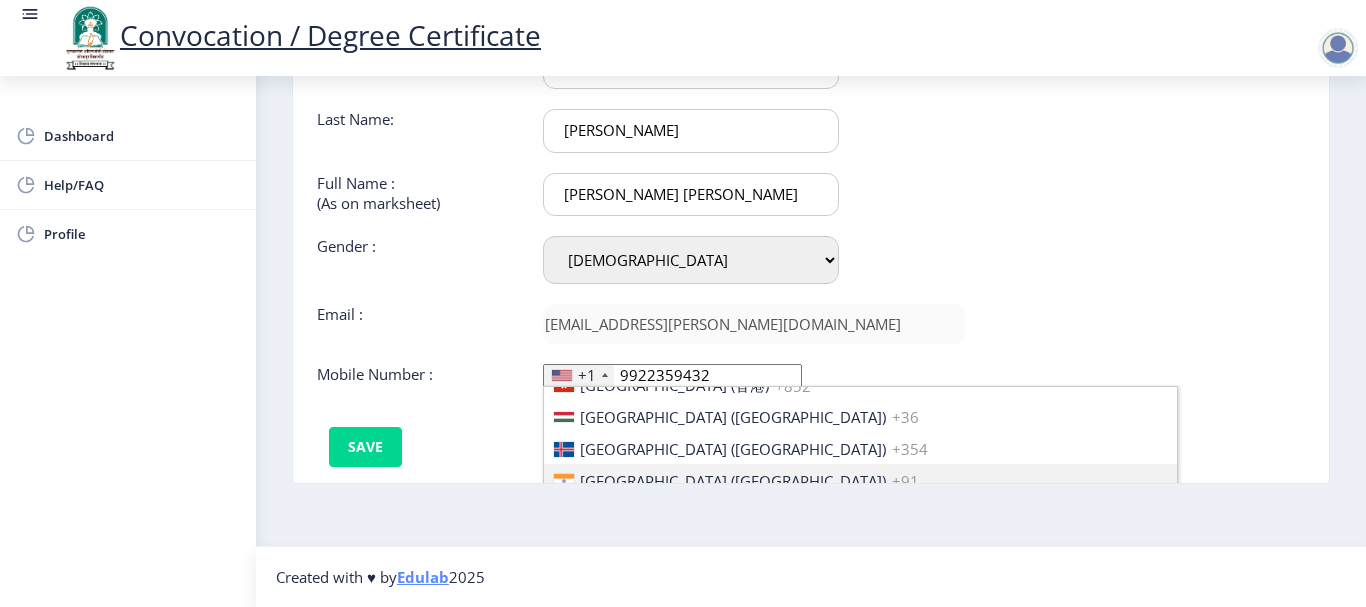 click on "India (भारत) +91" at bounding box center [860, 480] 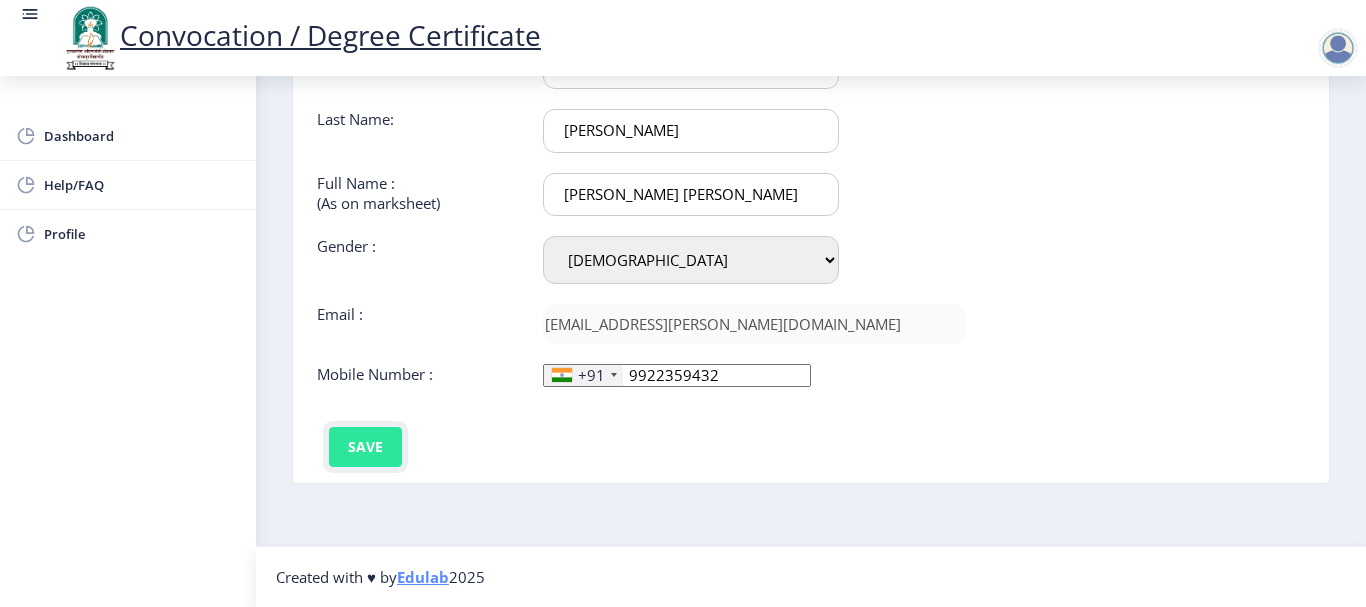 click on "Save" 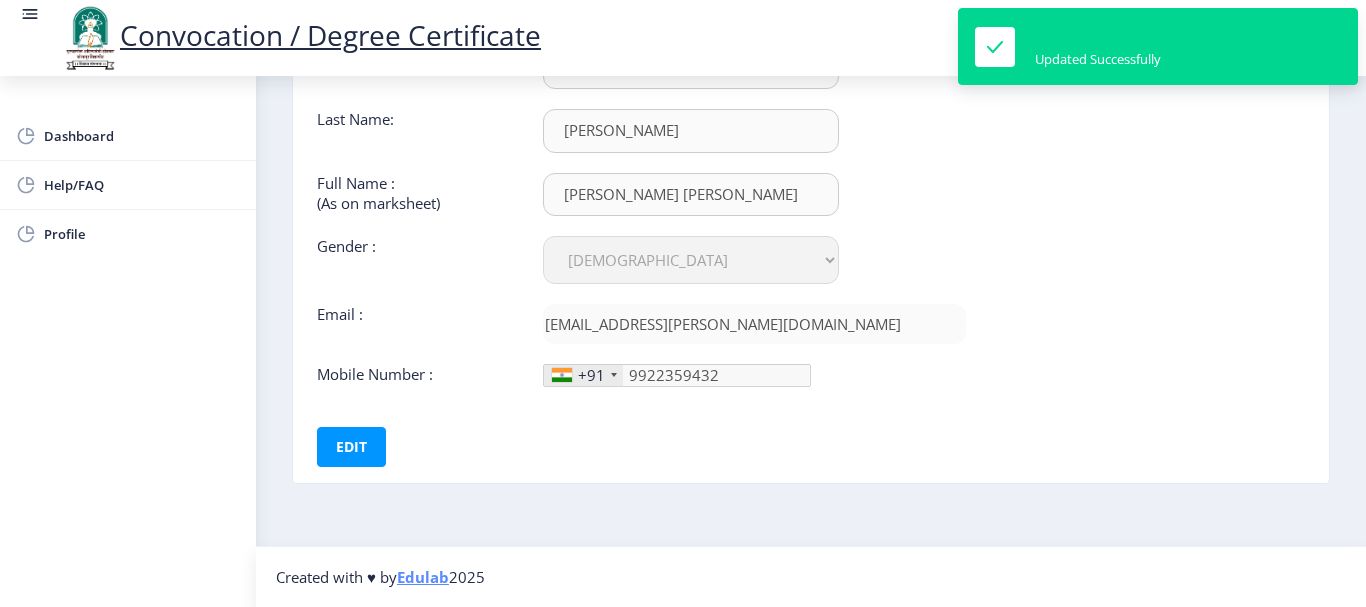 click on "First Name :  somnath Last Name:  lambe Full Name : (As on marksheet) LAMBE SOMNATH MURLIDHAR Gender : Select Gender Male Female Other  Email :  somnath.lambe@gmail.com  Mobile Number :  +91 United States +1 United Kingdom +44 Afghanistan (‫افغانستان‬‎) +93 Albania (Shqipëri) +355 Algeria (‫الجزائر‬‎) +213 American Samoa +1 Andorra +376 Angola +244 Anguilla +1 Antigua and Barbuda +1 Argentina +54 Armenia (Հայաստան) +374 Aruba +297 Australia +61 Austria (Österreich) +43 Azerbaijan (Azərbaycan) +994 Bahamas +1 Bahrain (‫البحرين‬‎) +973 Bangladesh (বাংলাদেশ) +880 Barbados +1 Belarus (Беларусь) +375 Belgium (België) +32 Belize +501 Benin (Bénin) +229 Bermuda +1 Bhutan (འབྲུག) +975 Bolivia +591 Bosnia and Herzegovina (Босна и Херцеговина) +387 Botswana +267 Brazil (Brasil) +55 British Indian Ocean Territory +246 British Virgin Islands +1 Brunei +673 Bulgaria (България) +359 Burkina Faso +226 +257 +855" 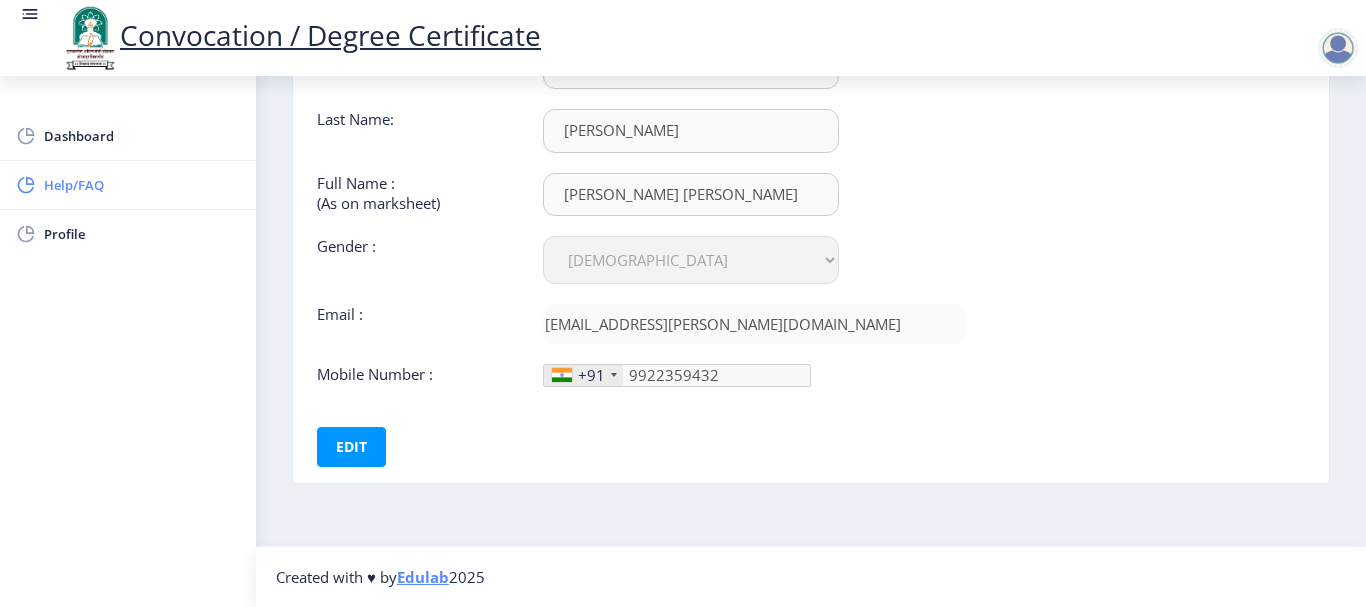 click on "Help/FAQ" 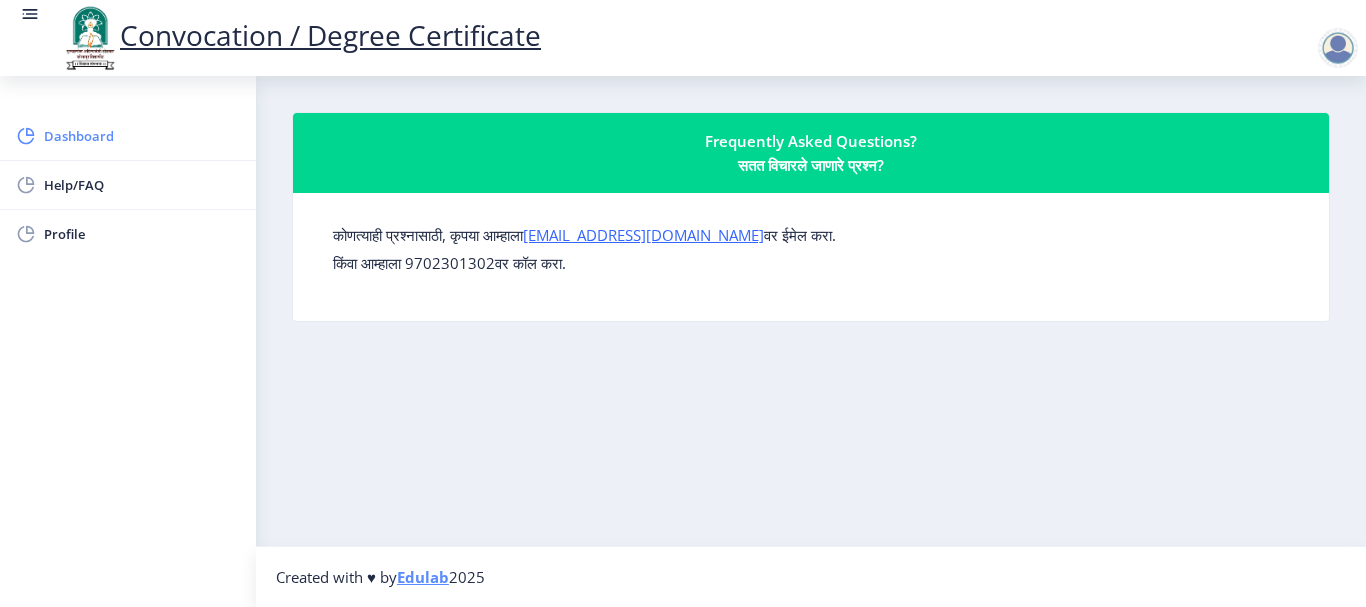 click on "Dashboard" 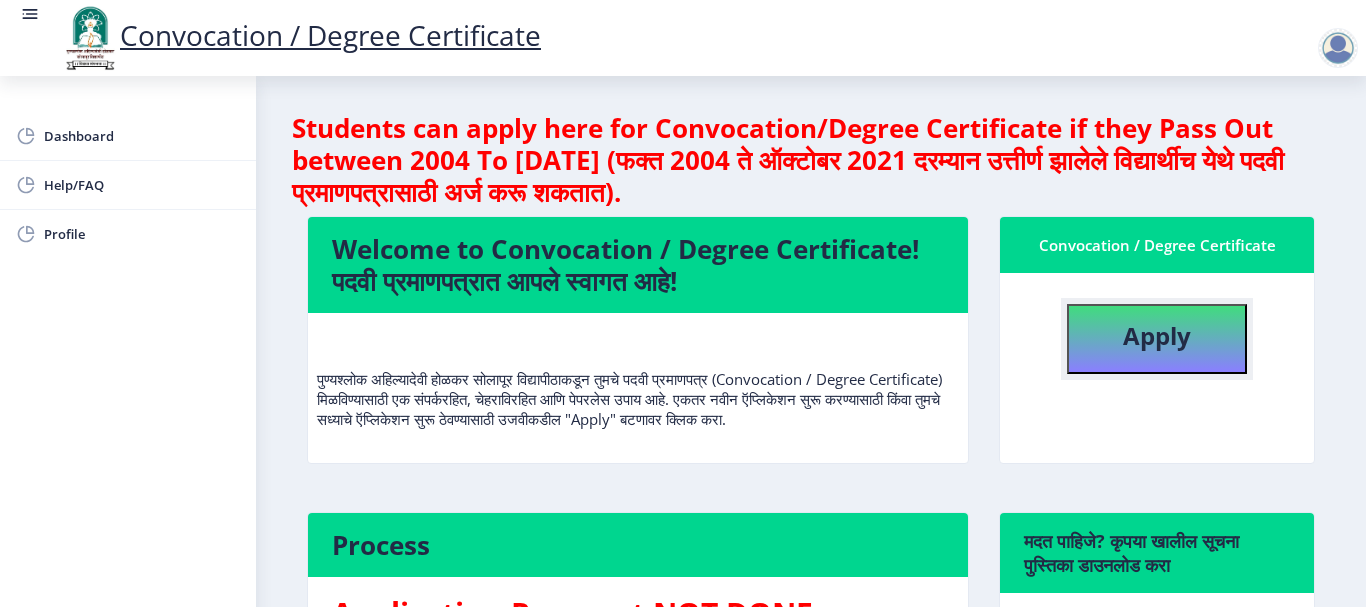 click on "Apply" 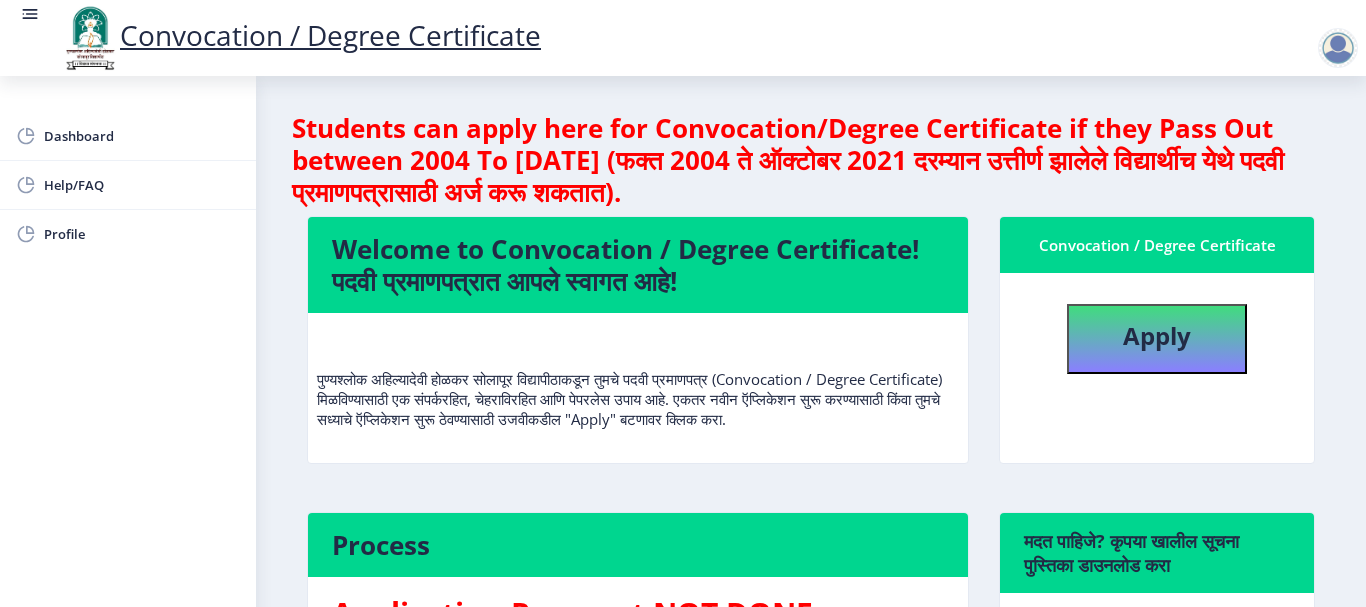 select 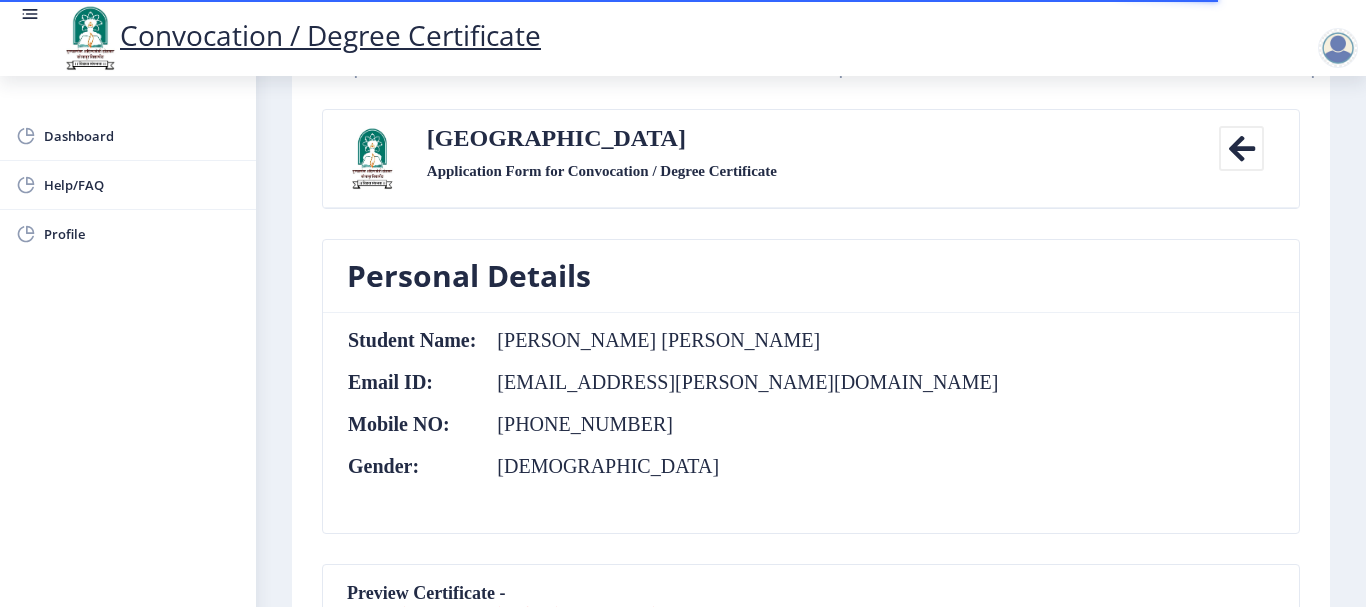 scroll, scrollTop: 100, scrollLeft: 0, axis: vertical 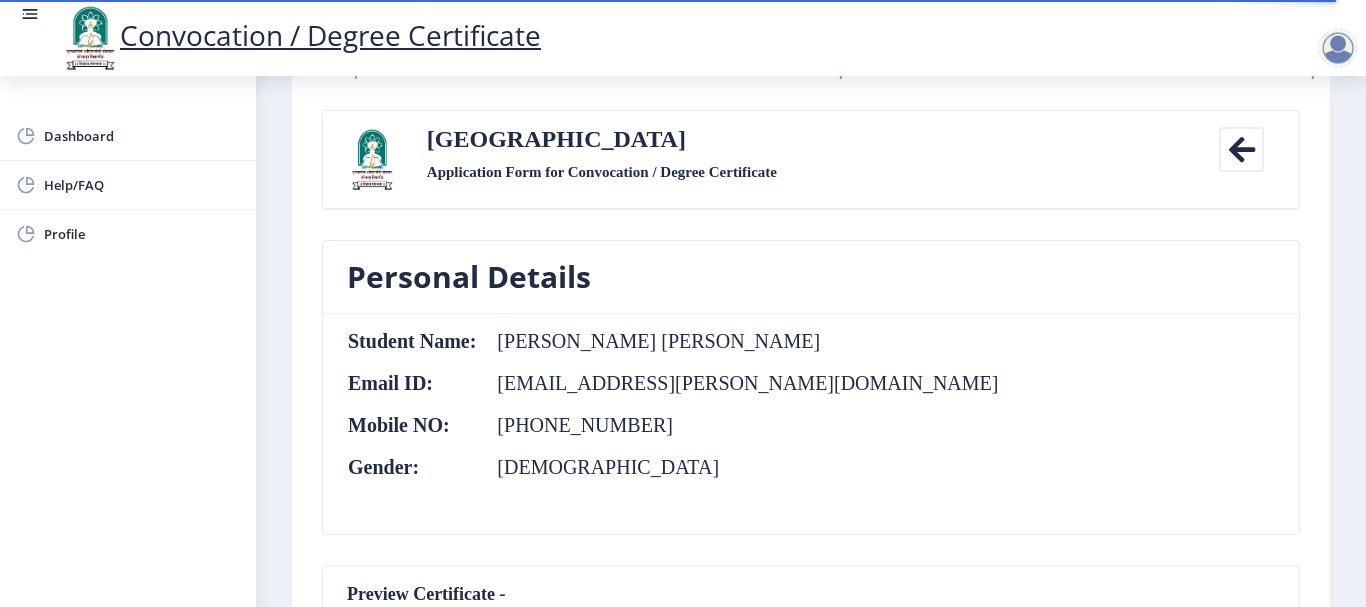 click 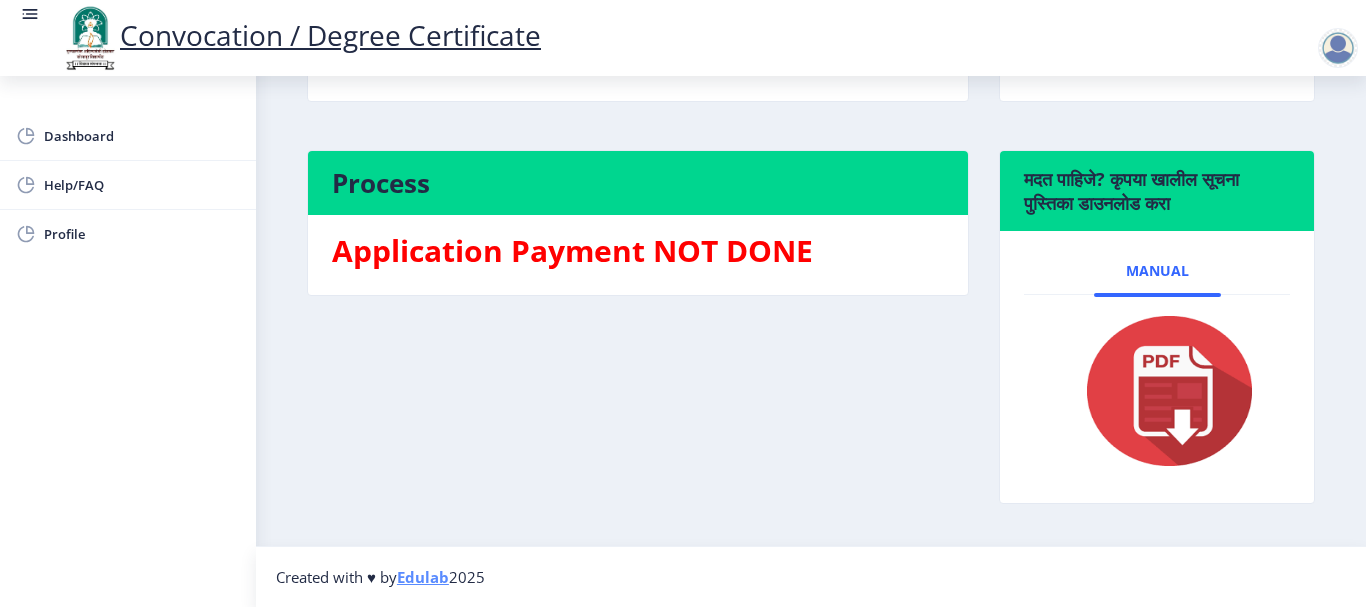 scroll, scrollTop: 0, scrollLeft: 0, axis: both 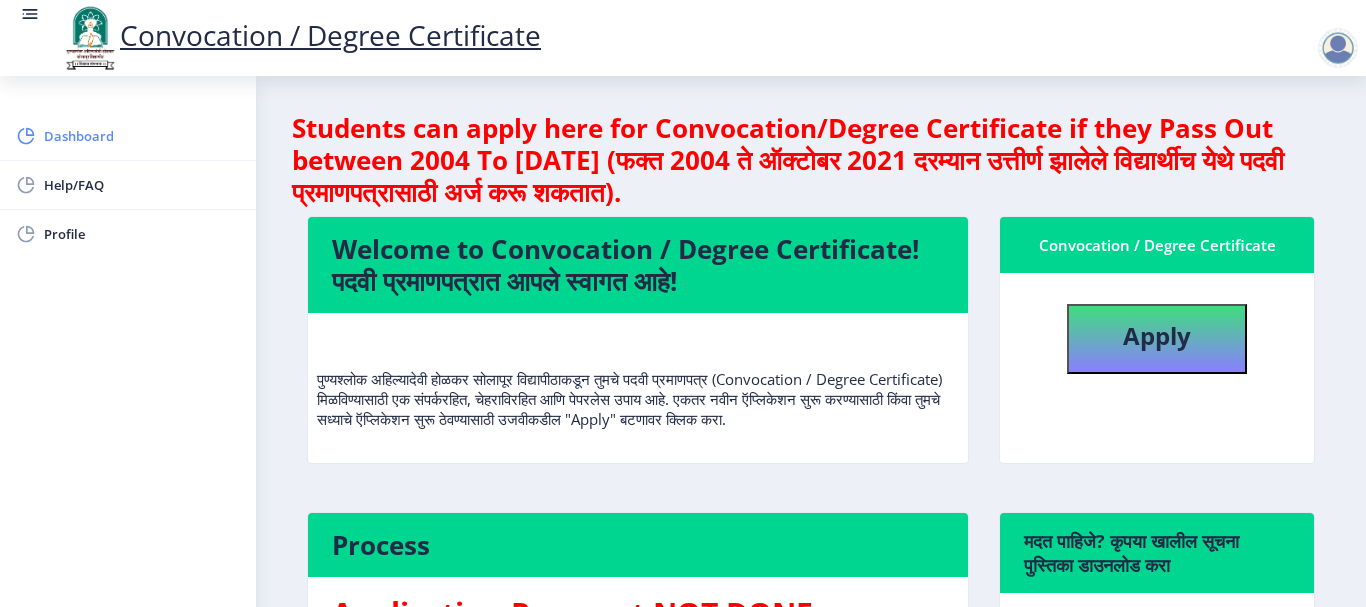 click on "Dashboard" 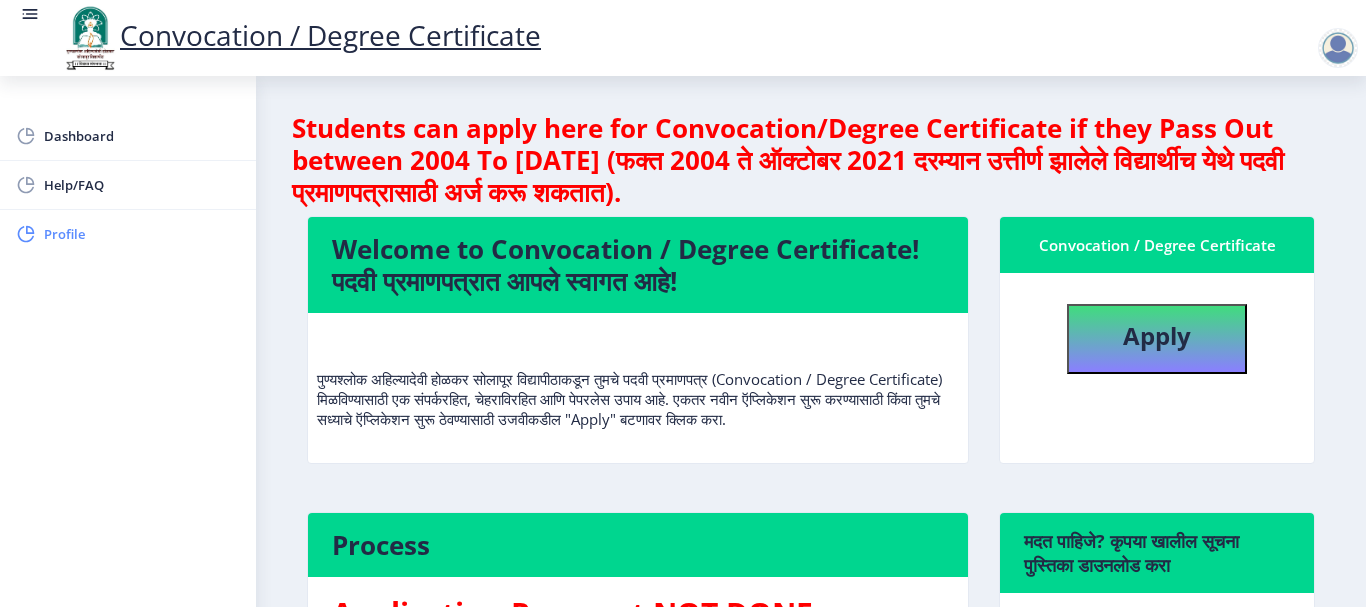 click on "Profile" 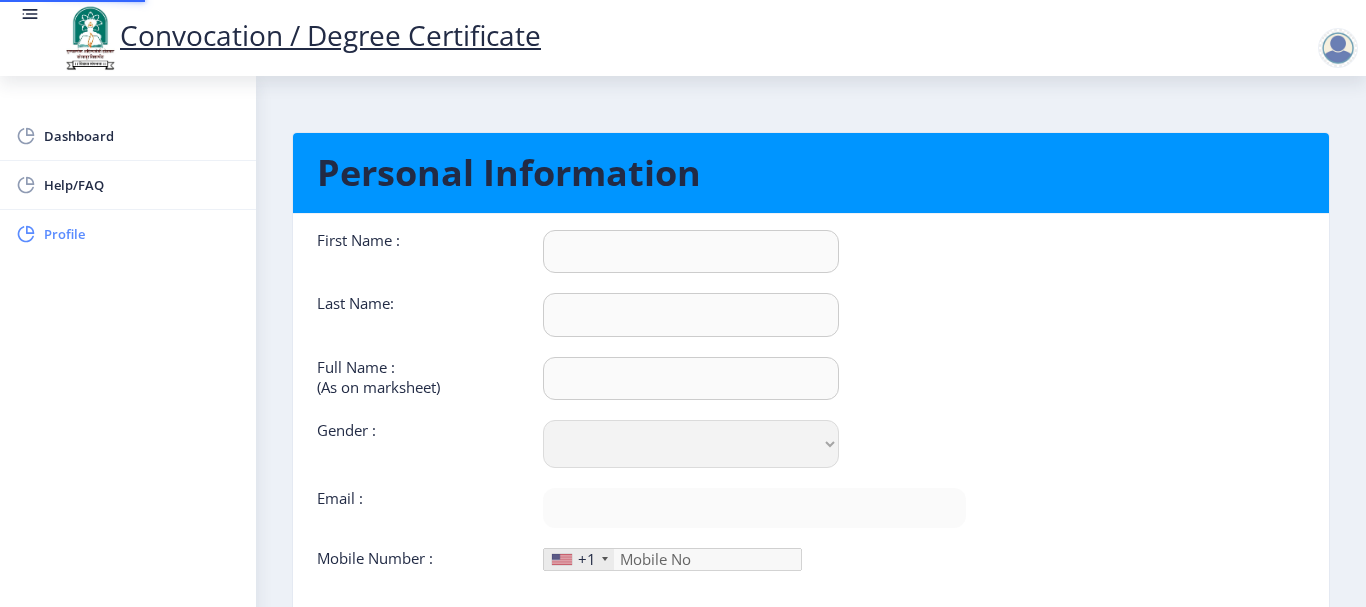 type on "somnath" 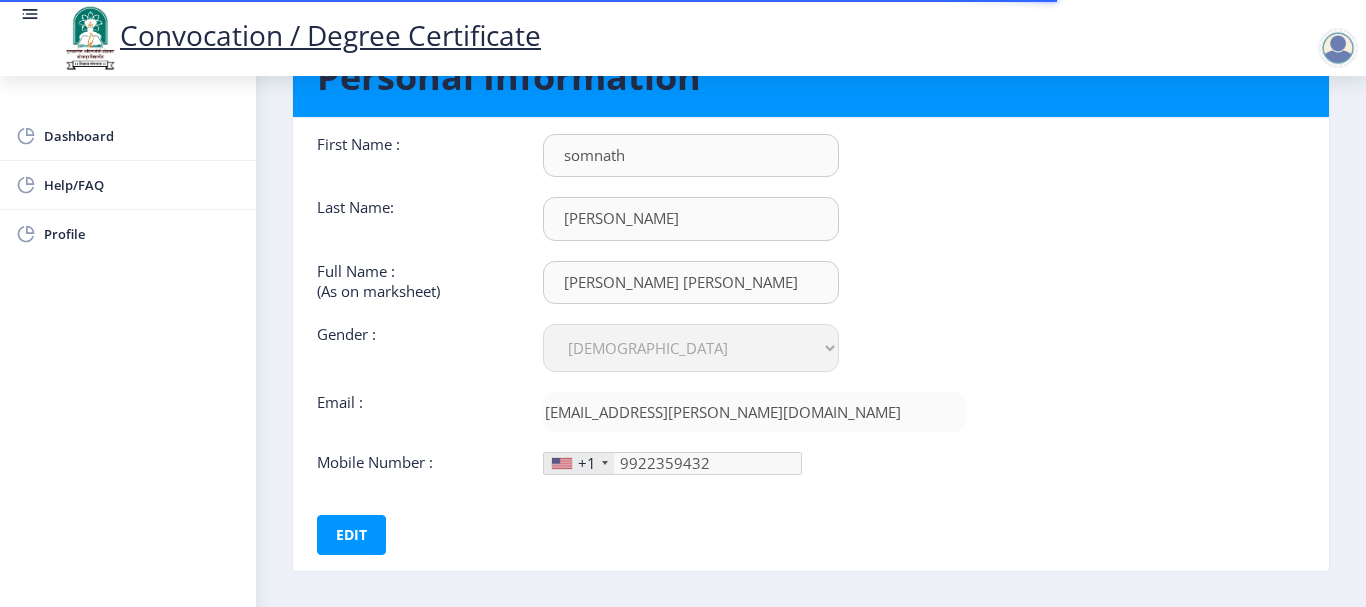 scroll, scrollTop: 184, scrollLeft: 0, axis: vertical 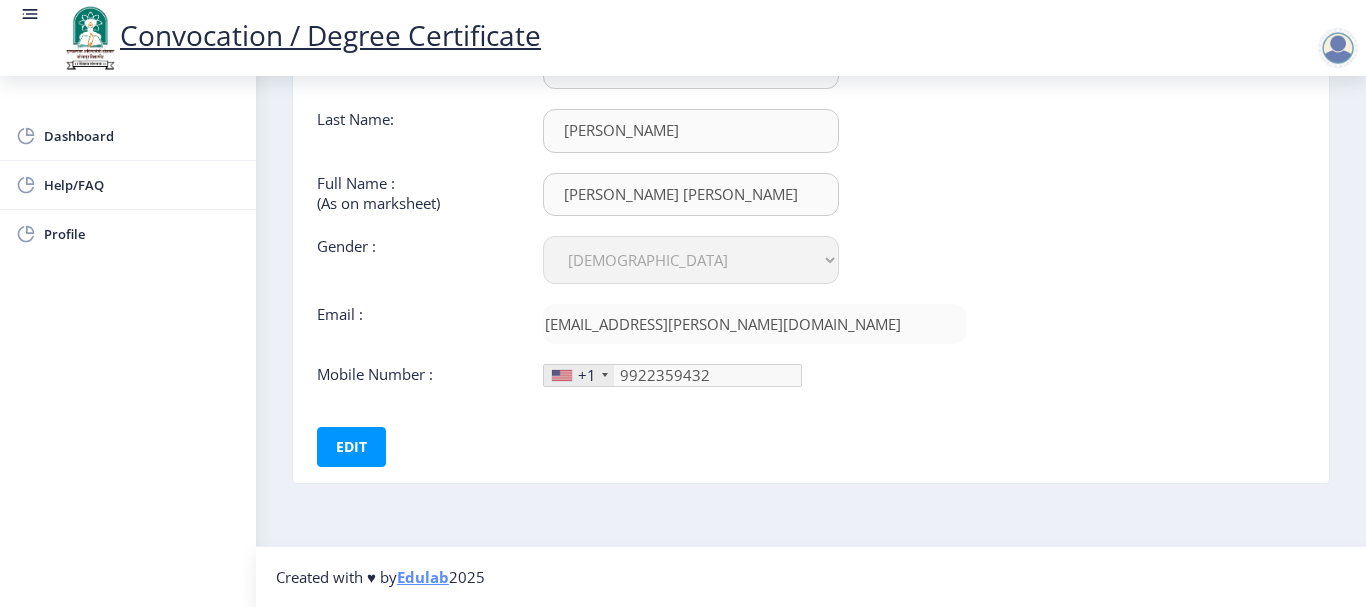 click 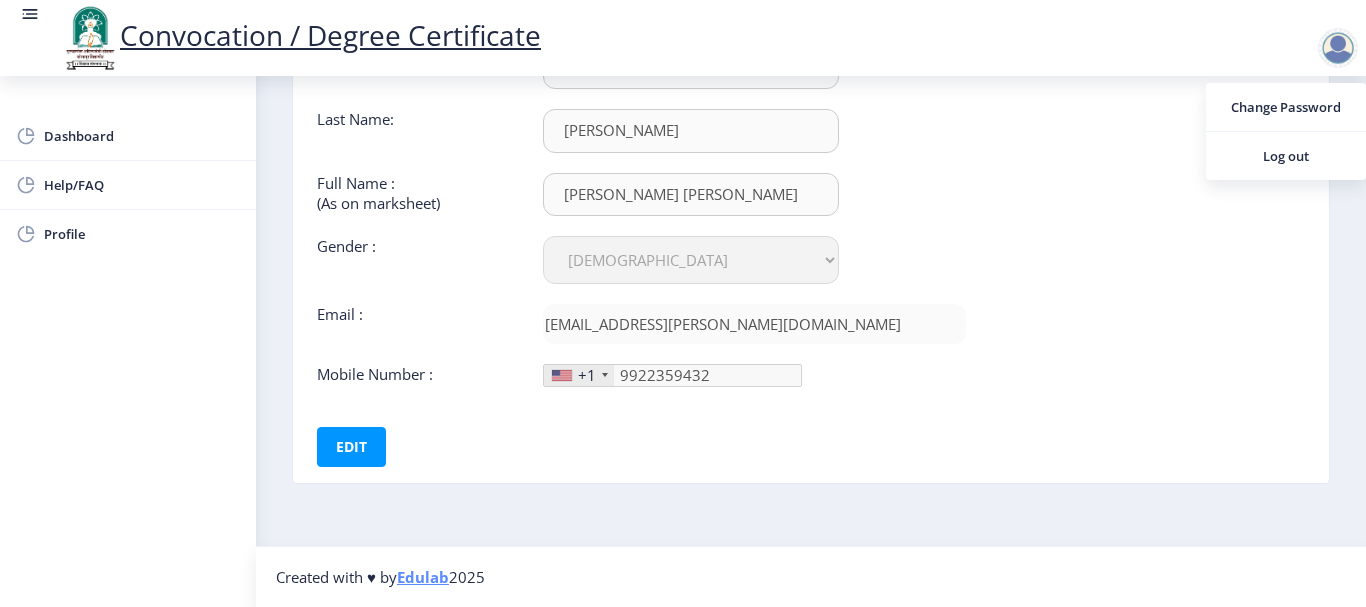 click on "First Name :  somnath Last Name:  lambe Full Name : (As on marksheet) LAMBE SOMNATH MURLIDHAR Gender : Select Gender Male Female Other  Email :  somnath.lambe@gmail.com  Mobile Number :  +1 United States +1 United Kingdom +44 Afghanistan (‫افغانستان‬‎) +93 Albania (Shqipëri) +355 Algeria (‫الجزائر‬‎) +213 American Samoa +1 Andorra +376 Angola +244 Anguilla +1 Antigua and Barbuda +1 Argentina +54 Armenia (Հայաստան) +374 Aruba +297 Australia +61 Austria (Österreich) +43 Azerbaijan (Azərbaycan) +994 Bahamas +1 Bahrain (‫البحرين‬‎) +973 Bangladesh (বাংলাদেশ) +880 Barbados +1 Belarus (Беларусь) +375 Belgium (België) +32 Belize +501 Benin (Bénin) +229 Bermuda +1 Bhutan (འབྲུག) +975 Bolivia +591 Bosnia and Herzegovina (Босна и Херцеговина) +387 Botswana +267 Brazil (Brasil) +55 British Indian Ocean Territory +246 British Virgin Islands +1 Brunei +673 Bulgaria (България) +359 Burkina Faso +226 +257 +855 +1" 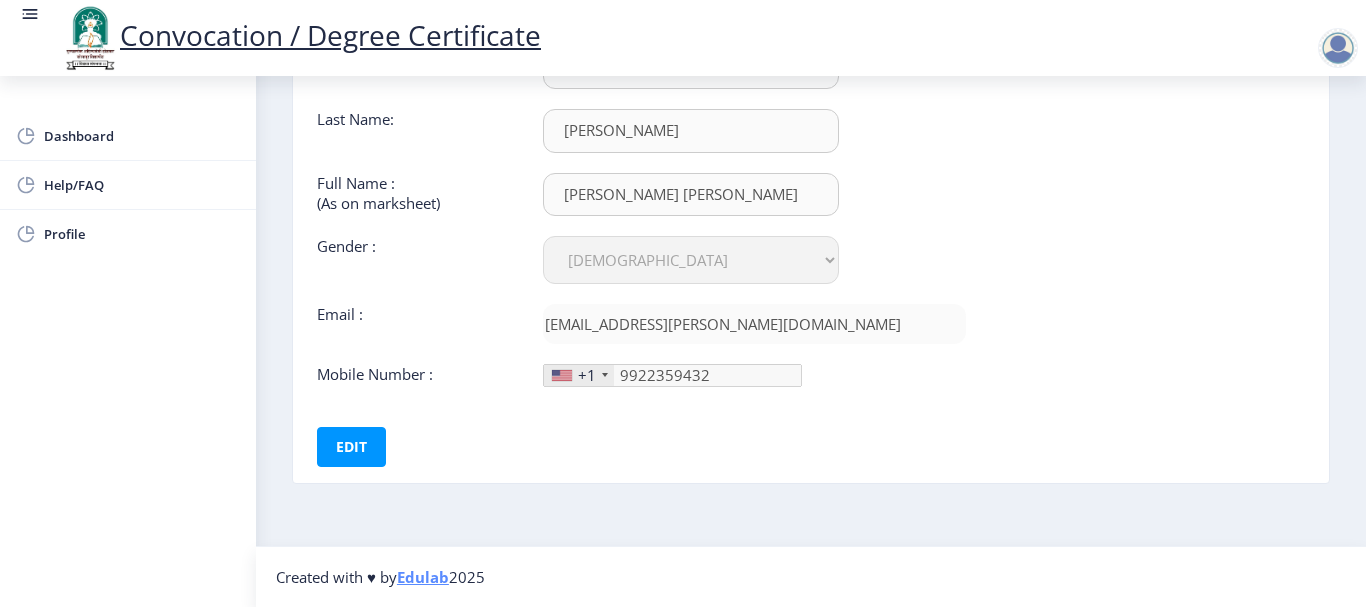 scroll, scrollTop: 0, scrollLeft: 0, axis: both 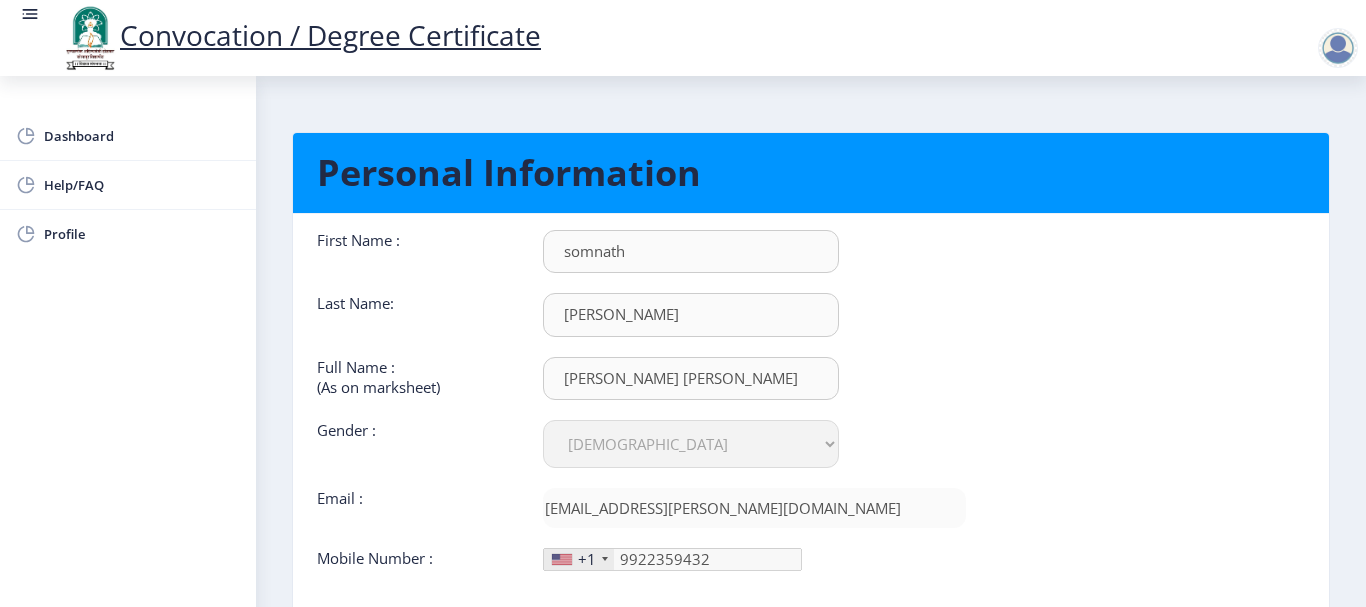 click 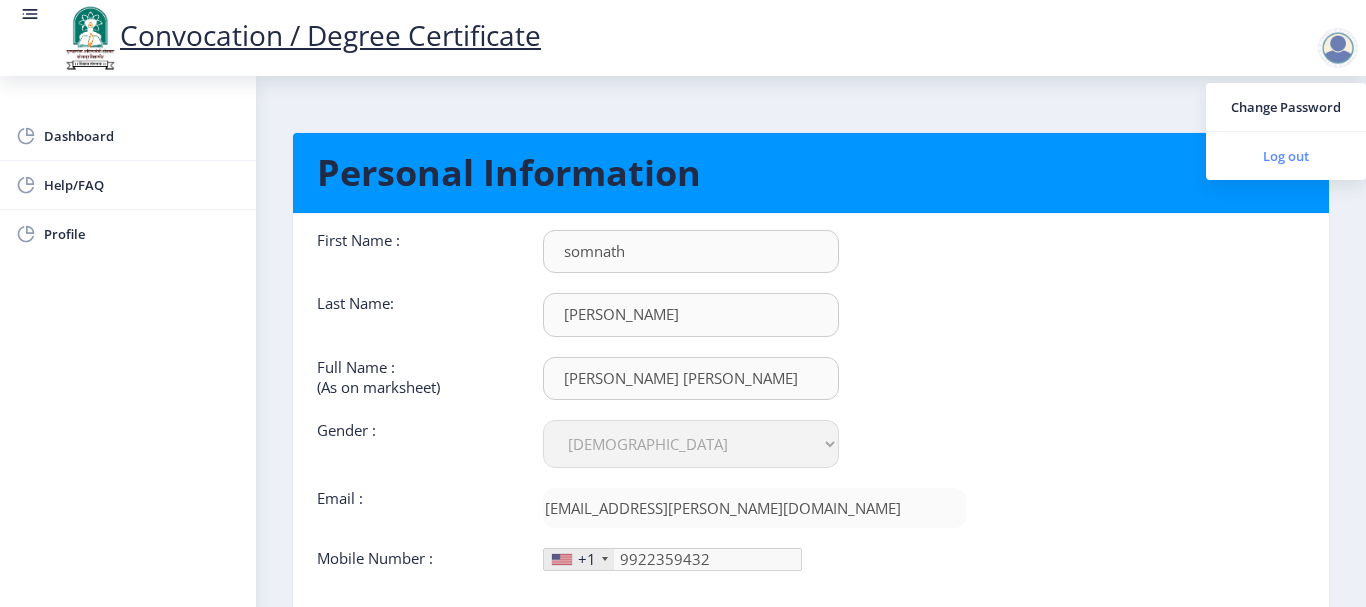click on "Log out" at bounding box center [1286, 156] 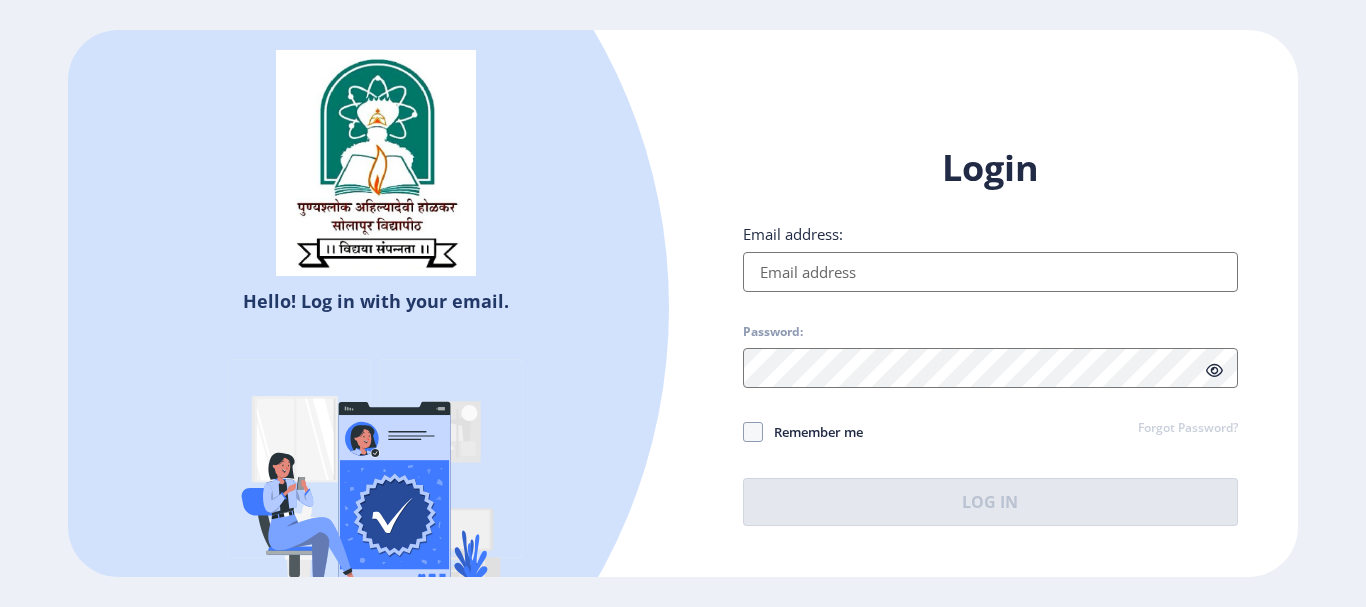 click on "Remember me" 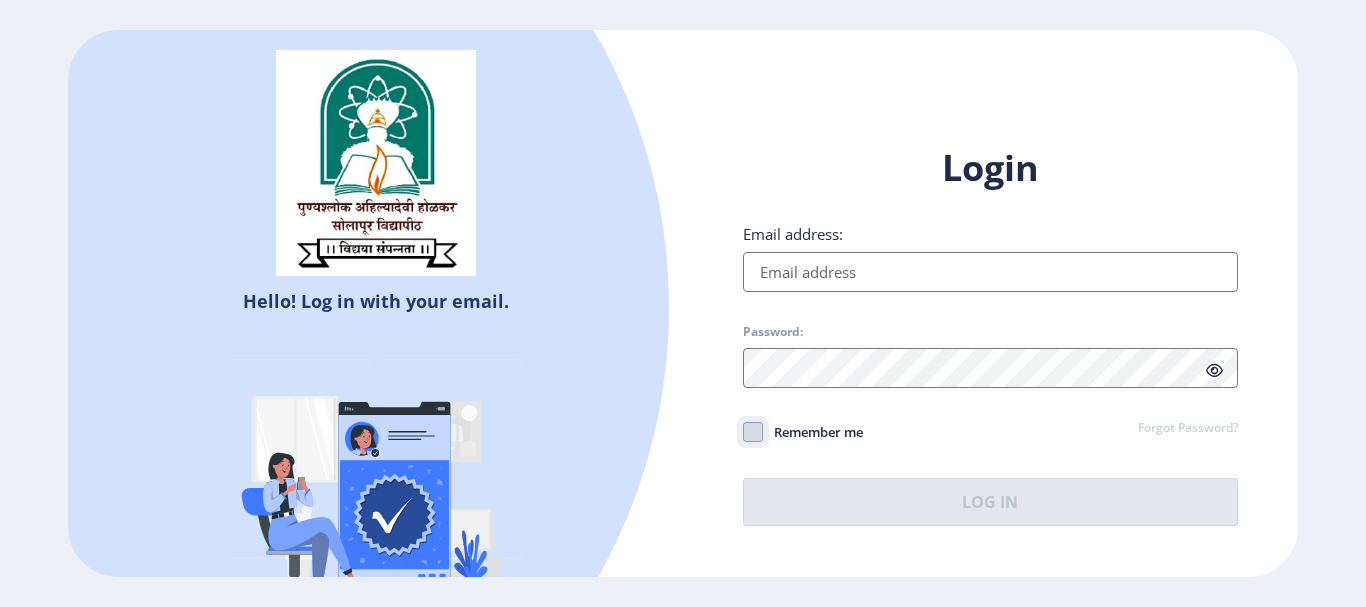 click on "Remember me" 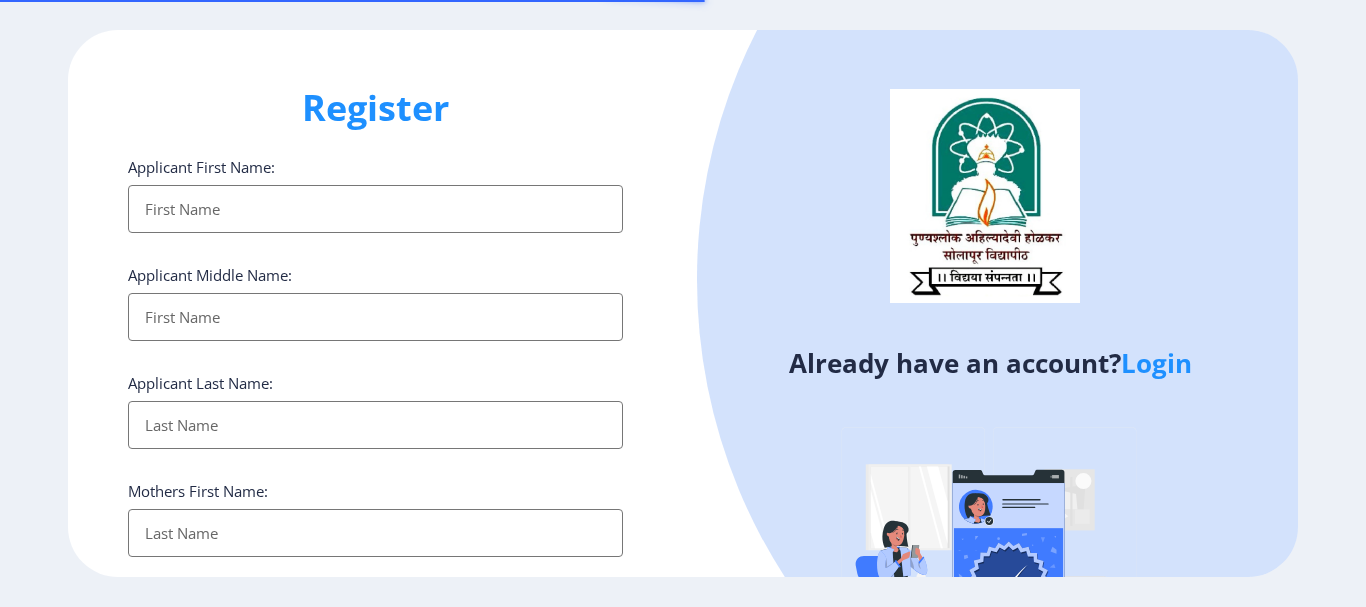 select 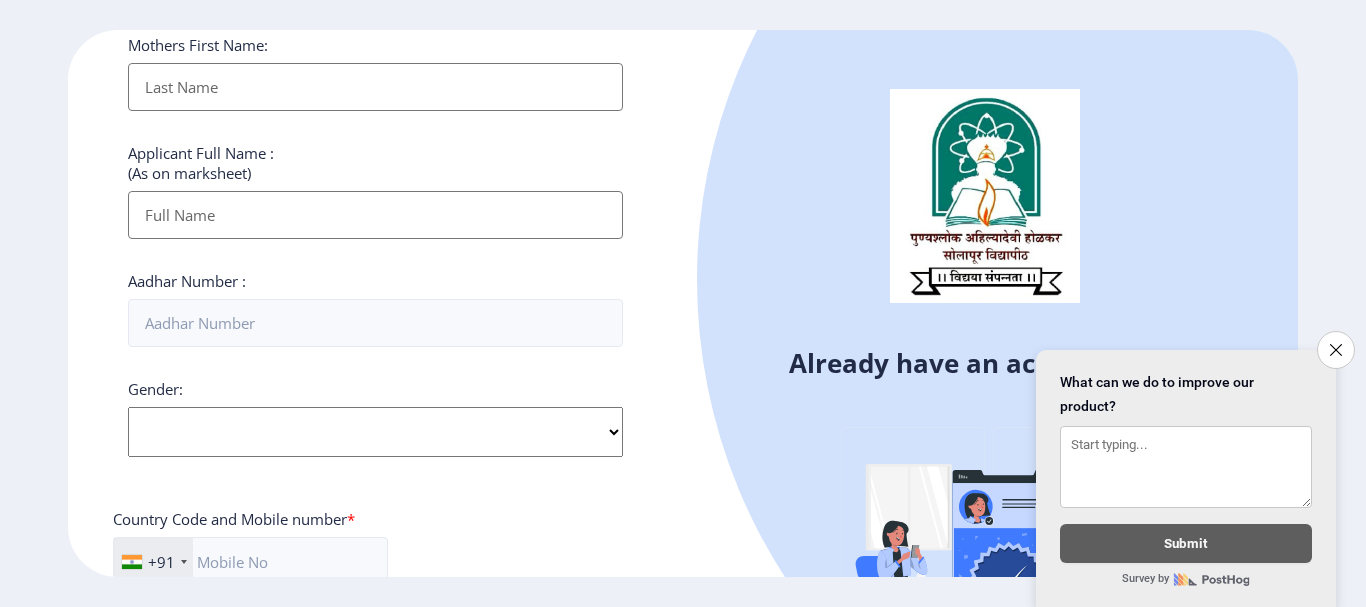 scroll, scrollTop: 46, scrollLeft: 0, axis: vertical 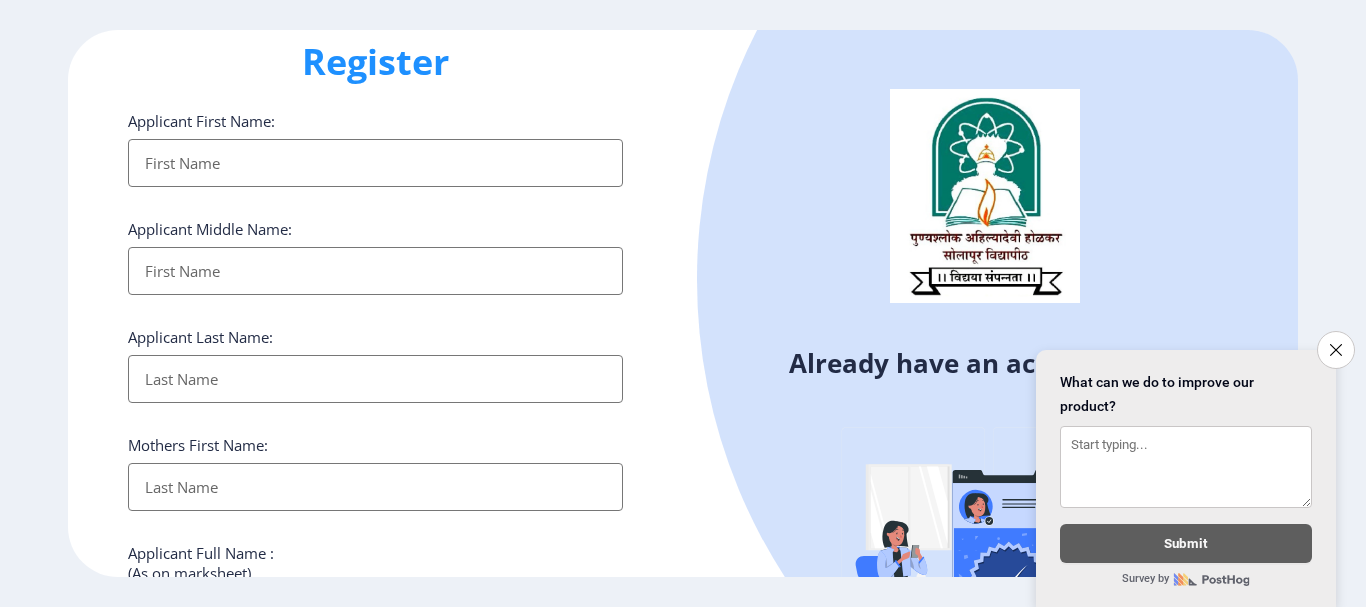 click on "Applicant First Name:" at bounding box center [375, 163] 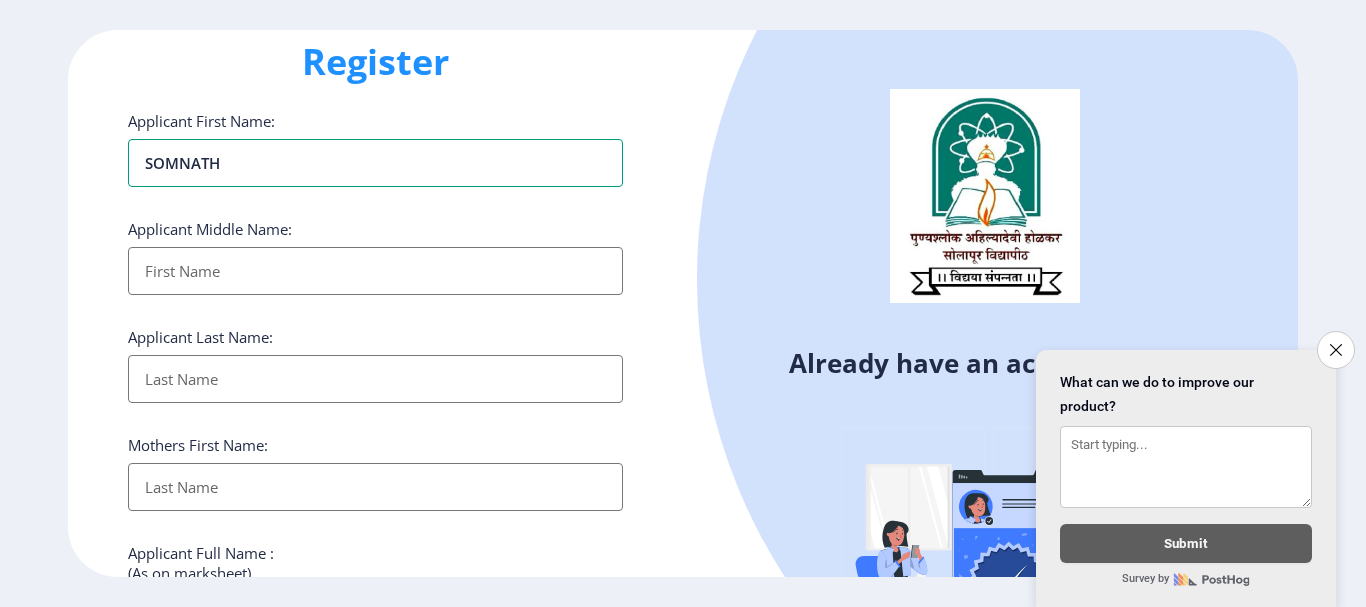 type on "SOMNATH" 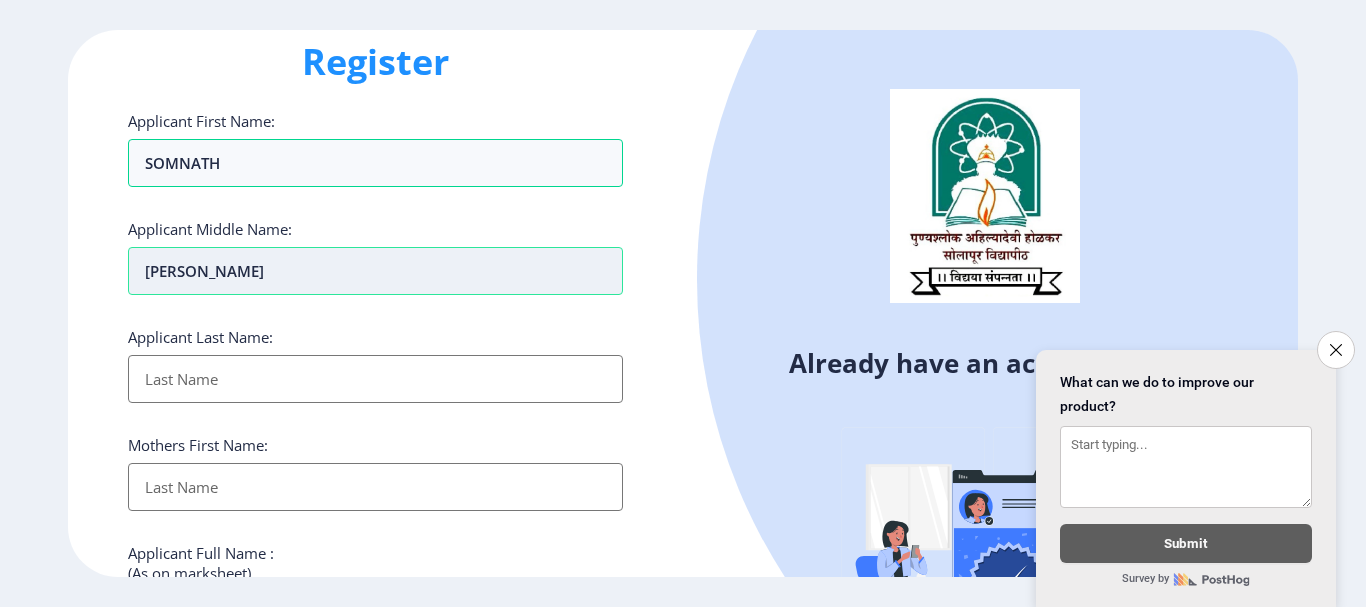 type on "[PERSON_NAME]" 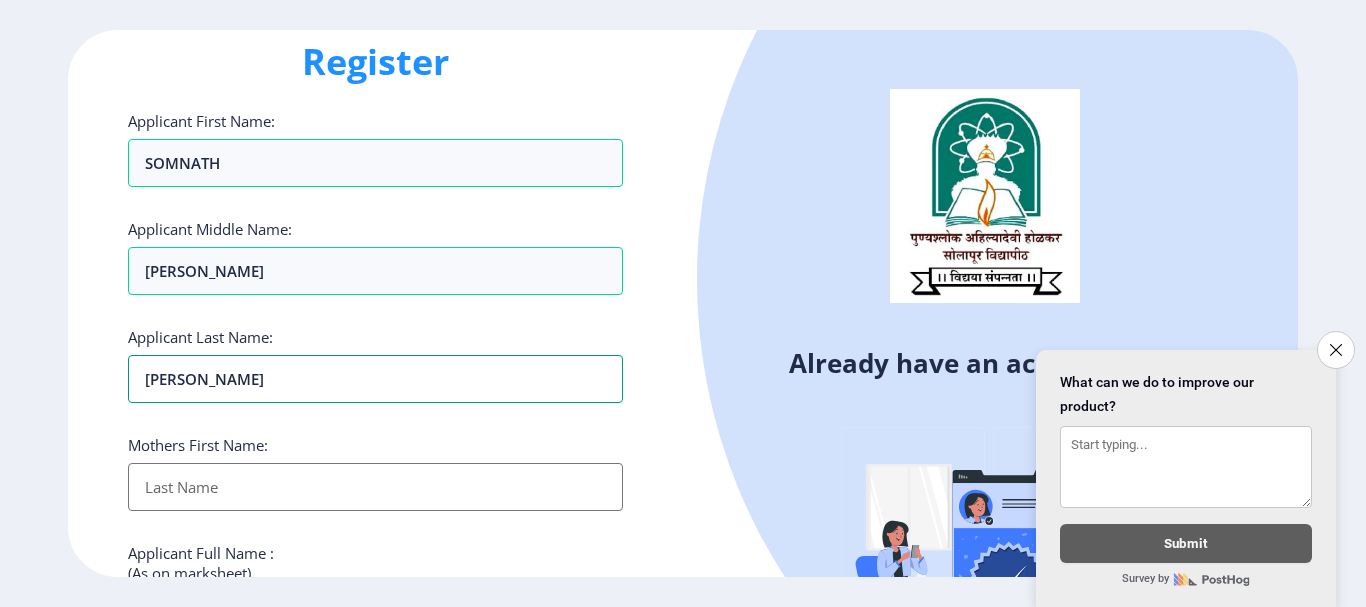 type on "[PERSON_NAME]" 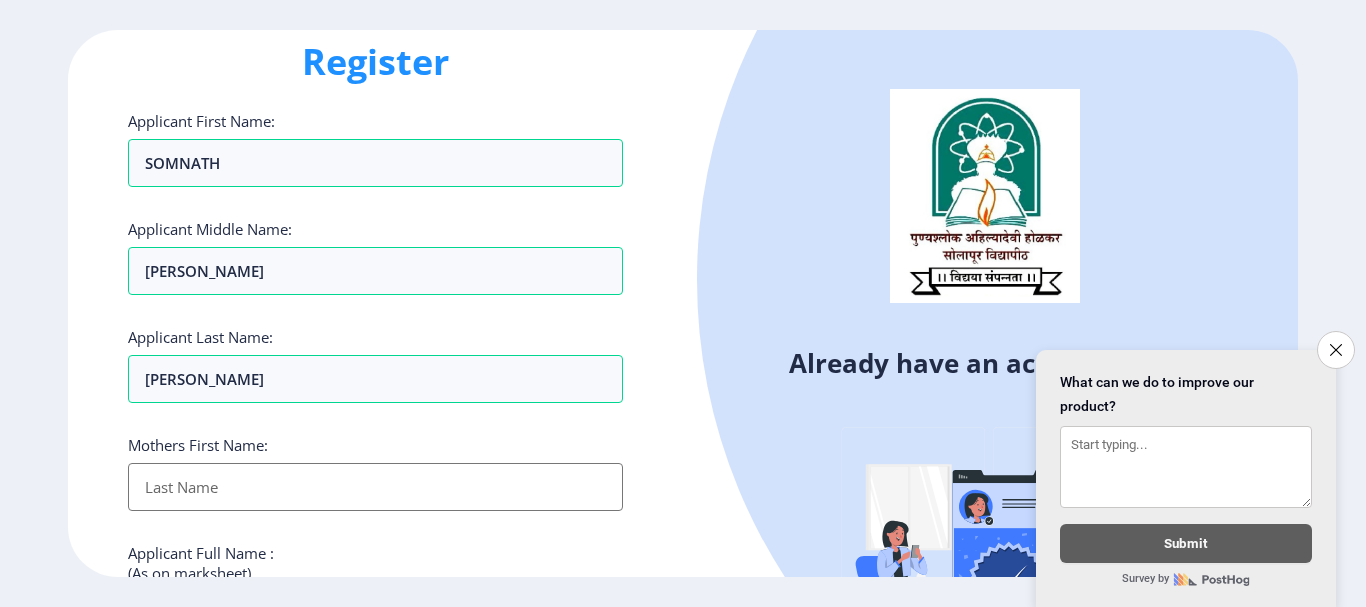 click on "Applicant First Name:" at bounding box center (375, 487) 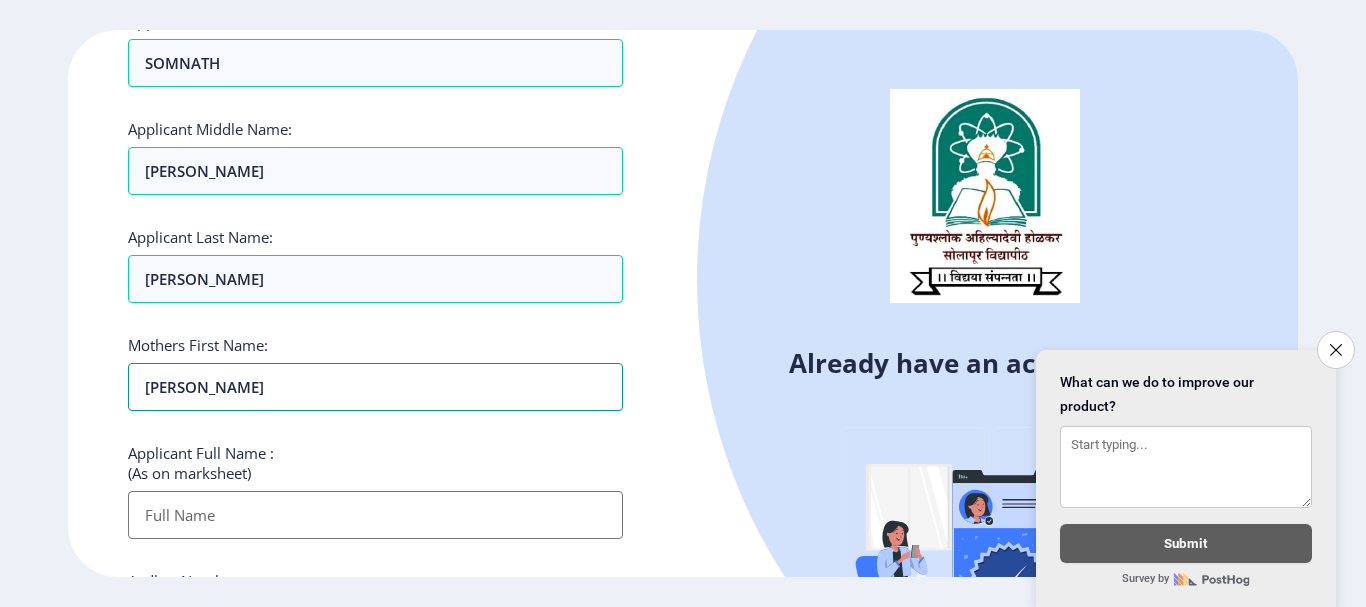 scroll, scrollTop: 346, scrollLeft: 0, axis: vertical 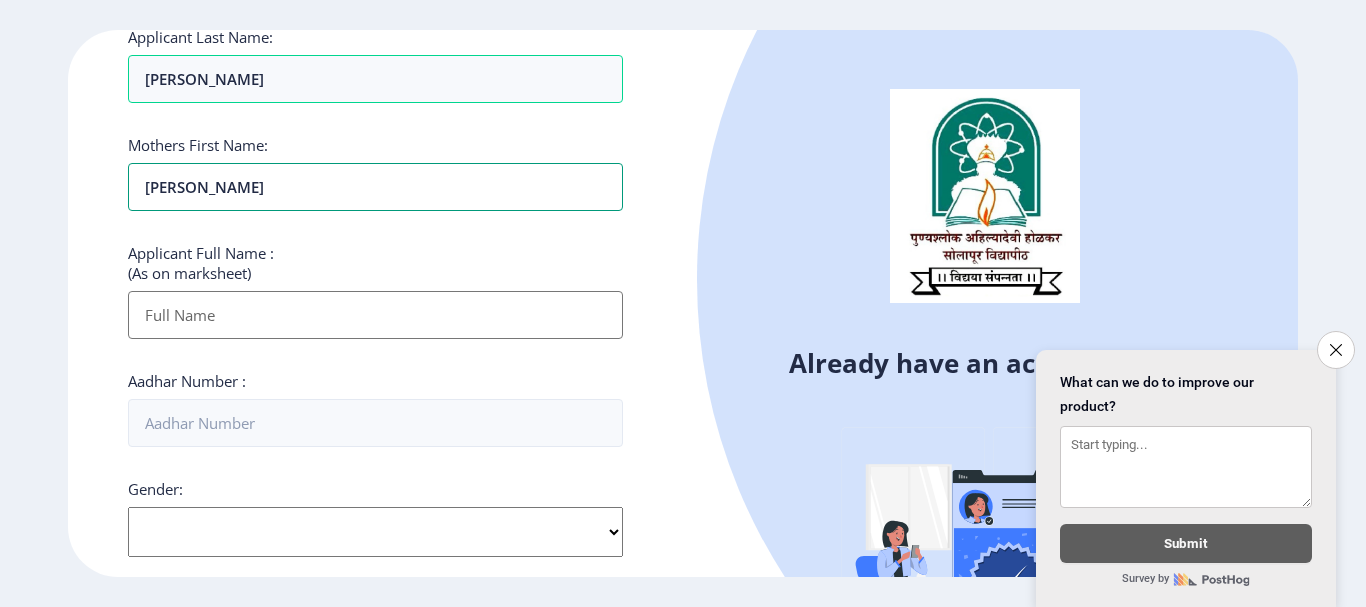 type on "[PERSON_NAME]" 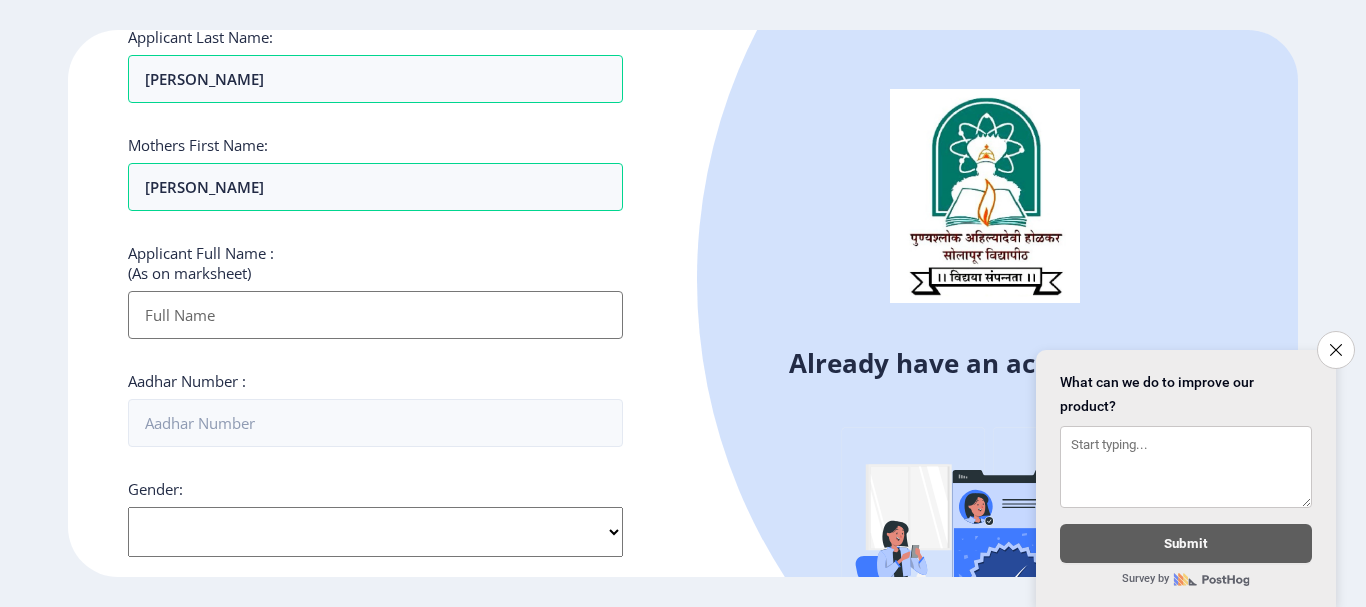 click on "Applicant First Name:" at bounding box center (375, 315) 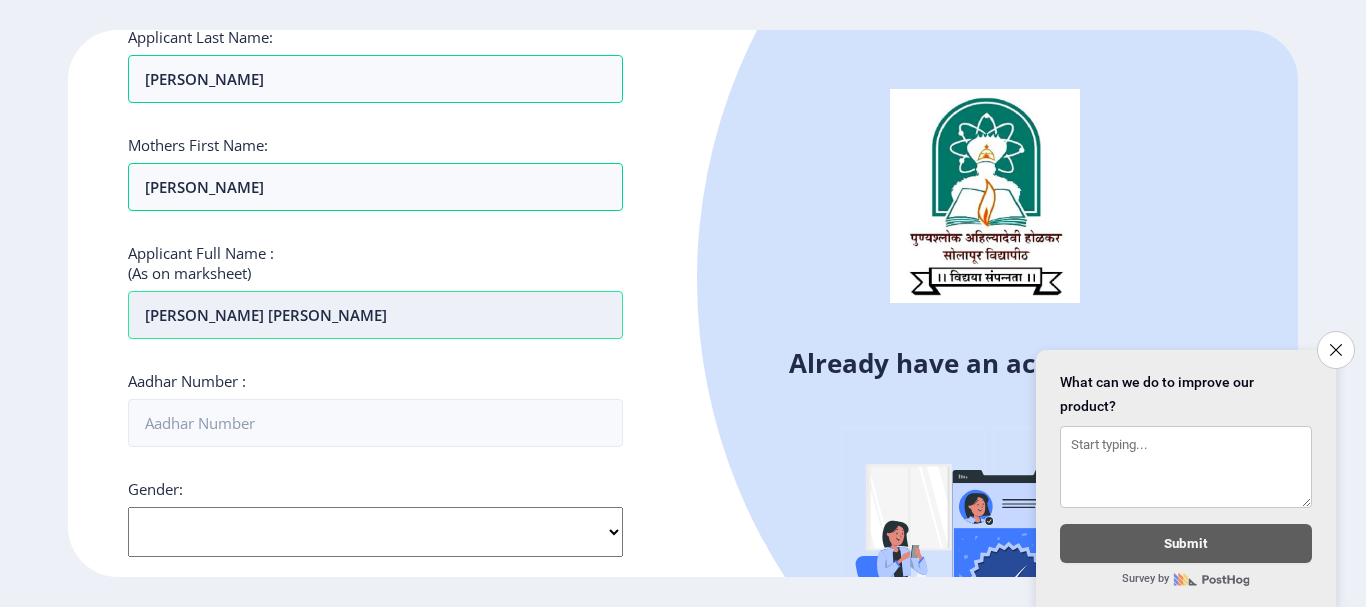 type on "[PERSON_NAME] [PERSON_NAME]" 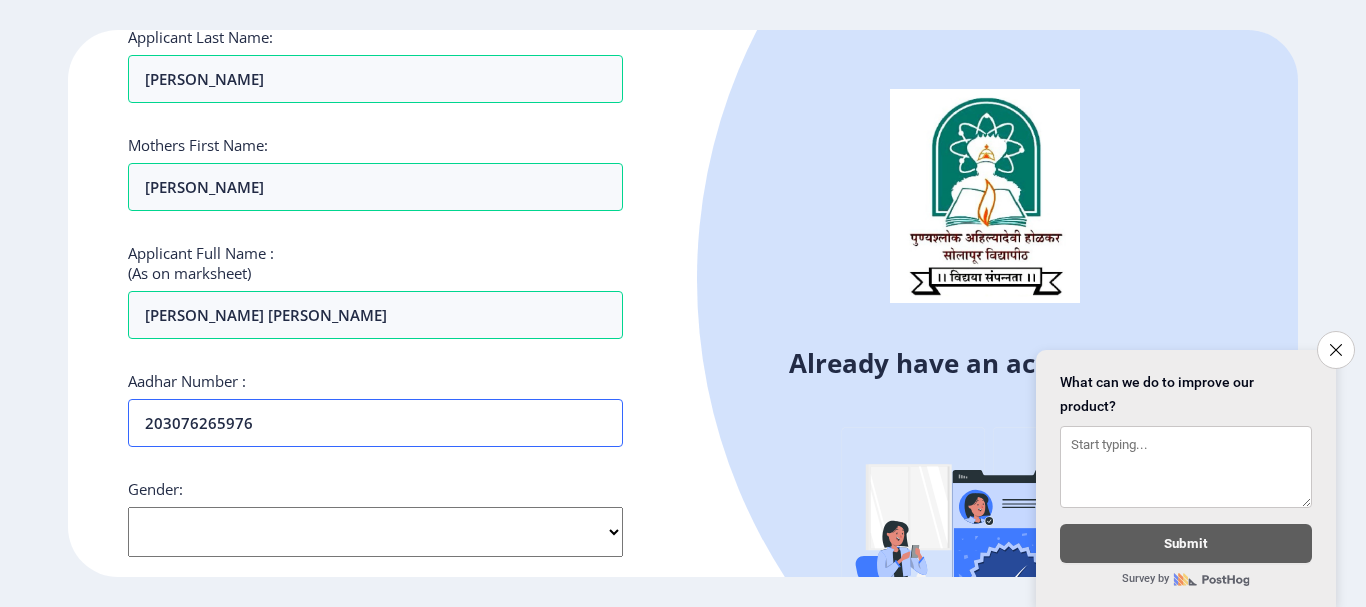 type on "203076265976" 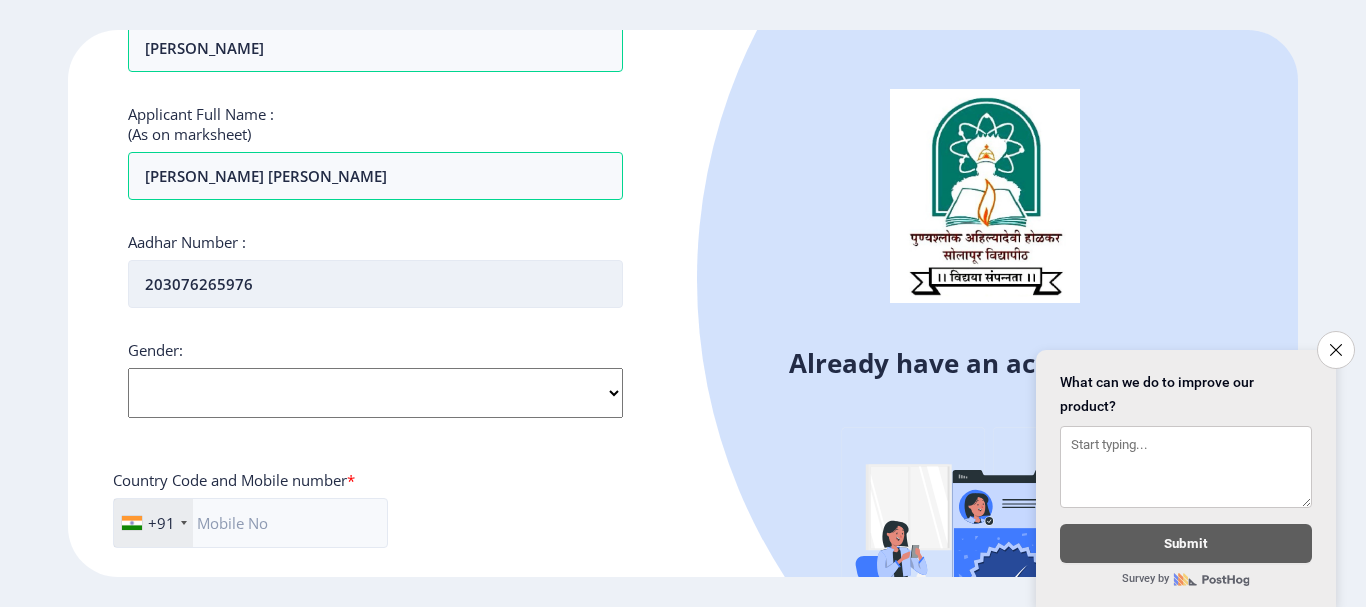 scroll, scrollTop: 546, scrollLeft: 0, axis: vertical 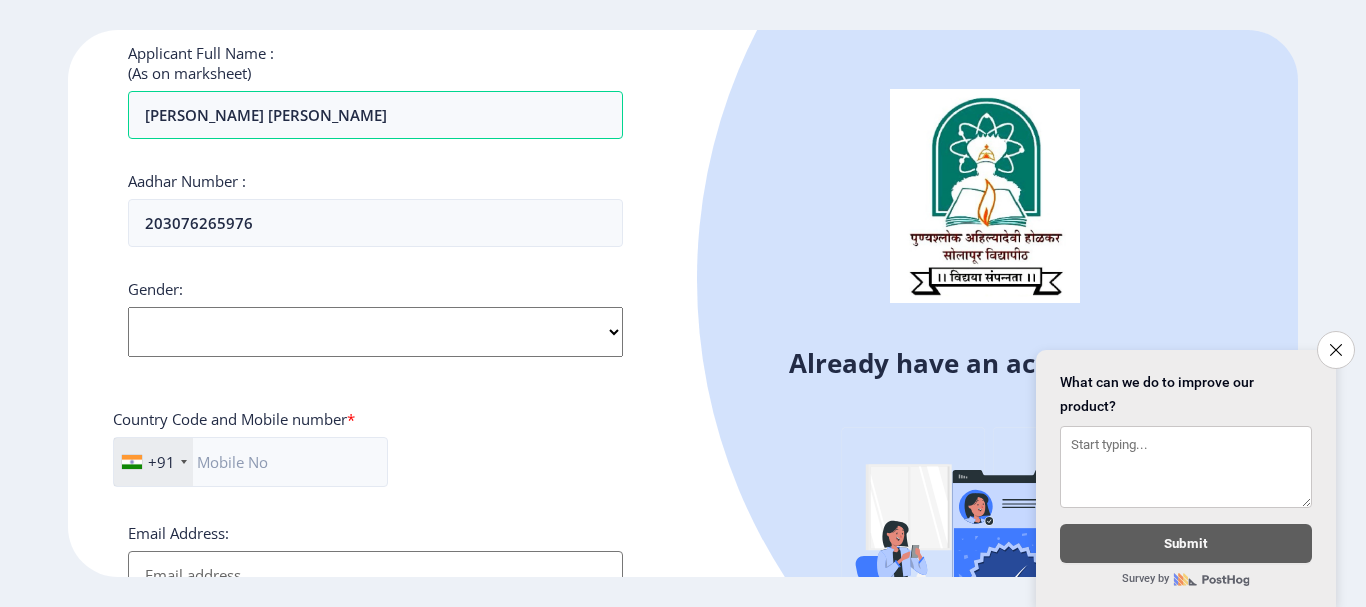 click on "Select Gender [DEMOGRAPHIC_DATA] [DEMOGRAPHIC_DATA] Other" 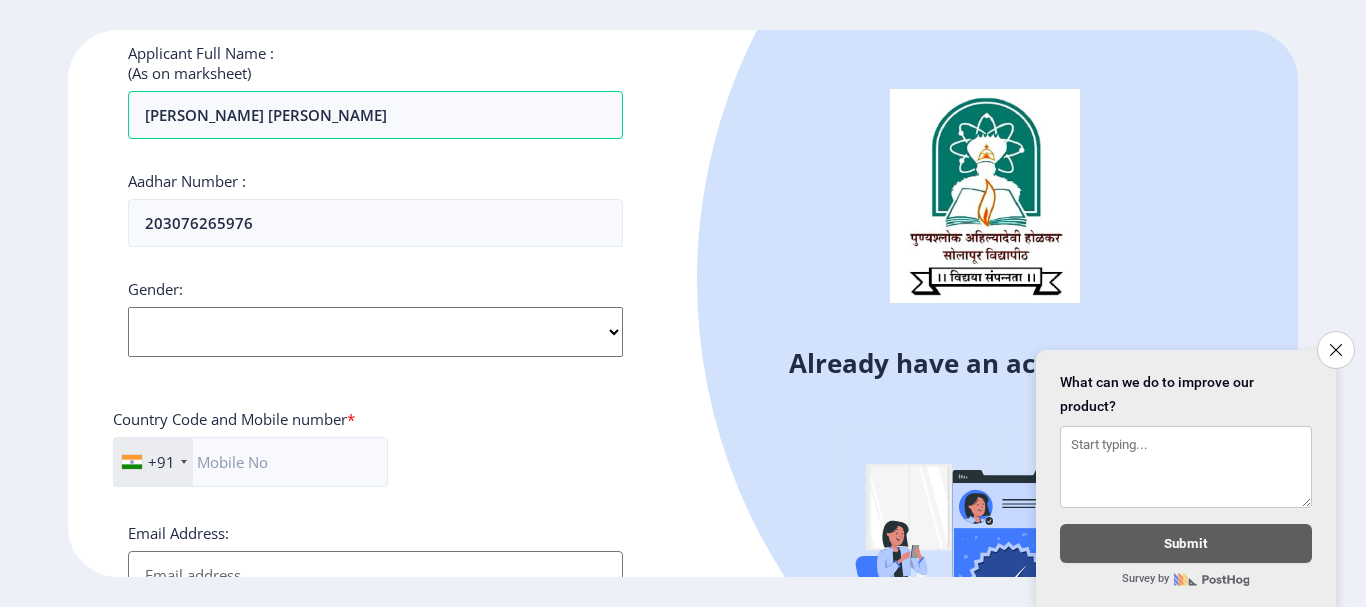 select on "[DEMOGRAPHIC_DATA]" 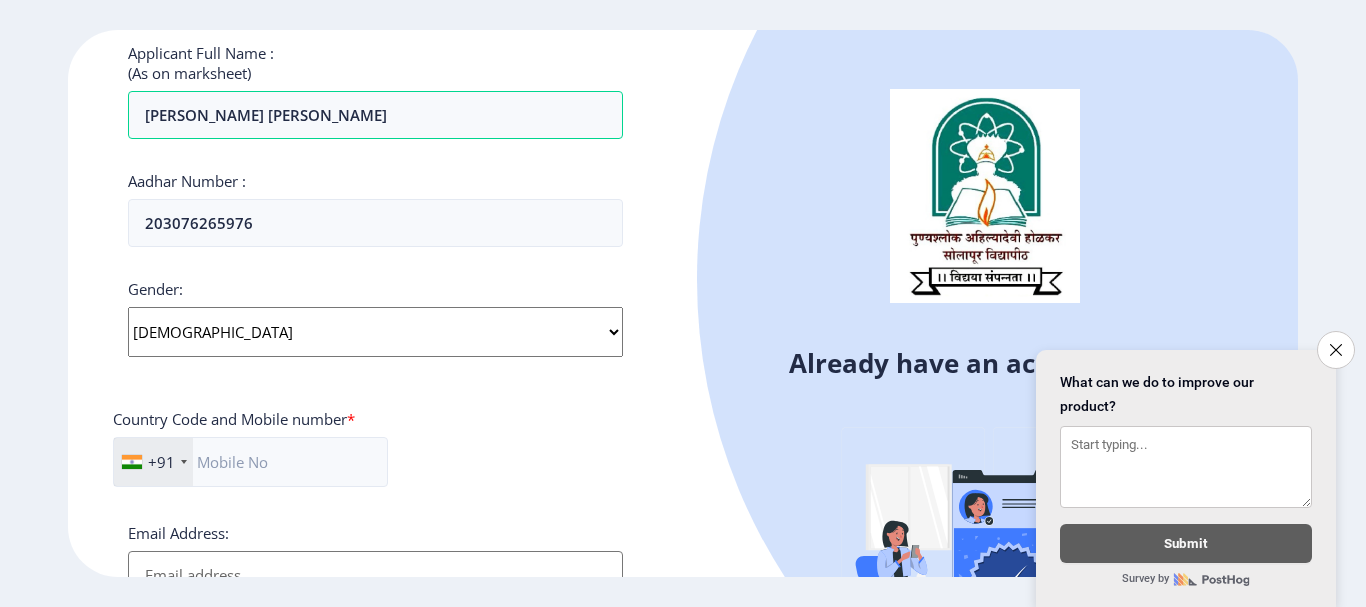click on "Select Gender [DEMOGRAPHIC_DATA] [DEMOGRAPHIC_DATA] Other" 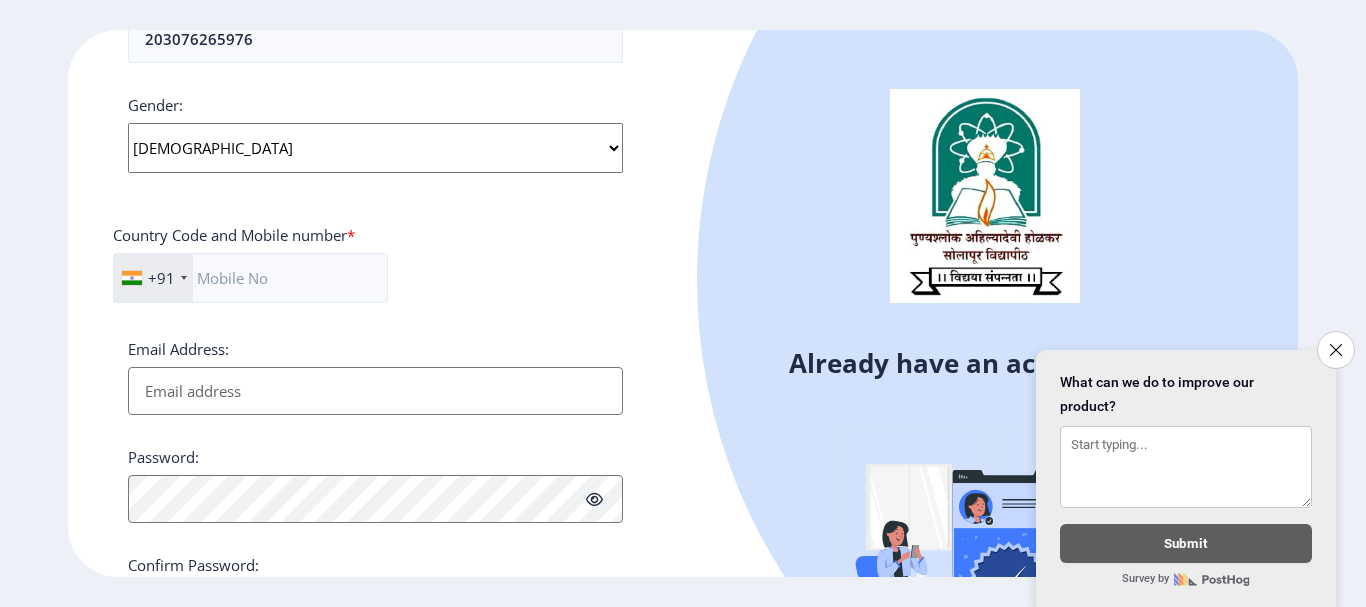 scroll, scrollTop: 746, scrollLeft: 0, axis: vertical 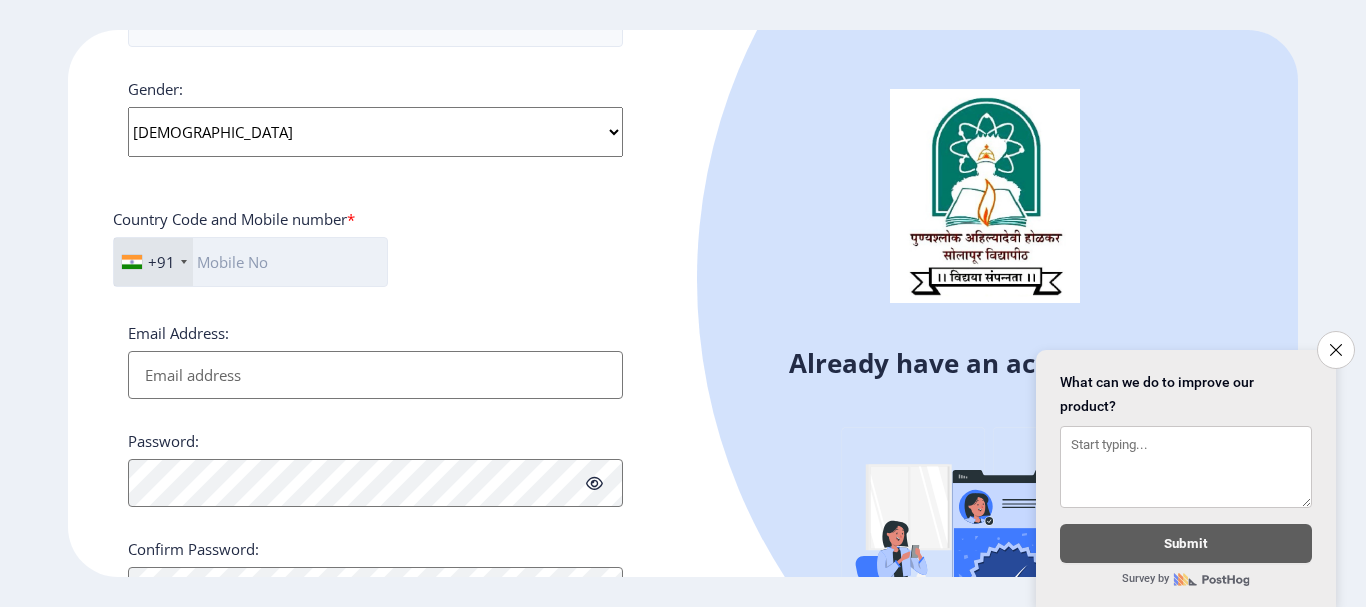 click 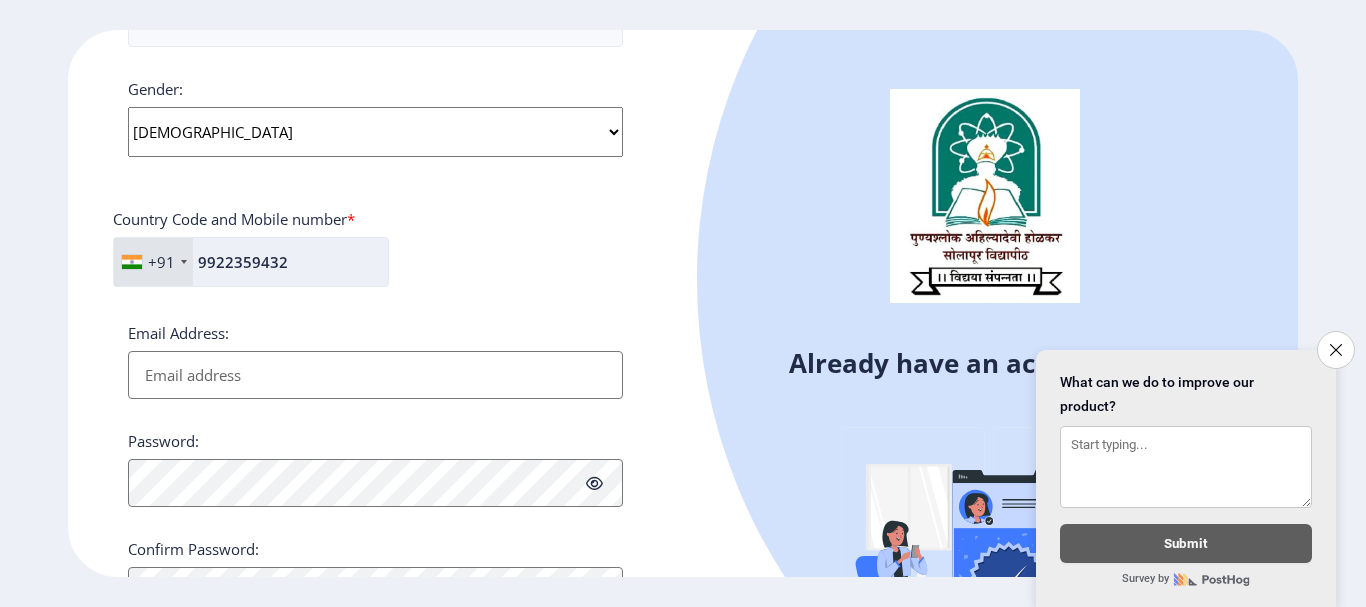 scroll, scrollTop: 846, scrollLeft: 0, axis: vertical 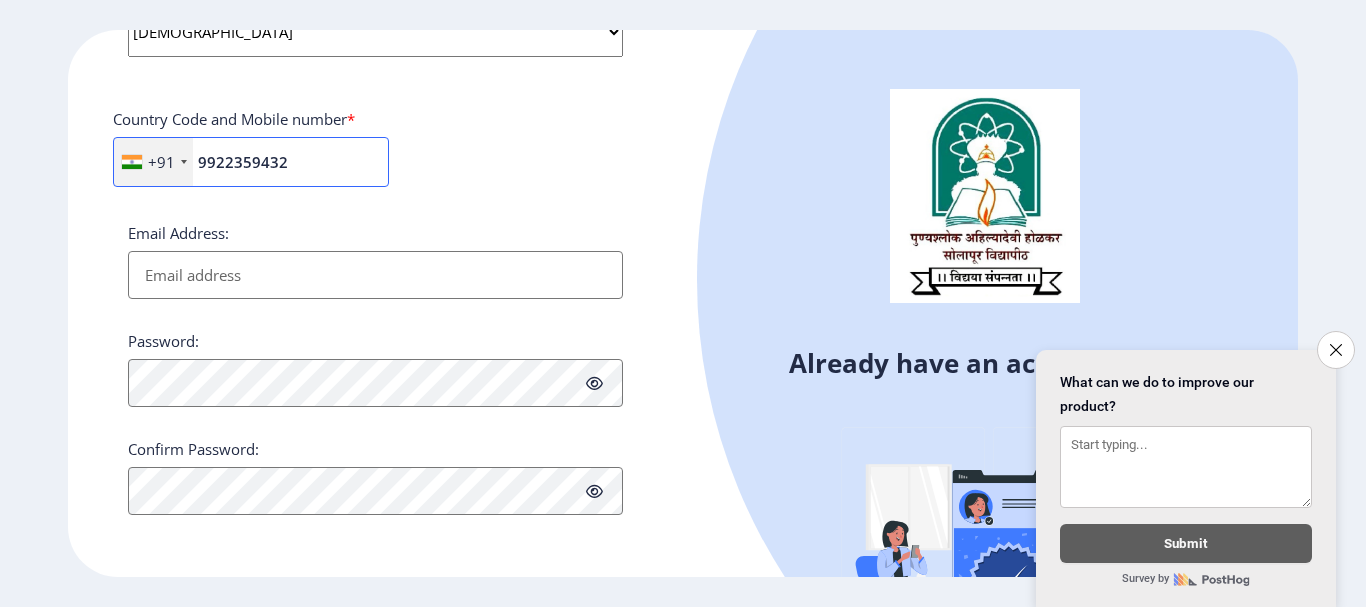 type on "9922359432" 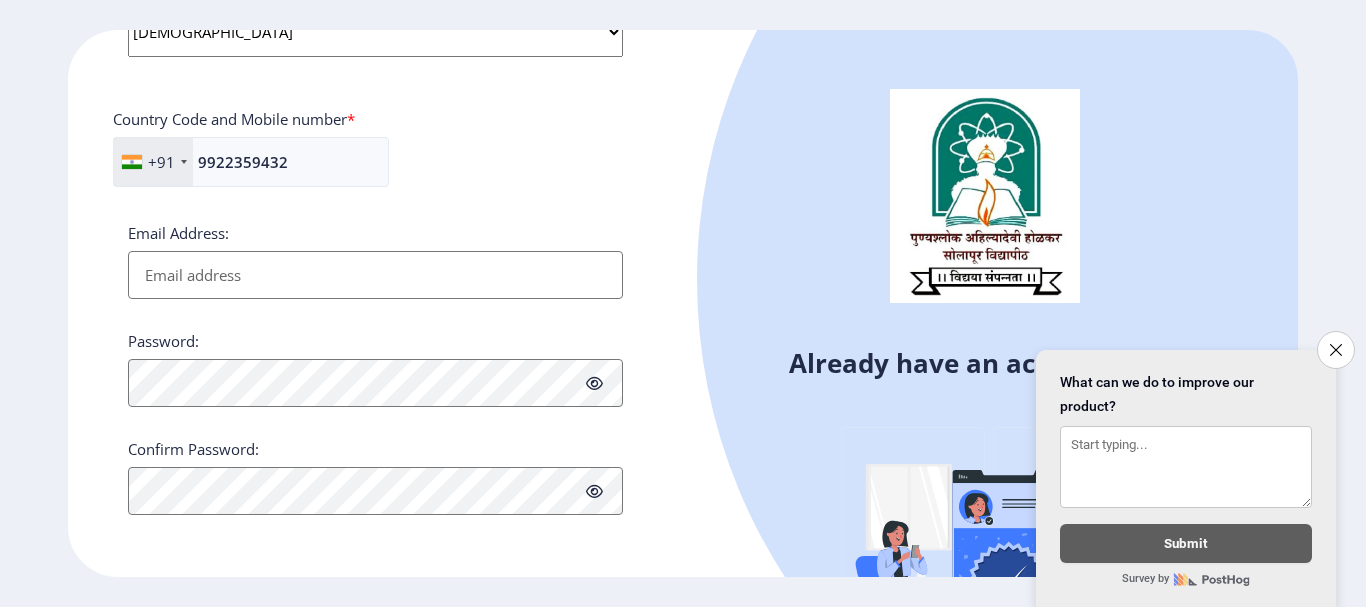 click on "Email Address:" at bounding box center [375, 275] 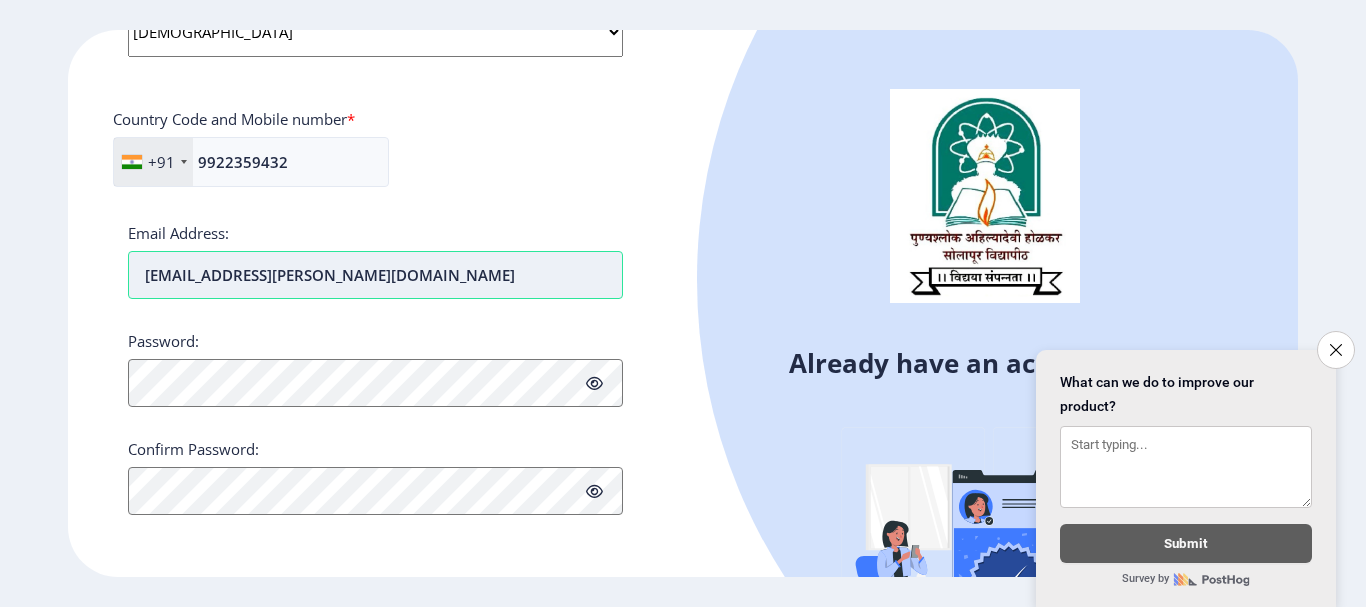 type on "[EMAIL_ADDRESS][PERSON_NAME][DOMAIN_NAME]" 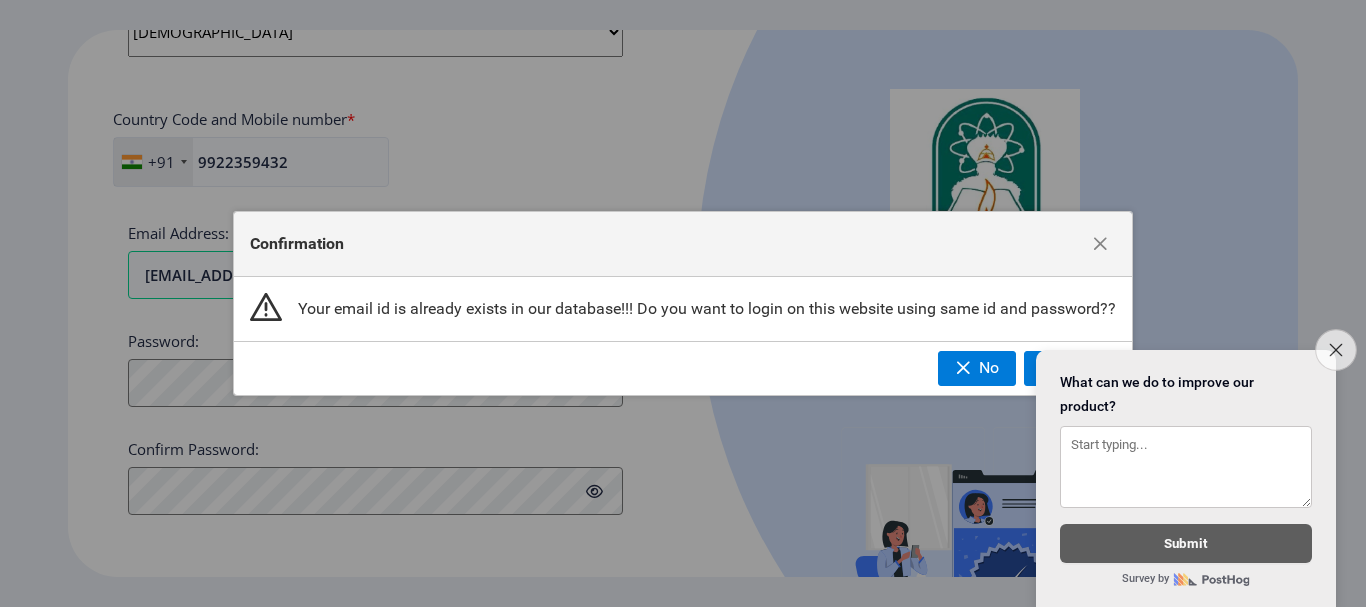 click on "Close survey" at bounding box center [1336, 350] 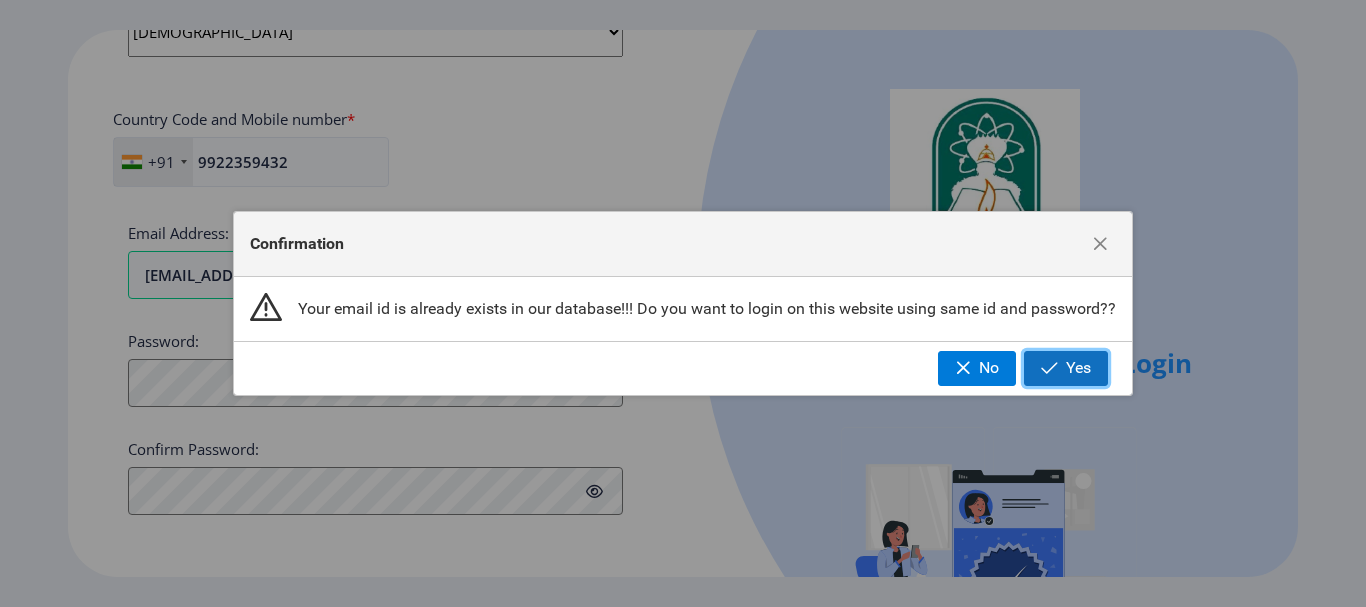click 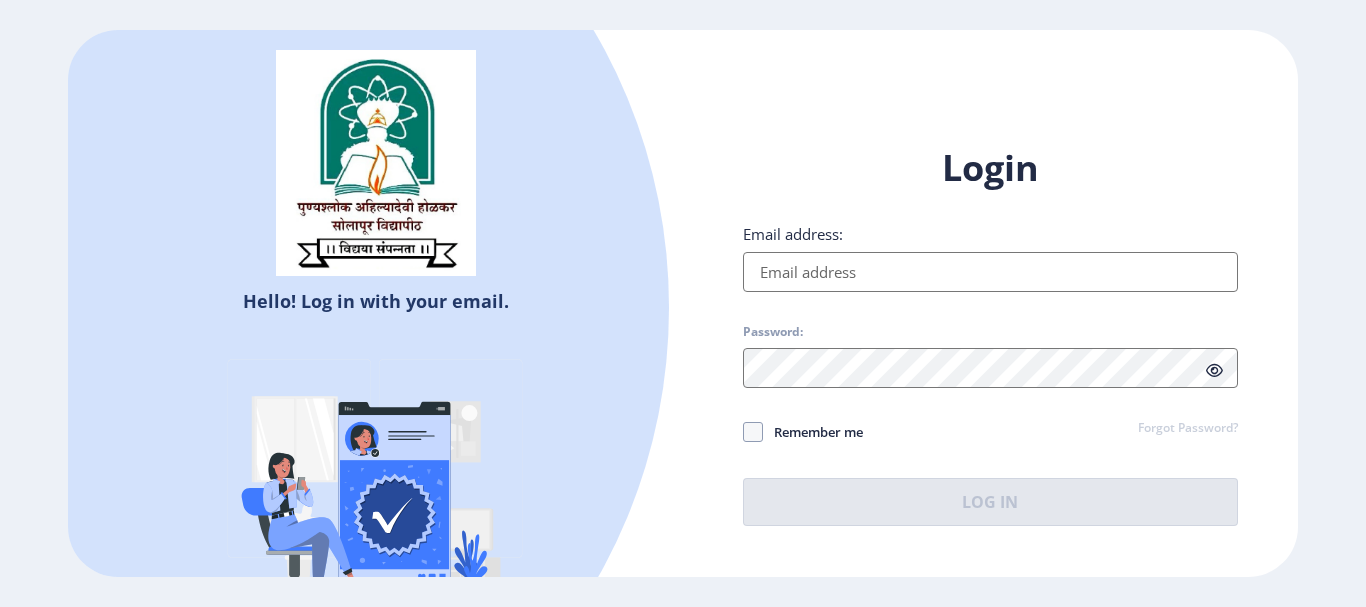 click on "Email address:" at bounding box center [990, 272] 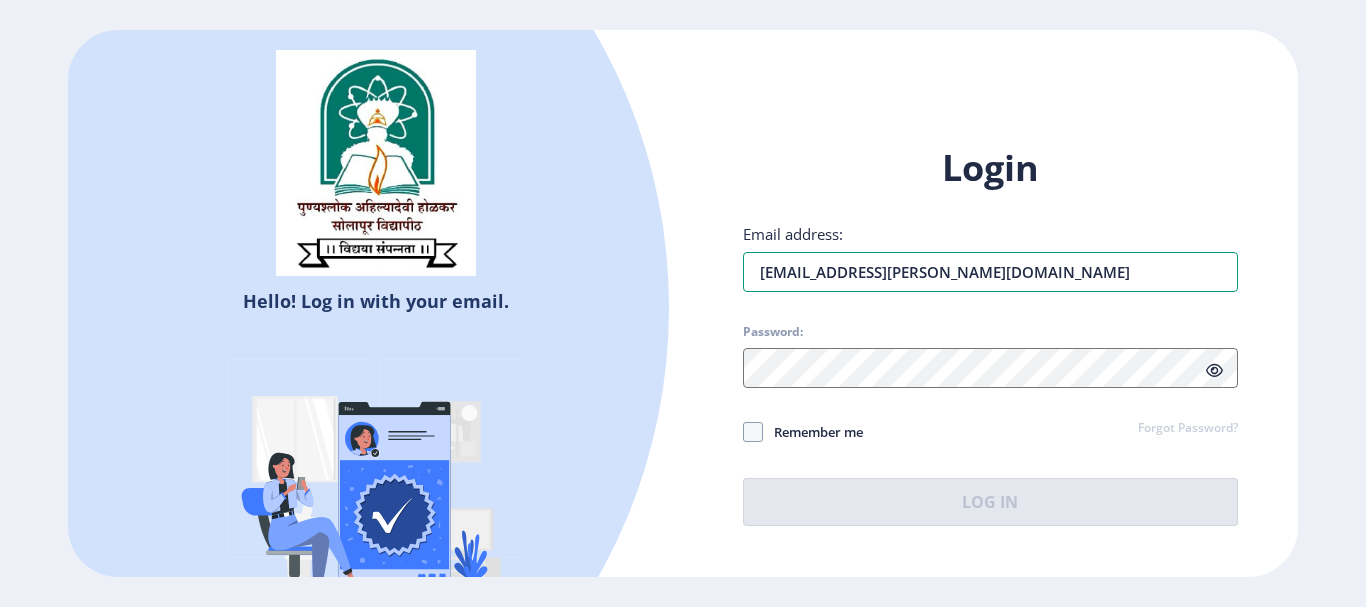 type on "[EMAIL_ADDRESS][PERSON_NAME][DOMAIN_NAME]" 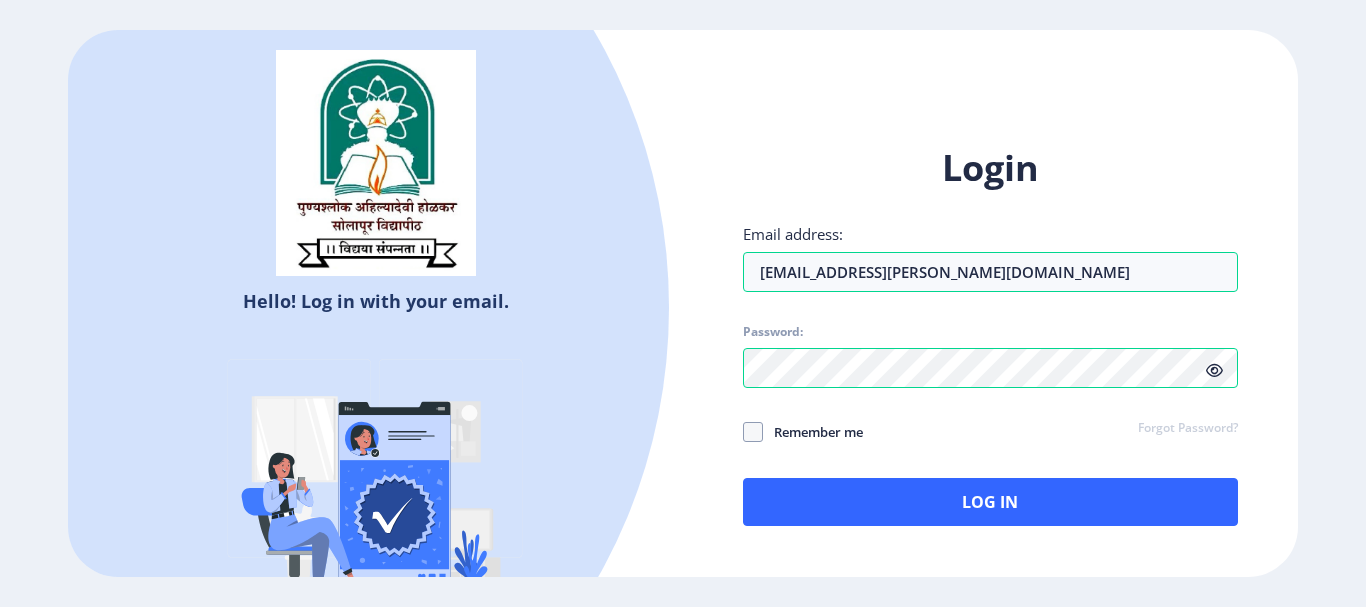 click on "Remember me" 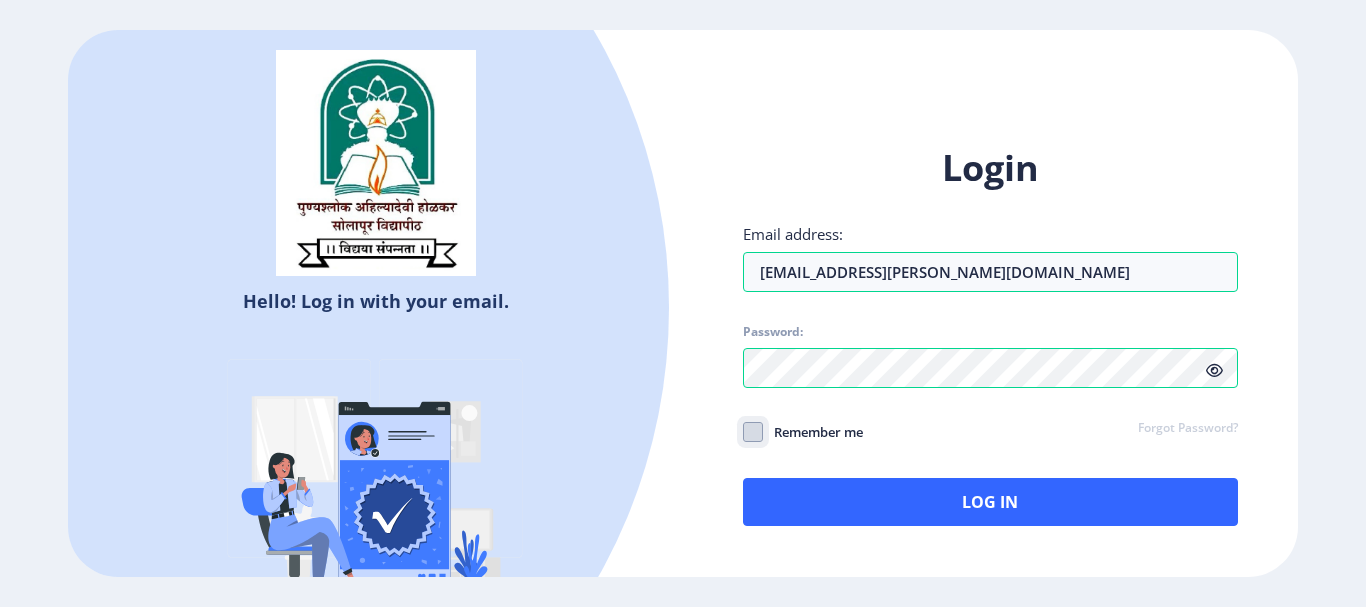click on "Remember me" 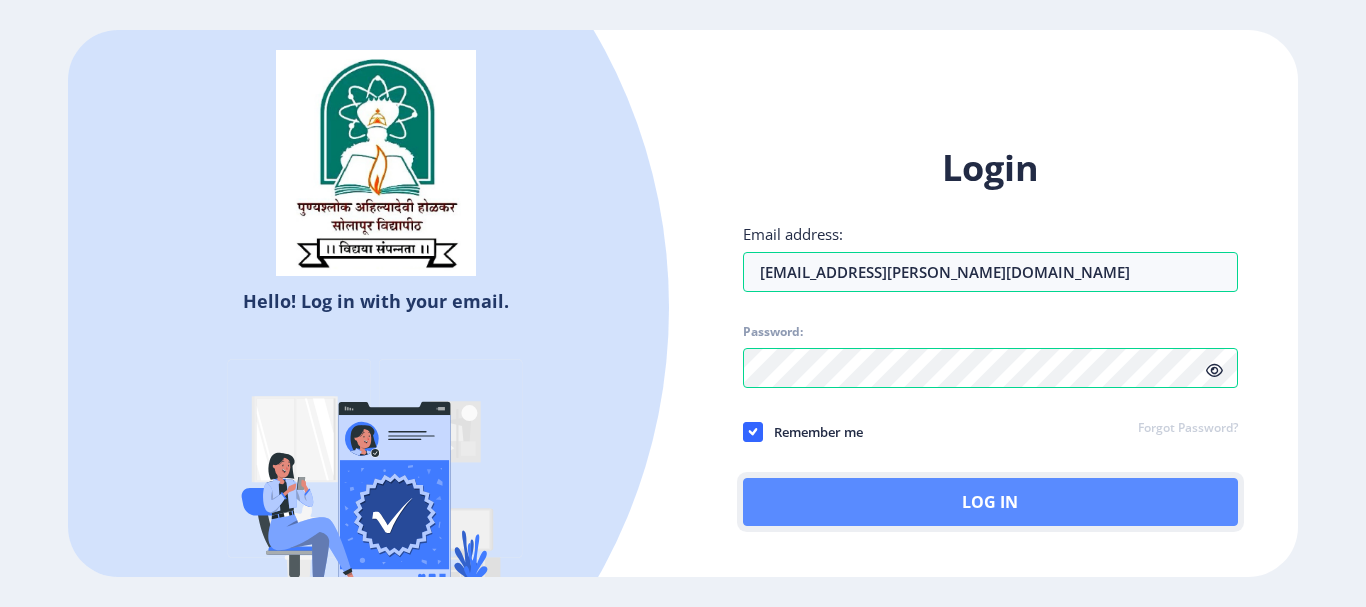 click on "Log In" 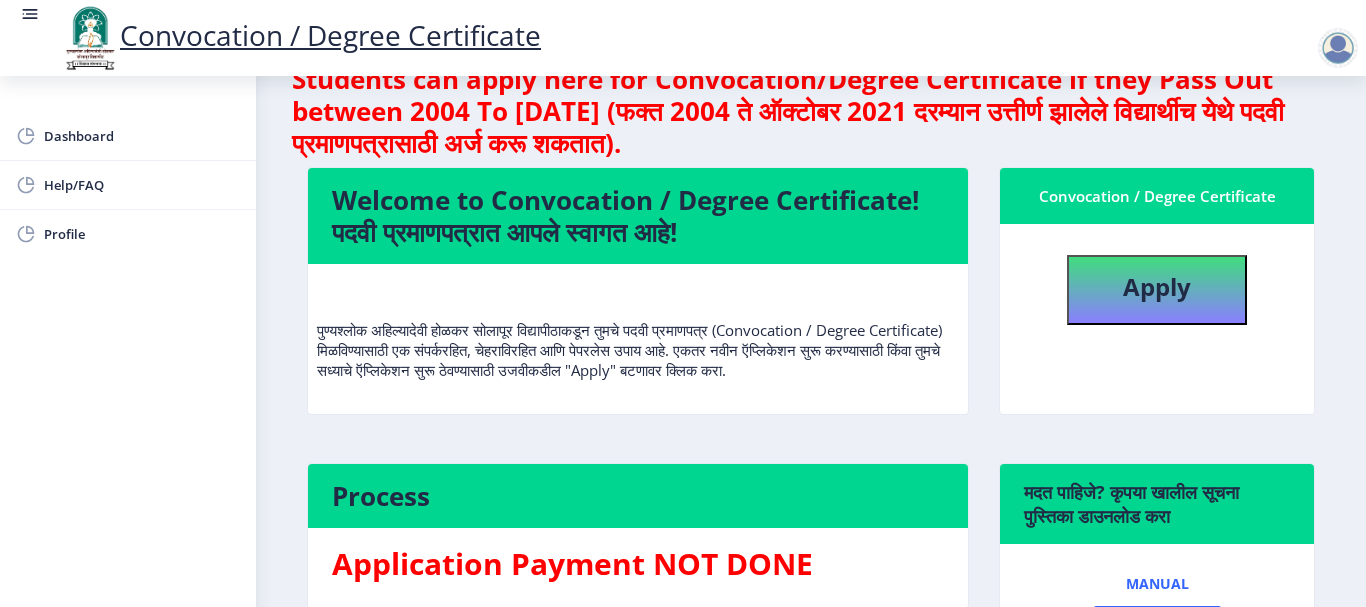 scroll, scrollTop: 0, scrollLeft: 0, axis: both 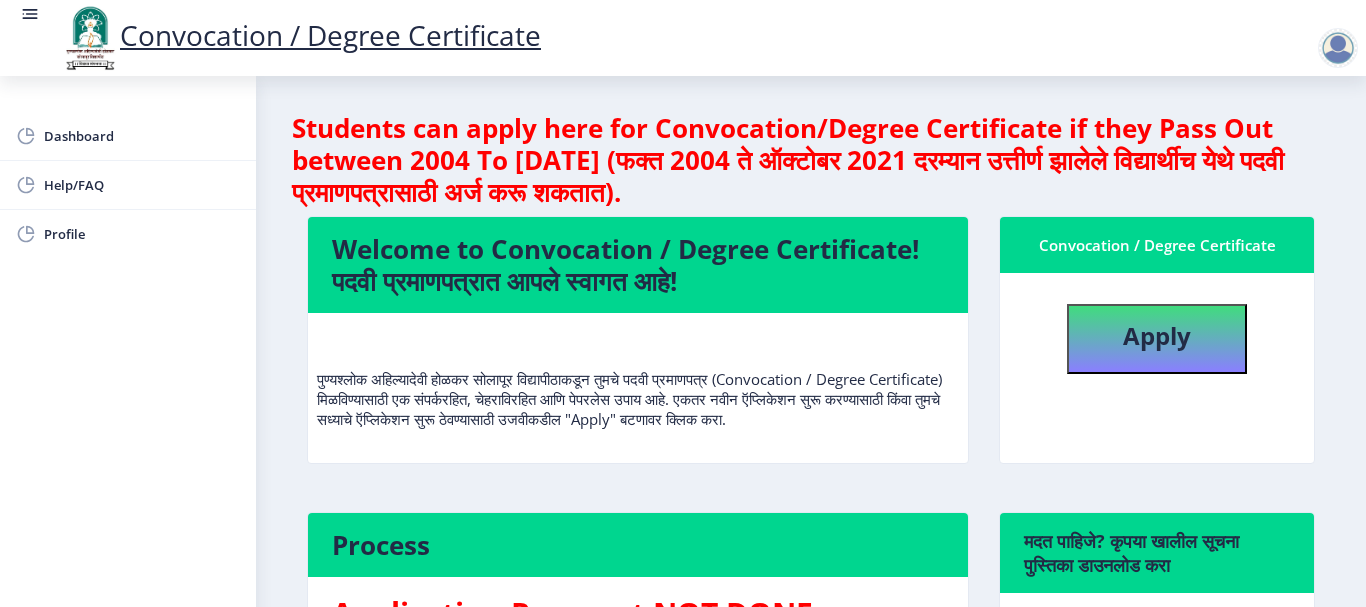 click on "Welcome to Convocation / Degree Certificate!  पदवी प्रमाणपत्रात आपले स्वागत आहे!" 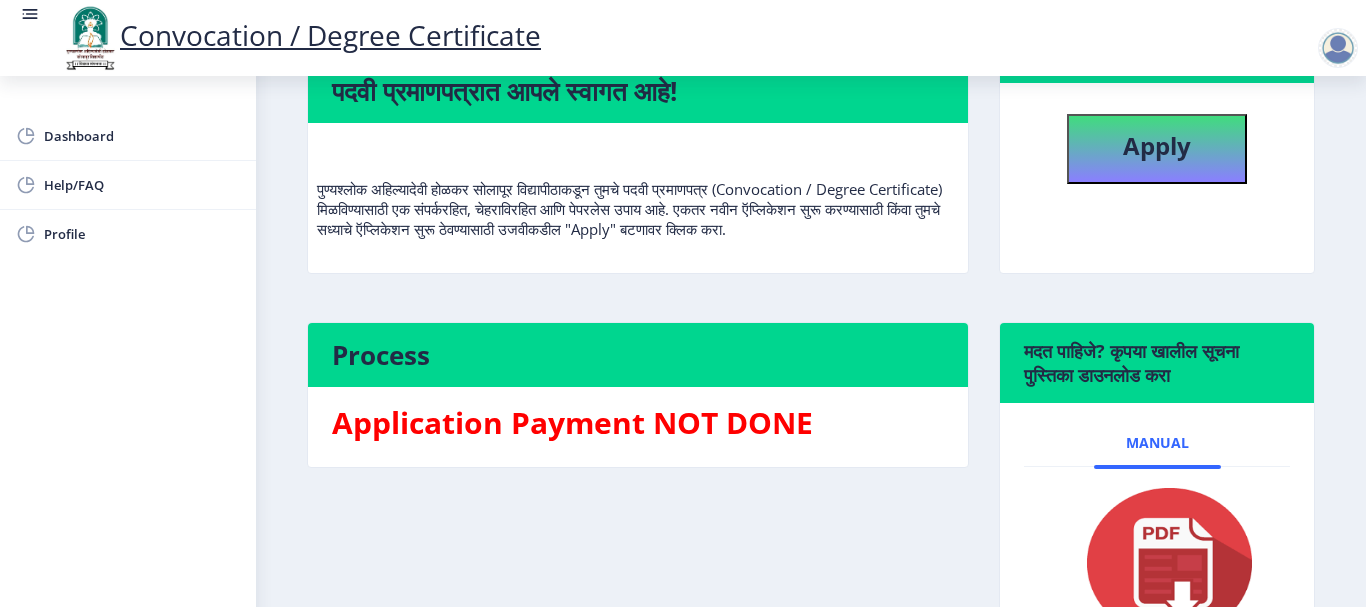 scroll, scrollTop: 200, scrollLeft: 0, axis: vertical 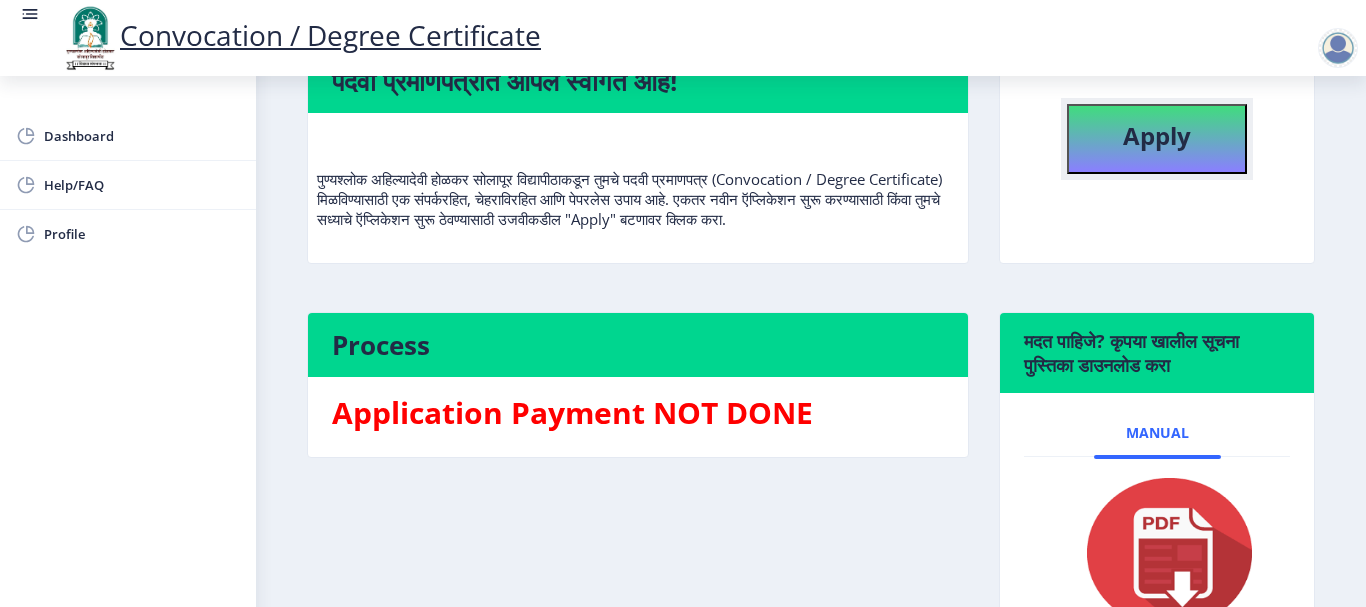 click on "Apply" 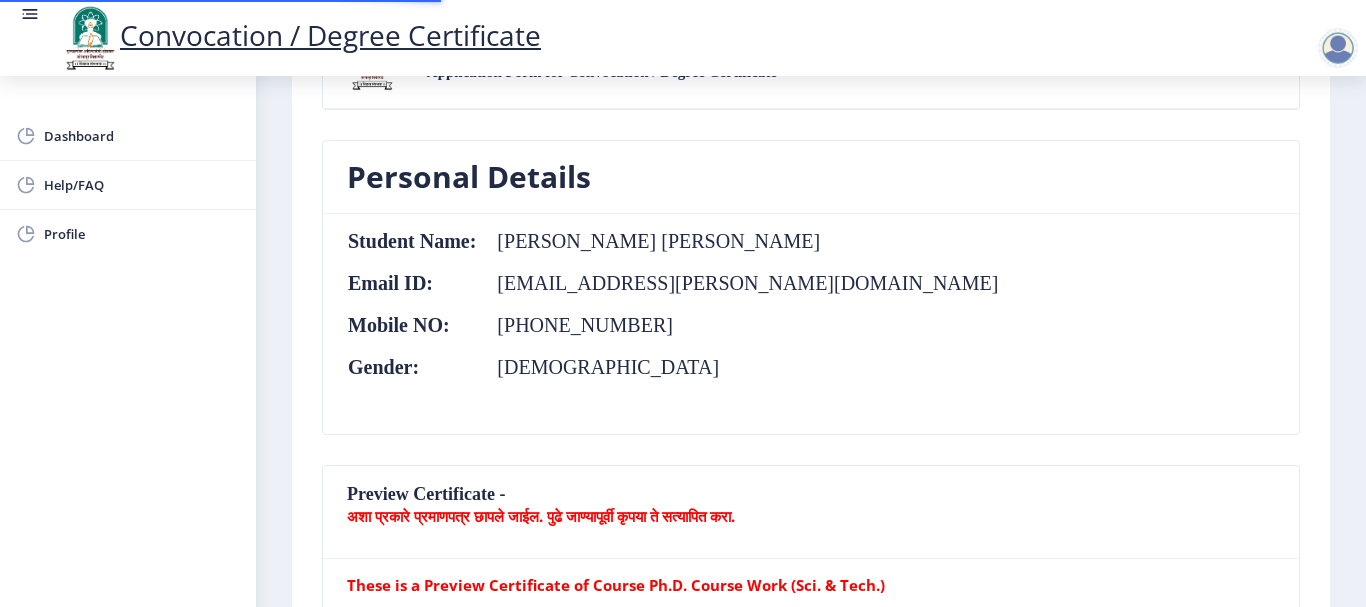 scroll, scrollTop: 0, scrollLeft: 0, axis: both 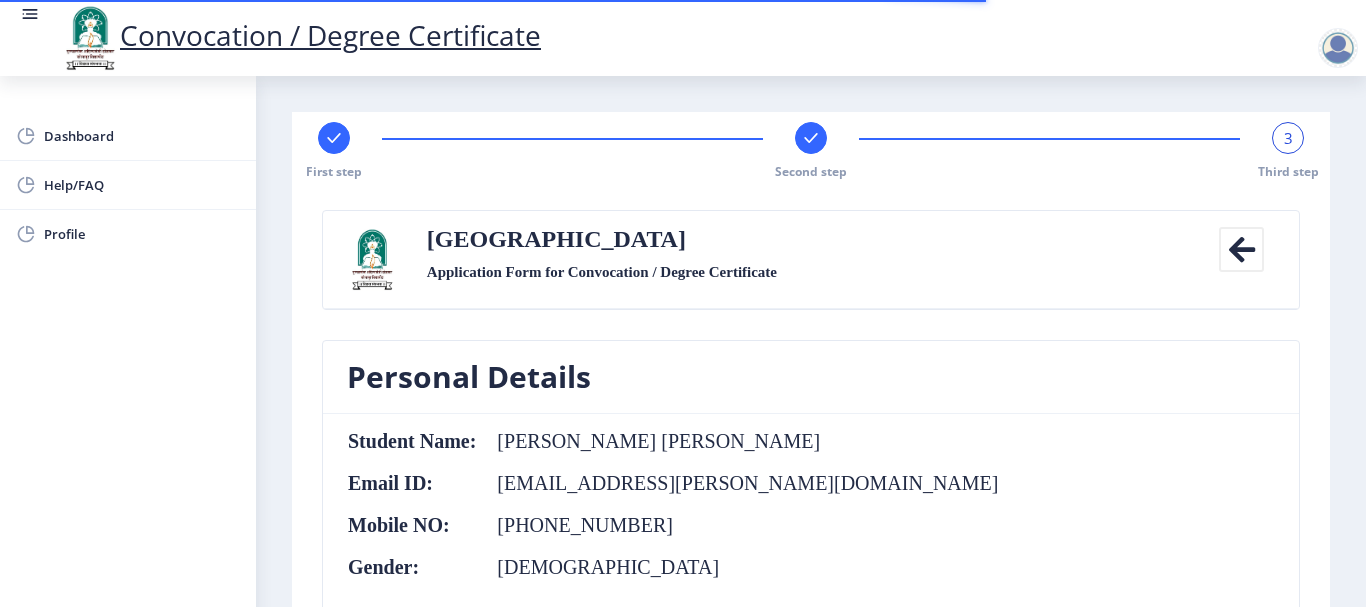 click on "Second step" 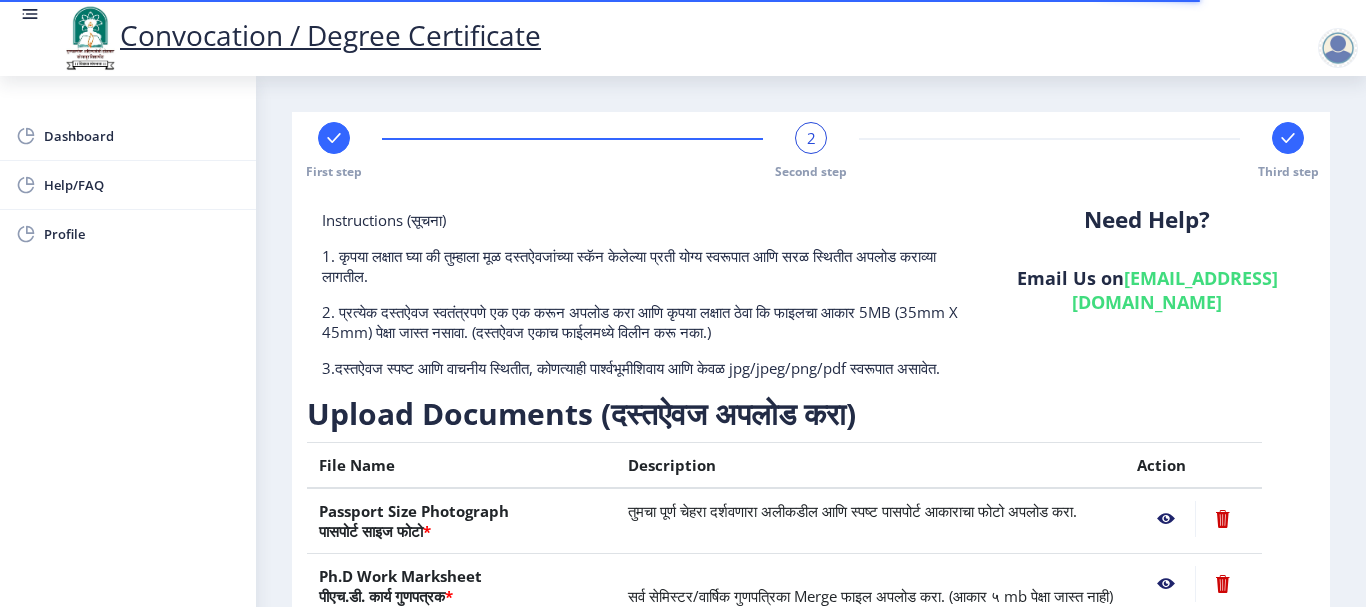 click 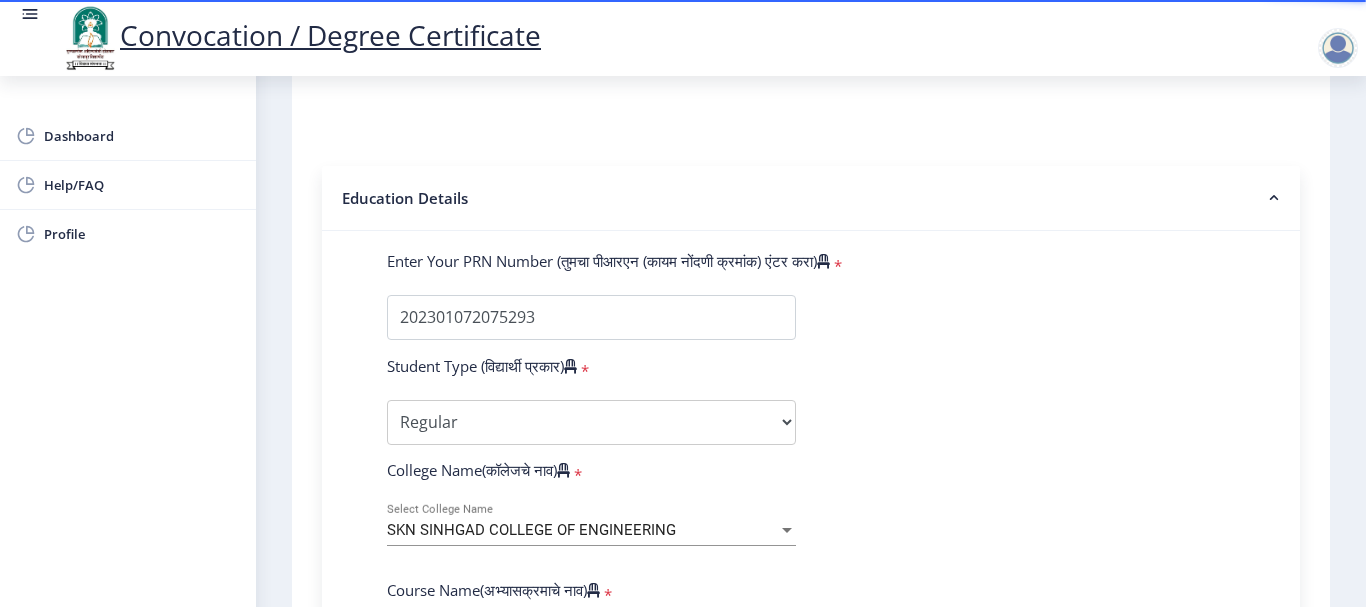 scroll, scrollTop: 200, scrollLeft: 0, axis: vertical 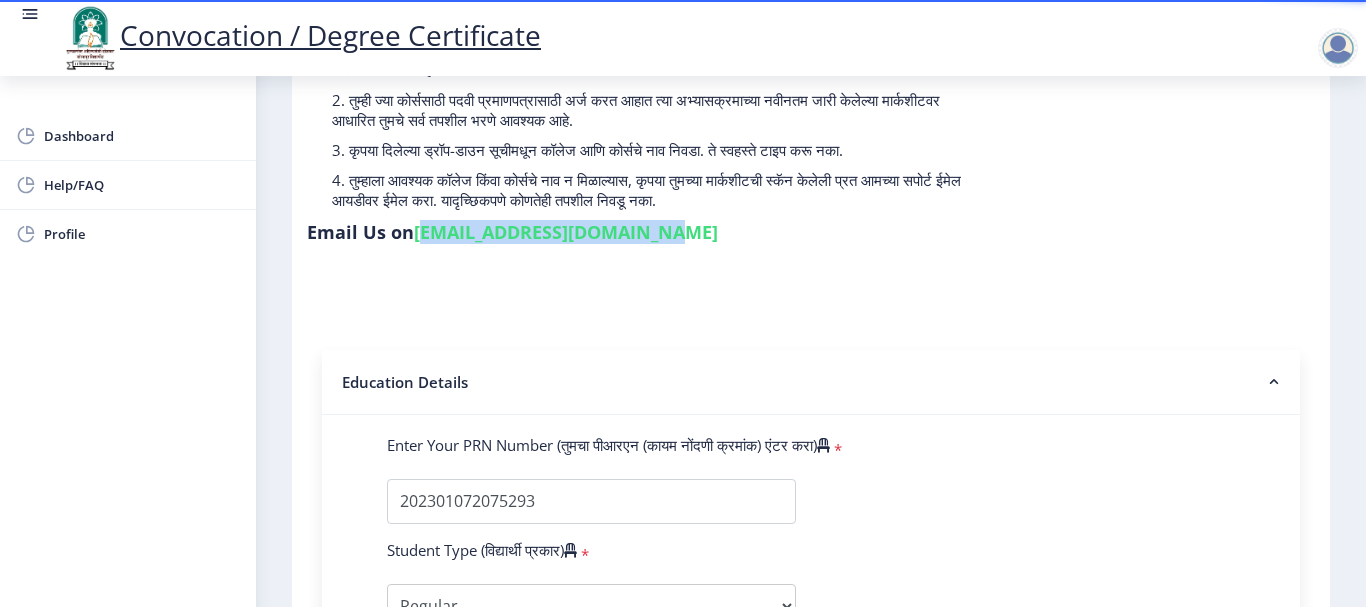 drag, startPoint x: 416, startPoint y: 234, endPoint x: 640, endPoint y: 234, distance: 224 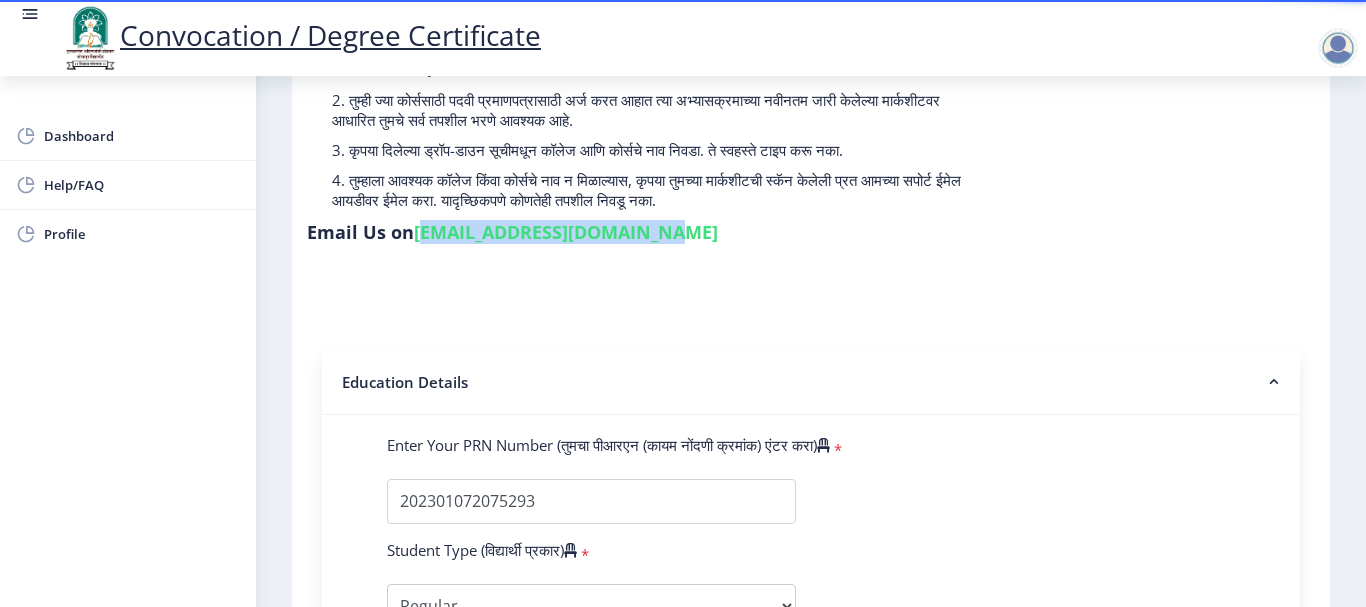 copy on "[EMAIL_ADDRESS][DOMAIN_NAME]" 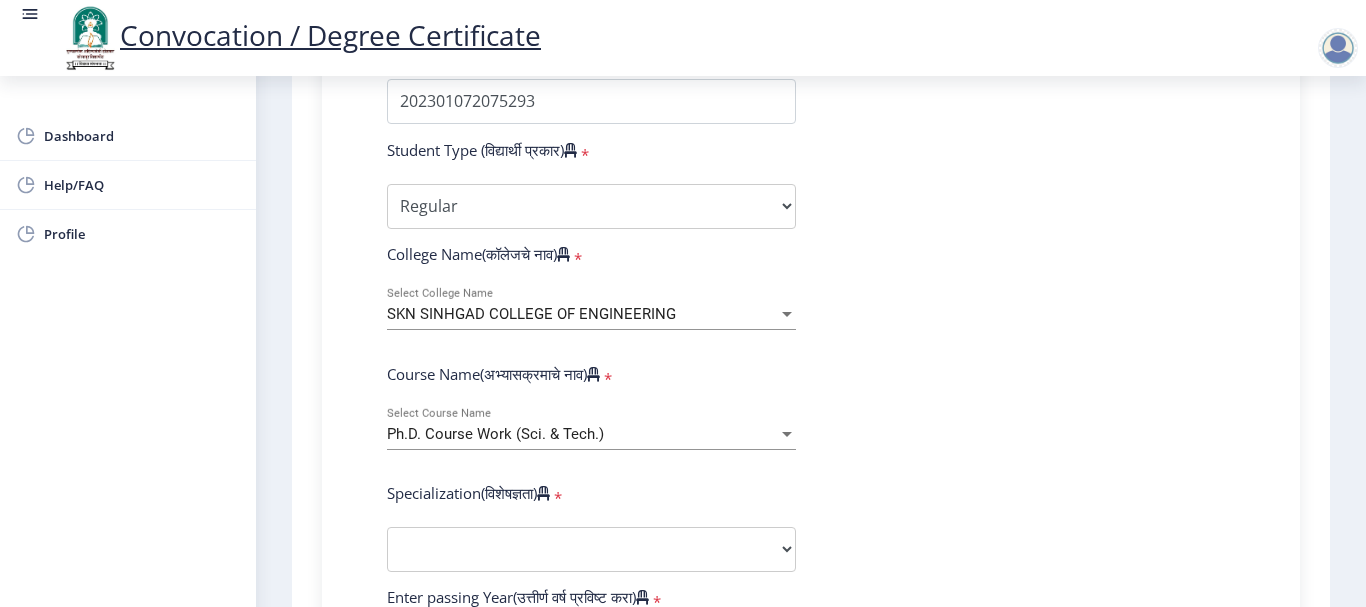 scroll, scrollTop: 700, scrollLeft: 0, axis: vertical 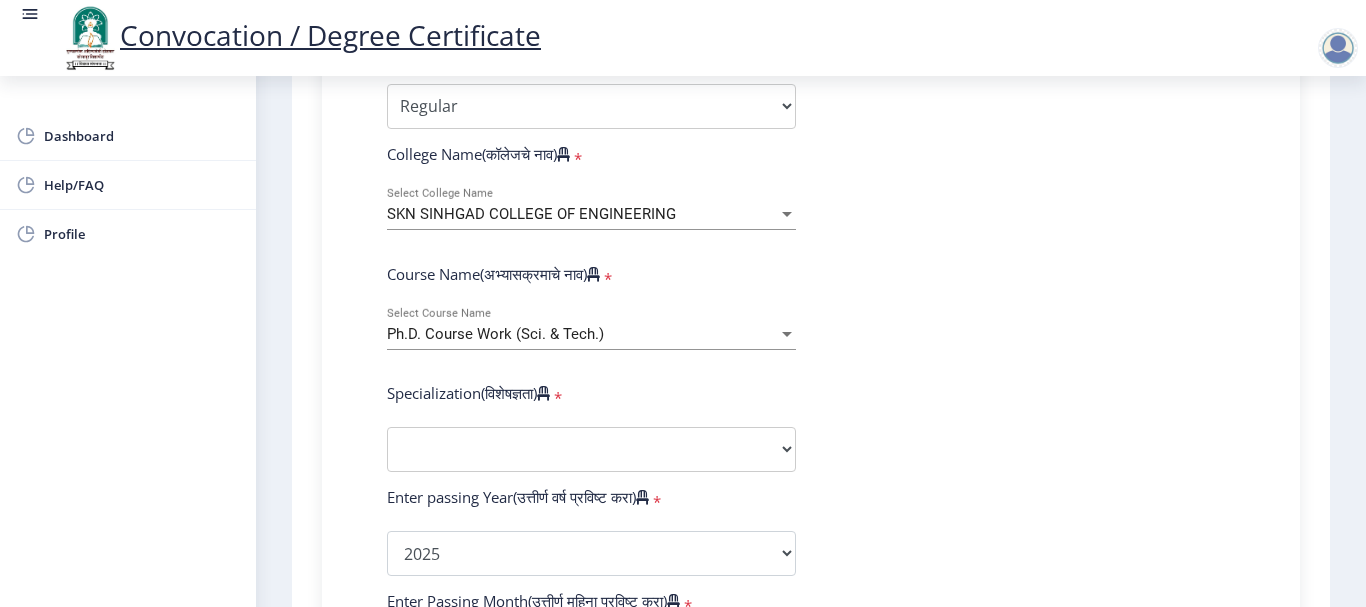click on "Enter Your PRN Number (तुमचा पीआरएन (कायम नोंदणी क्रमांक) एंटर करा)   * Student Type (विद्यार्थी प्रकार)    * Select Student Type Regular External College Name(कॉलेजचे नाव)   * SKN SINHGAD COLLEGE OF ENGINEERING Select College Name Course Name(अभ्यासक्रमाचे नाव)   * Ph.D. Course Work (Sci. & Tech.) Select Course Name  Specialization(विशेषज्ञता)   * Specialization Biotechnology Botany Chemistry Civil Engineering Computer Science Computer Science & Engineering Electronics Electronics & Telecommunincation Engg. Electronics Engieering Geography Mathematics Mechanical Engineering Pharmacy Physics Zoology Statistics Other Enter passing Year(उत्तीर्ण वर्ष प्रविष्ट करा)   *  2025   2024   2023   2022   2021   2020   2019   2018   2017   2016   2015   2014   2013   2012   2011   2010  * *" 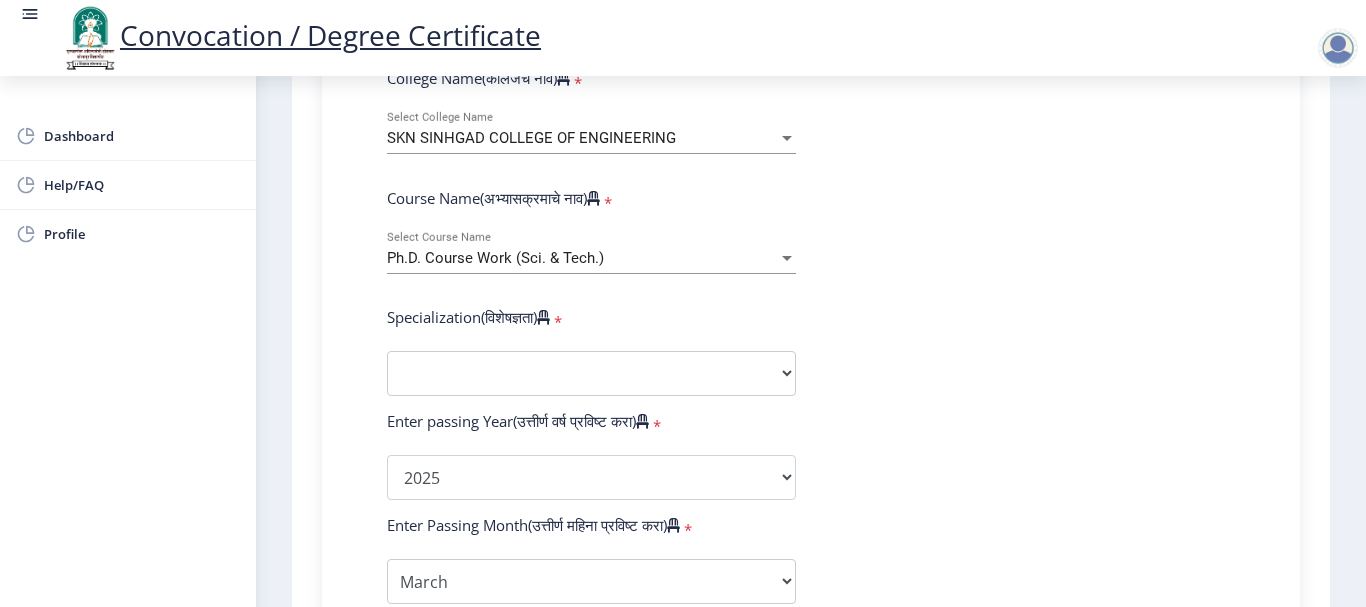 scroll, scrollTop: 800, scrollLeft: 0, axis: vertical 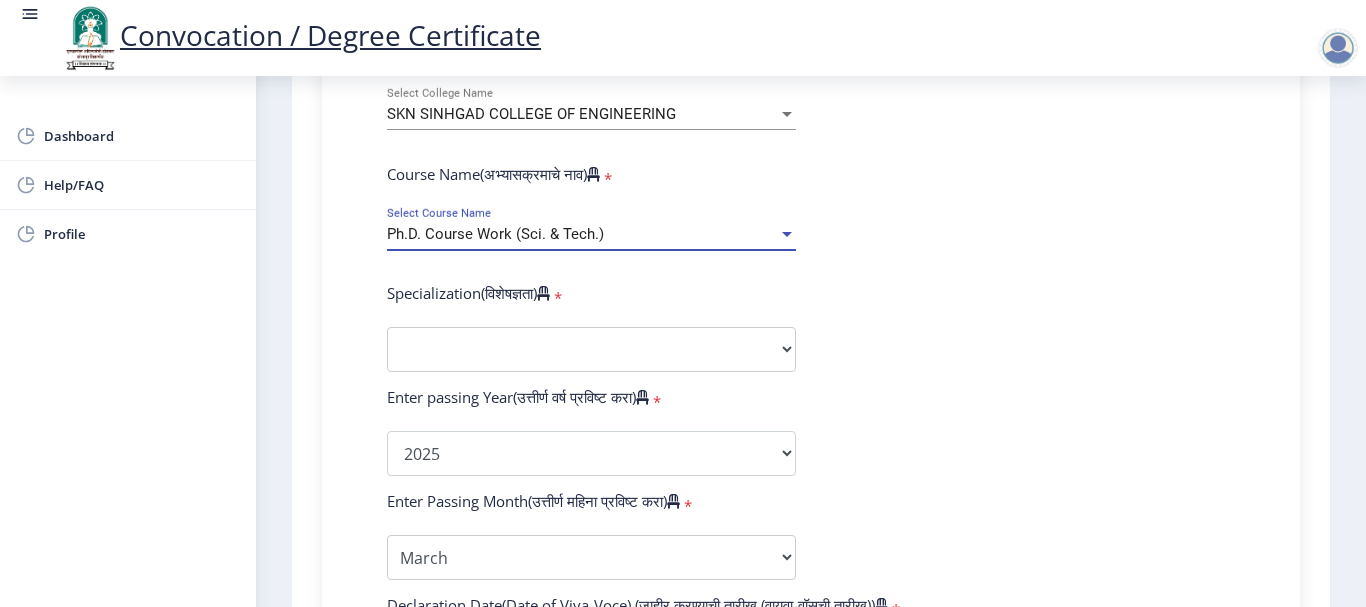 click at bounding box center [787, 234] 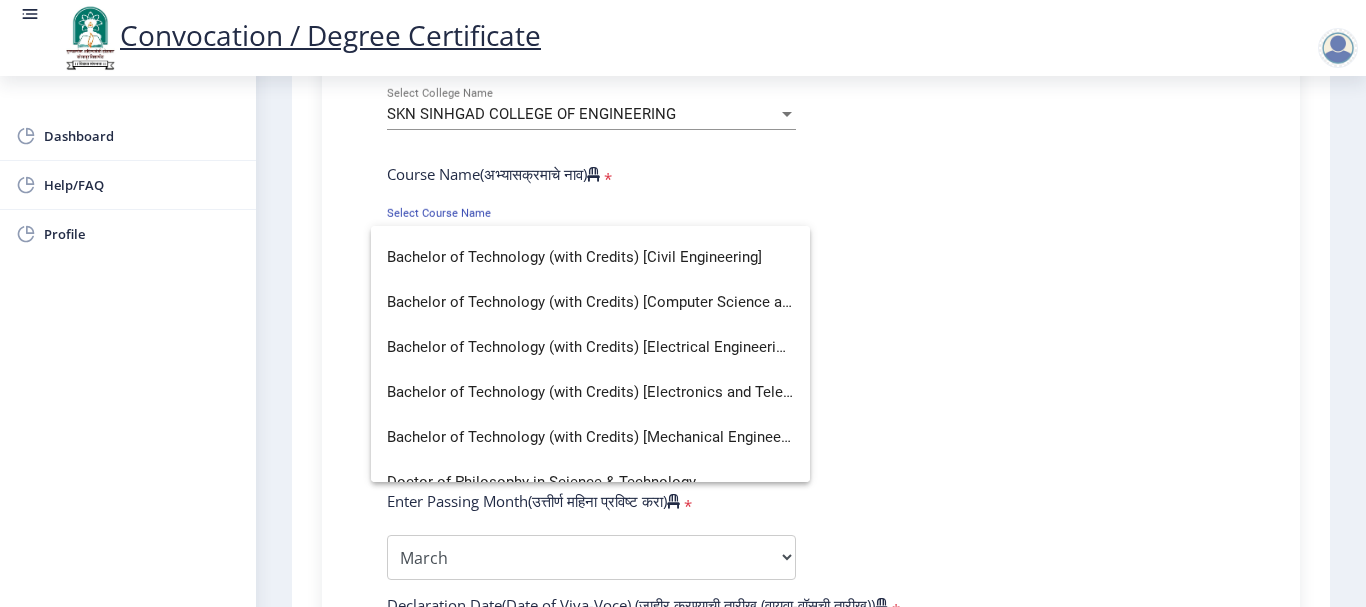 scroll, scrollTop: 0, scrollLeft: 0, axis: both 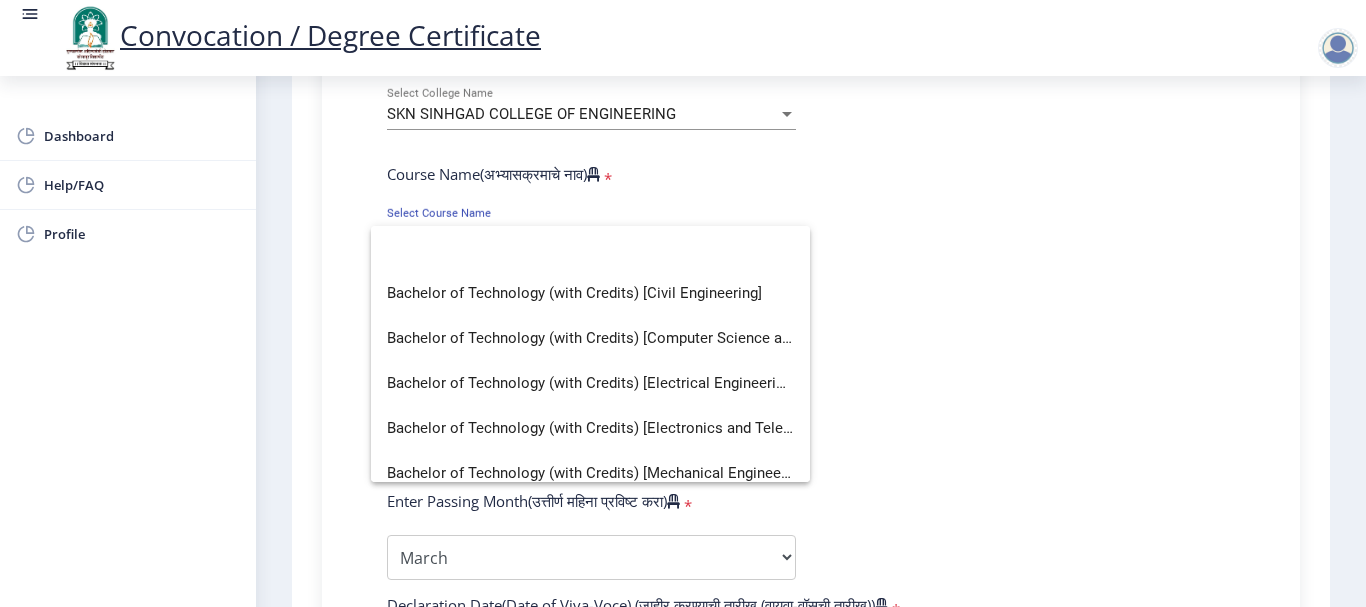click 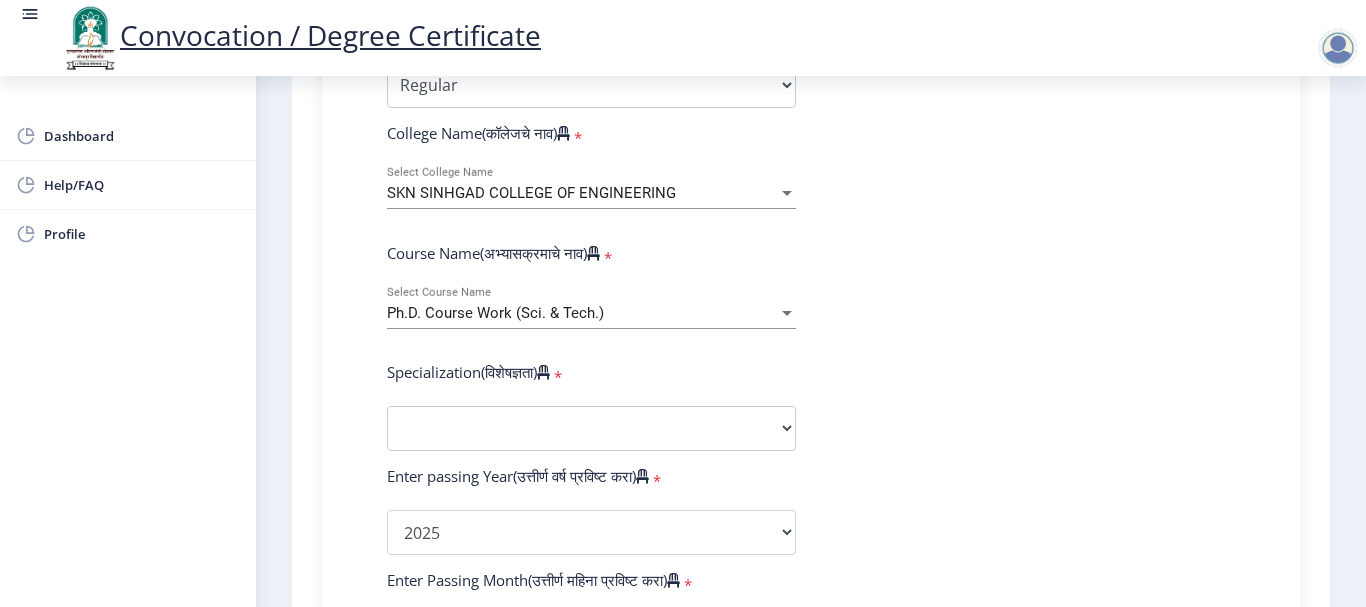 scroll, scrollTop: 700, scrollLeft: 0, axis: vertical 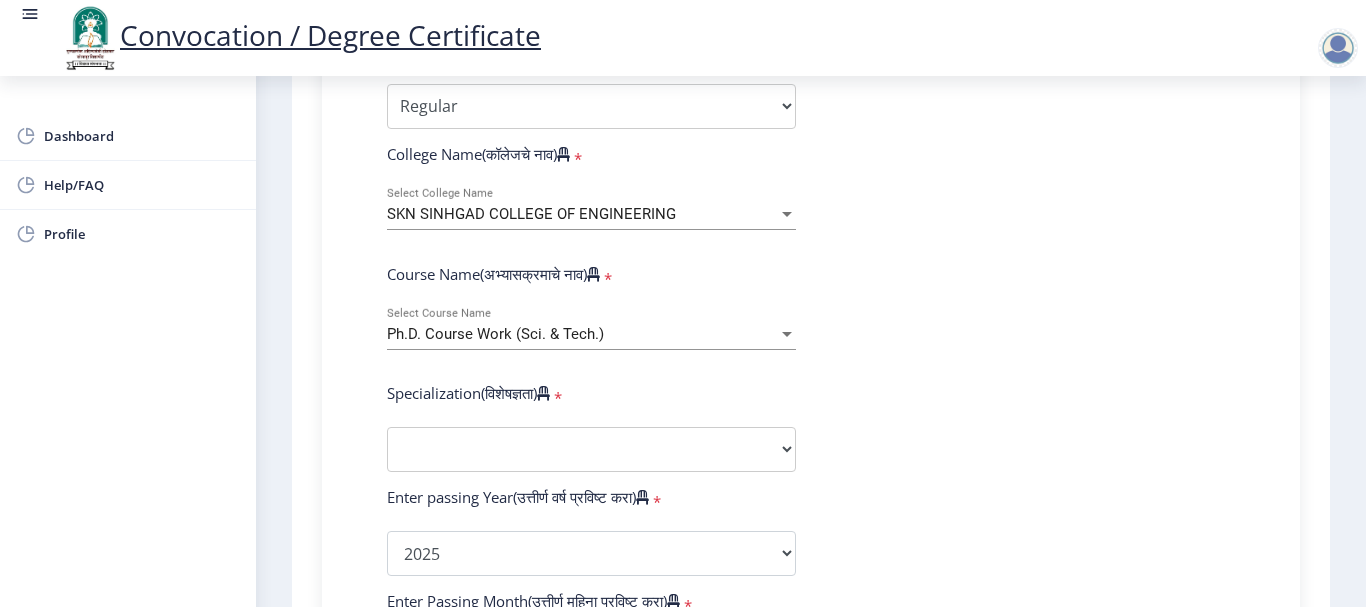 click on "Ph.D. Course Work (Sci. & Tech.)" at bounding box center (582, 334) 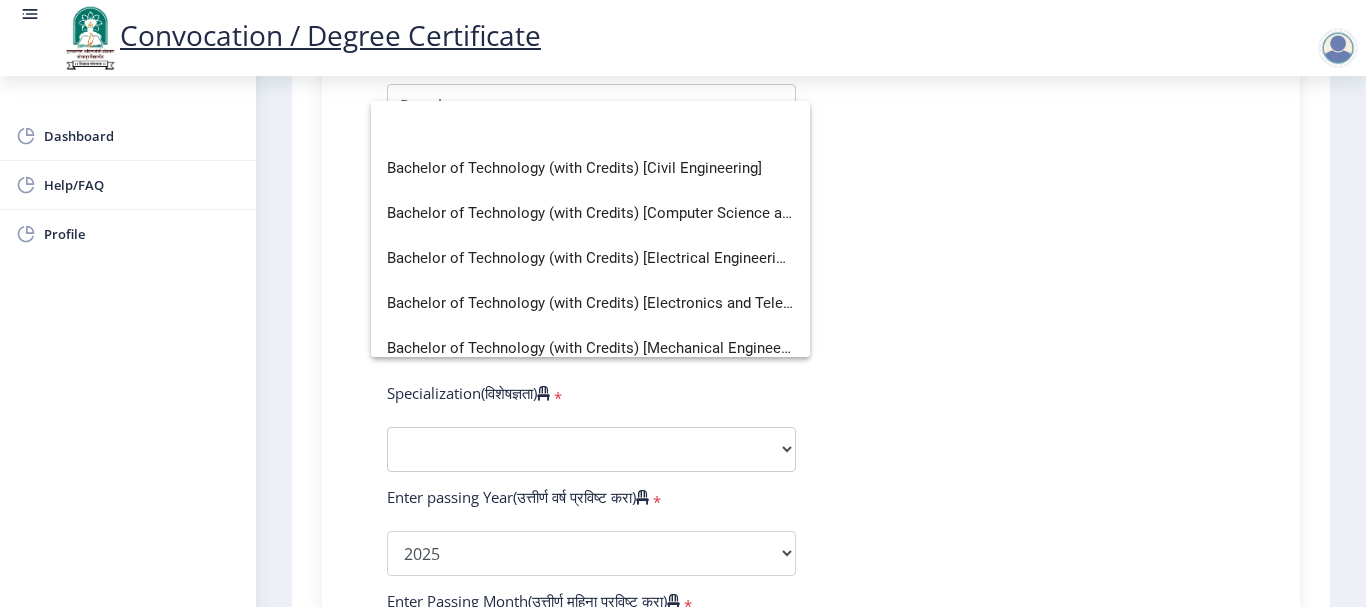 scroll, scrollTop: 0, scrollLeft: 0, axis: both 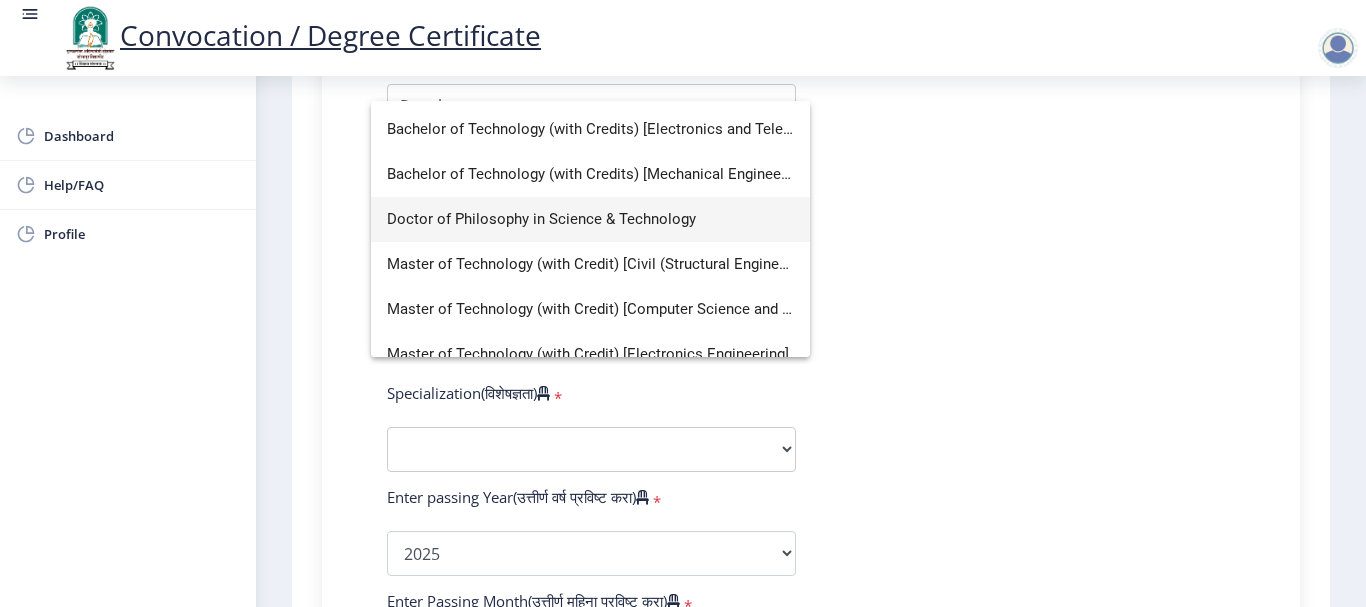 click on "Doctor of Philosophy in Science & Technology" at bounding box center [590, 219] 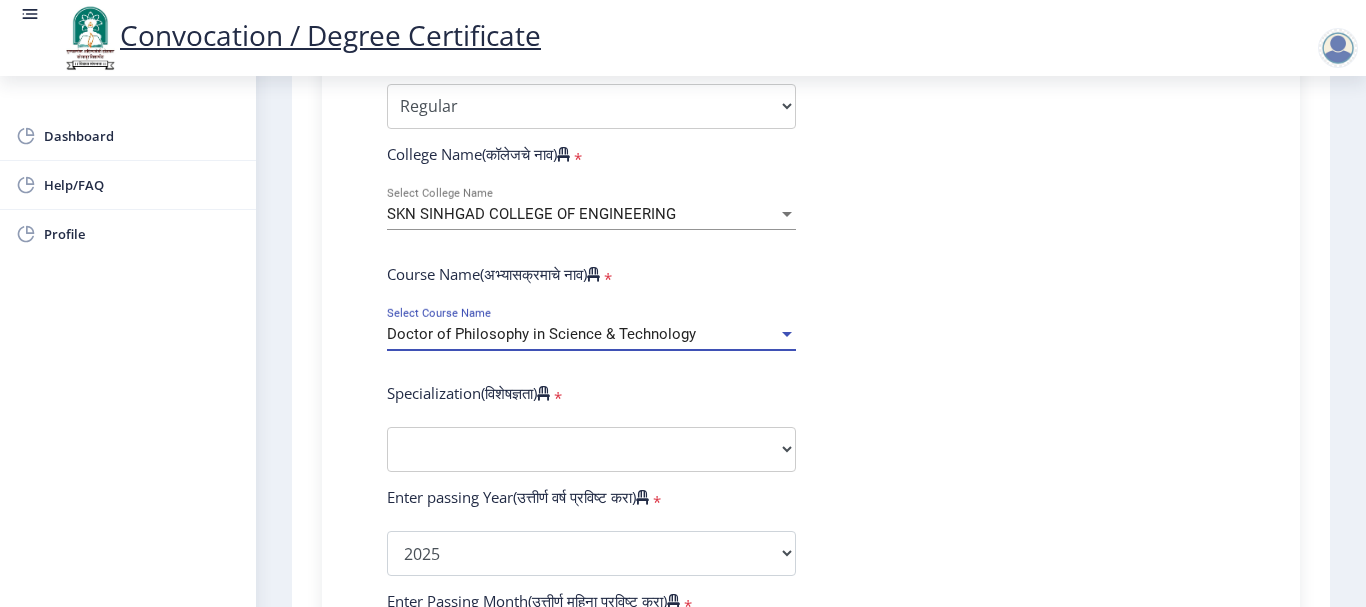 scroll, scrollTop: 800, scrollLeft: 0, axis: vertical 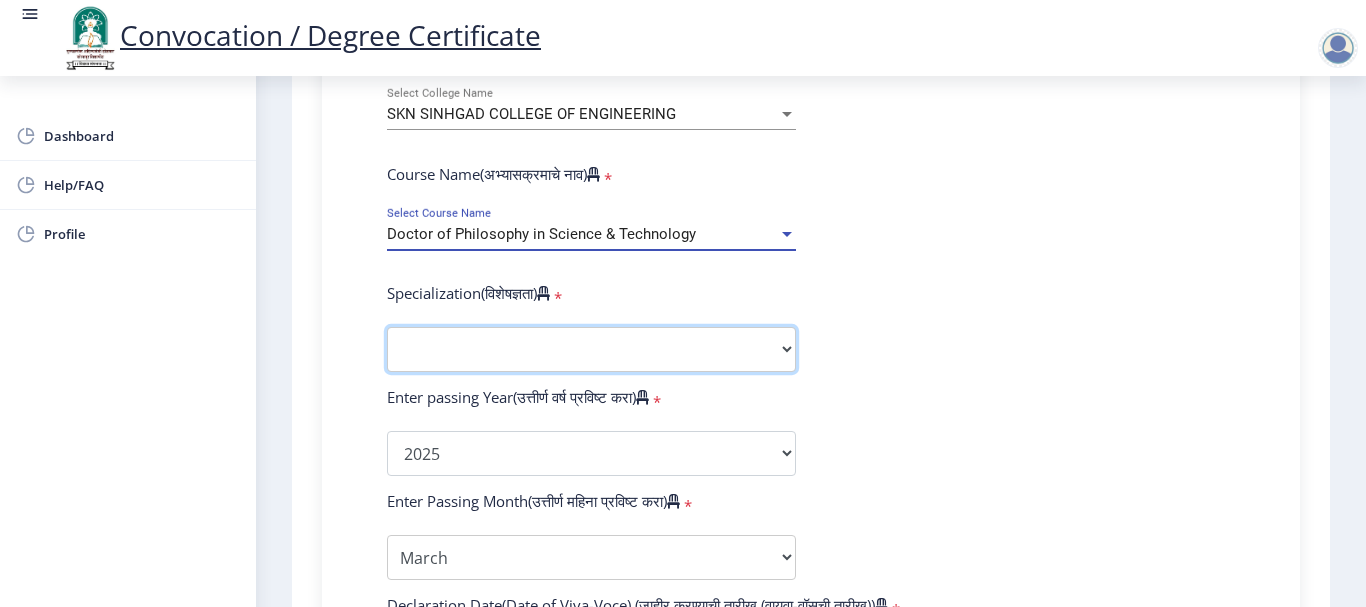 click on "Specialization Biotechnology Botany Chemistry Civil Engineering Computer Science Computer Science & Engineering Electronics Electronics & Telecommunincation Engg. Electronics Engieering Geography Mathematics Mechanical Engineering Pharmacy Physics Zoology Statistics Other" at bounding box center (591, 349) 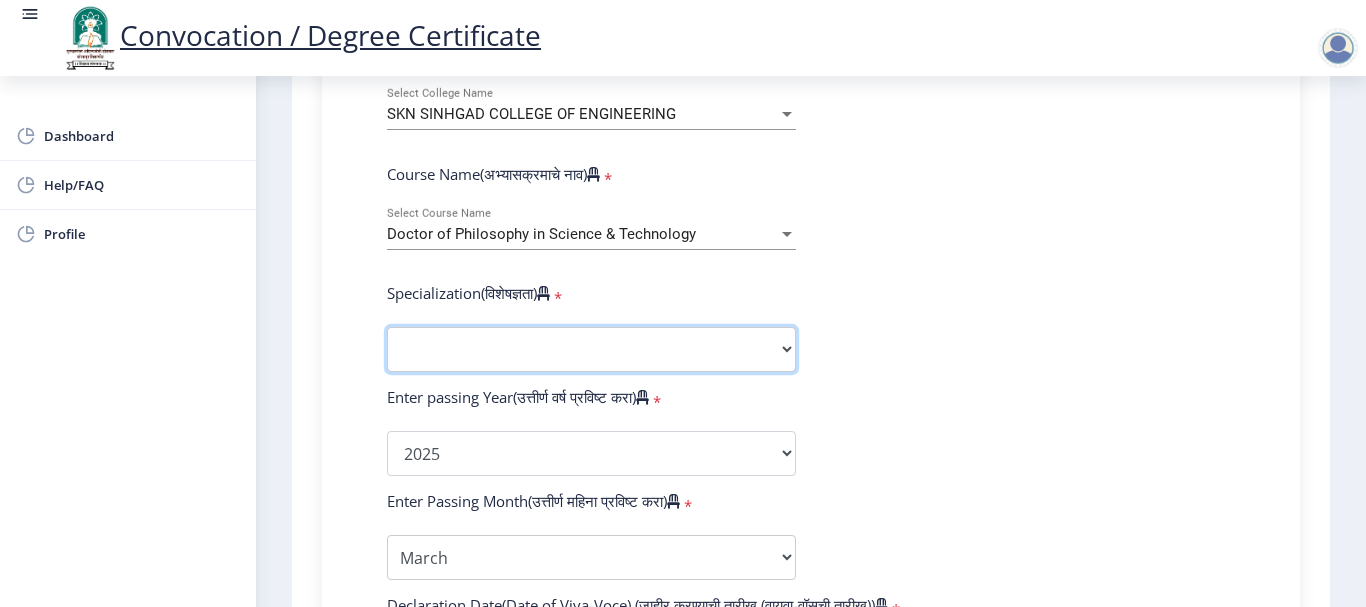 select on "Electronics Engieering" 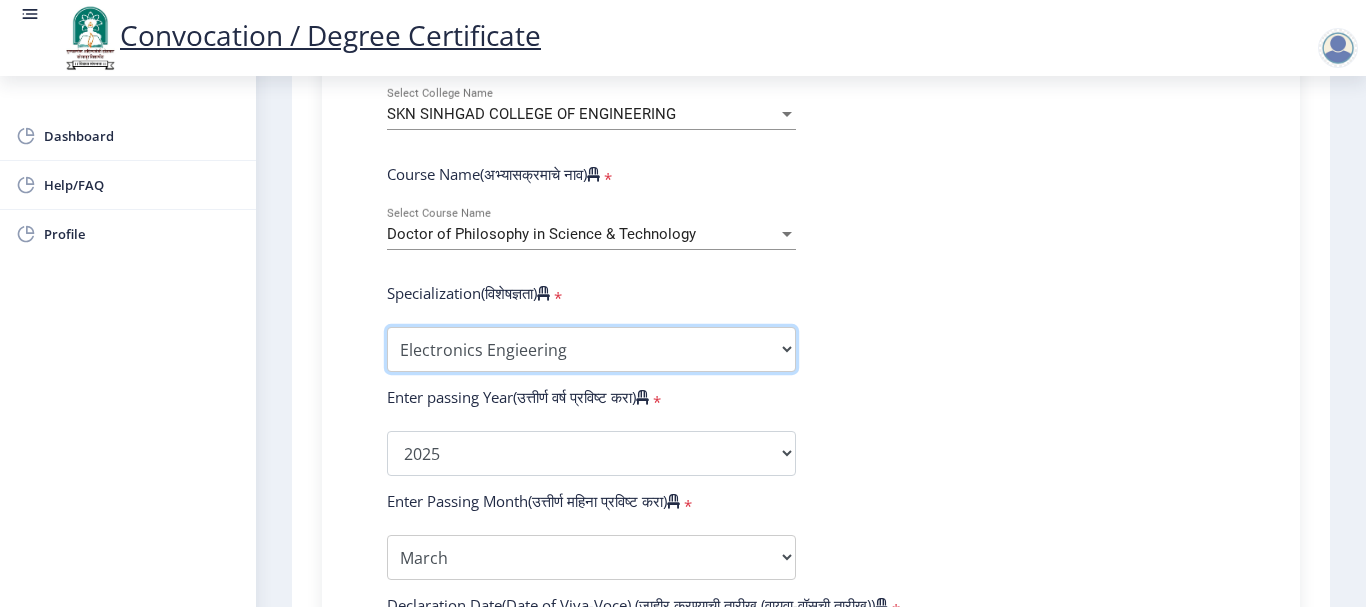 click on "Specialization Biotechnology Botany Chemistry Civil Engineering Computer Science Computer Science & Engineering Electronics Electronics & Telecommunincation Engg. Electronics Engieering Geography Mathematics Mechanical Engineering Pharmacy Physics Zoology Statistics Other" at bounding box center (591, 349) 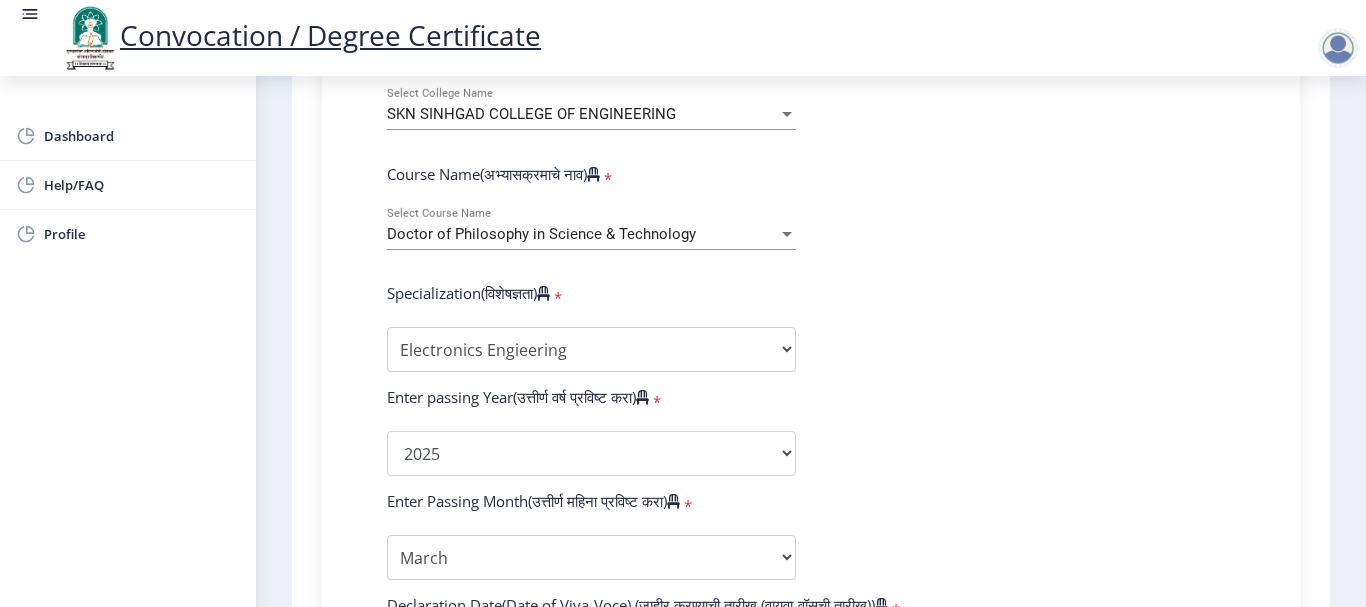 click on "Enter Your PRN Number (तुमचा पीआरएन (कायम नोंदणी क्रमांक) एंटर करा)   * Student Type (विद्यार्थी प्रकार)    * Select Student Type Regular External College Name(कॉलेजचे नाव)   * SKN SINHGAD COLLEGE OF ENGINEERING Select College Name Course Name(अभ्यासक्रमाचे नाव)   * Doctor of Philosophy in Science & Technology Select Course Name  Specialization(विशेषज्ञता)   * Specialization Biotechnology Botany Chemistry Civil Engineering Computer Science Computer Science & Engineering Electronics Electronics & Telecommunincation Engg. Electronics Engieering Geography Mathematics Mechanical Engineering Pharmacy Physics Zoology Statistics Other Enter passing Year(उत्तीर्ण वर्ष प्रविष्ट करा)   *  2025   2024   2023   2022   2021   2020   2019   2018   2017   2016   2015   2014   2013   2012   2011" 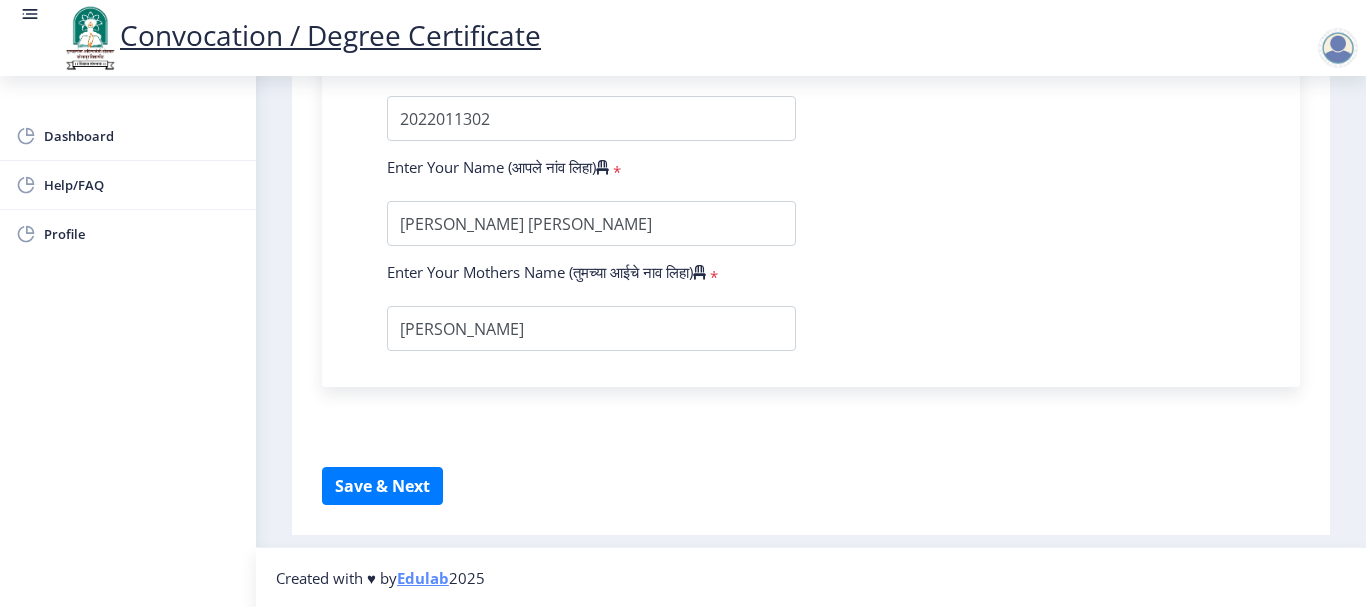 scroll, scrollTop: 1553, scrollLeft: 0, axis: vertical 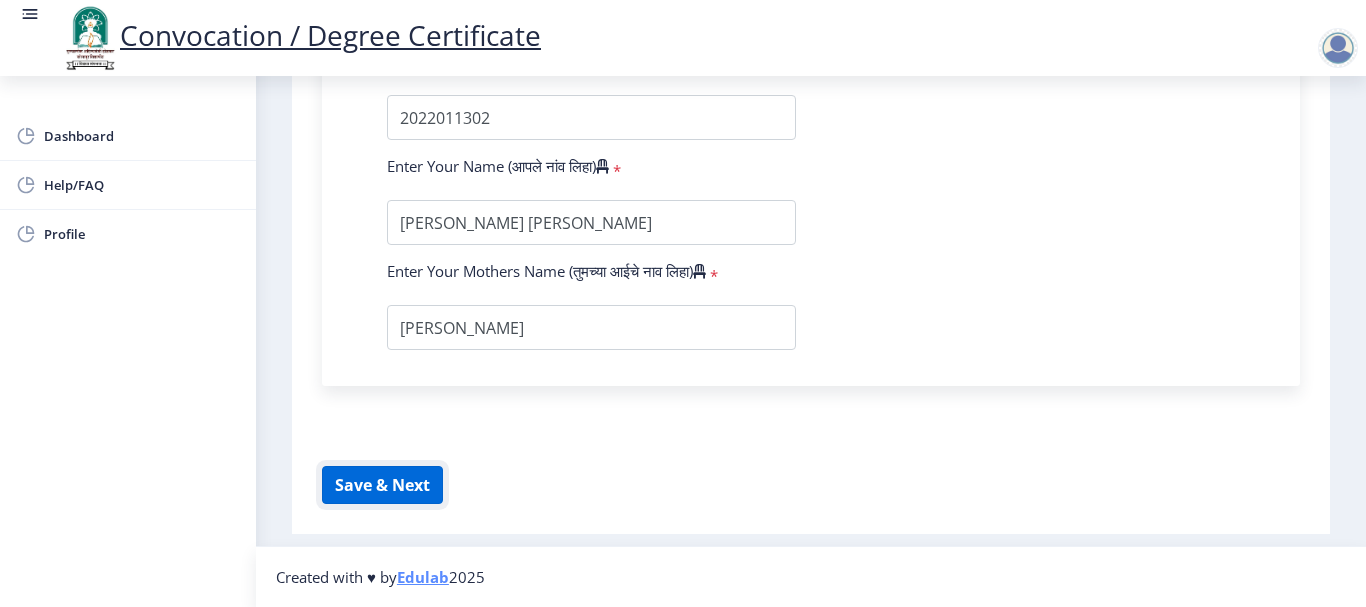 click on "Save & Next" 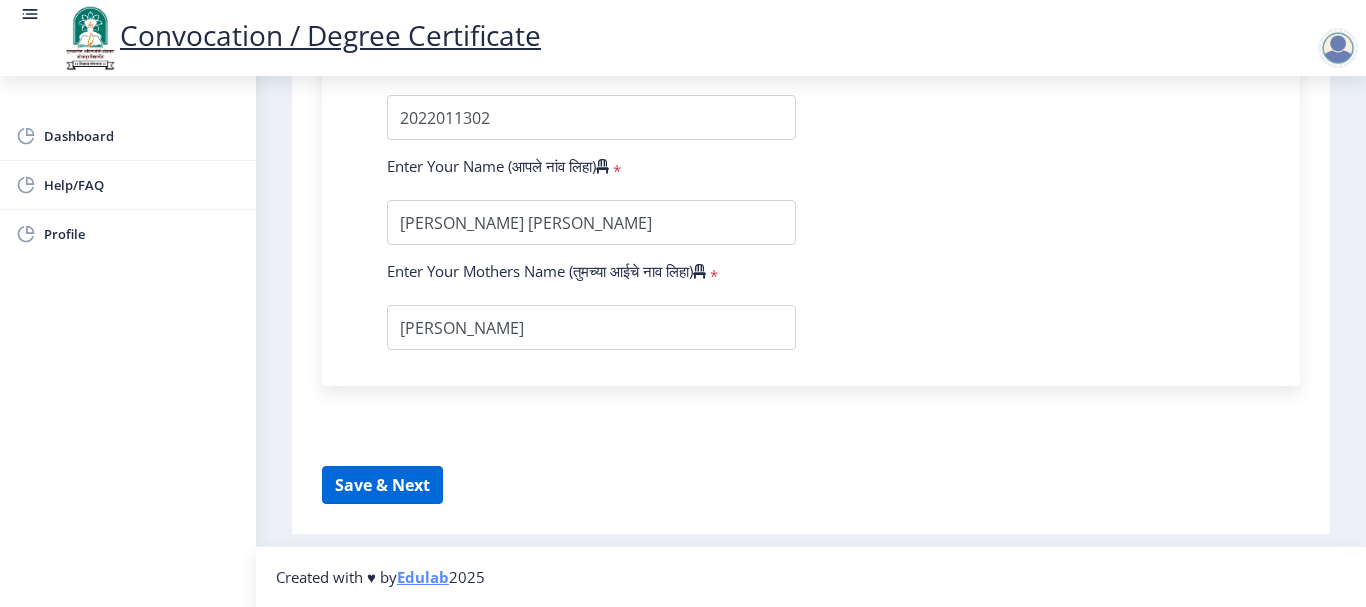select 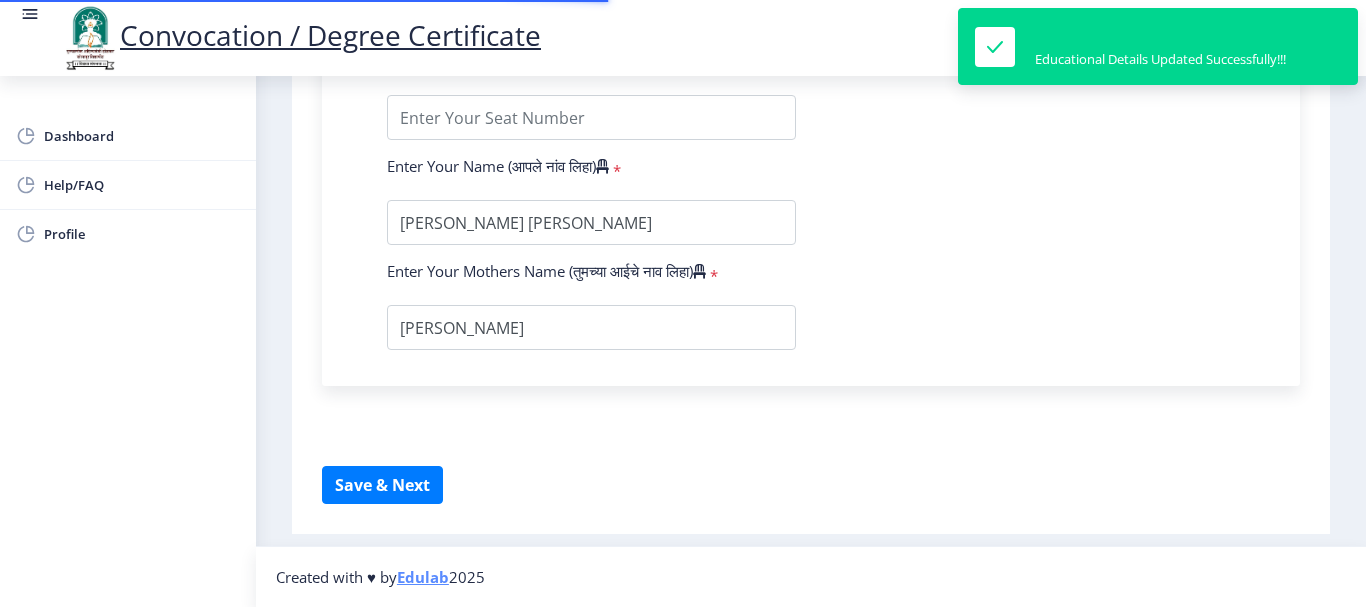 type on "202301072075293" 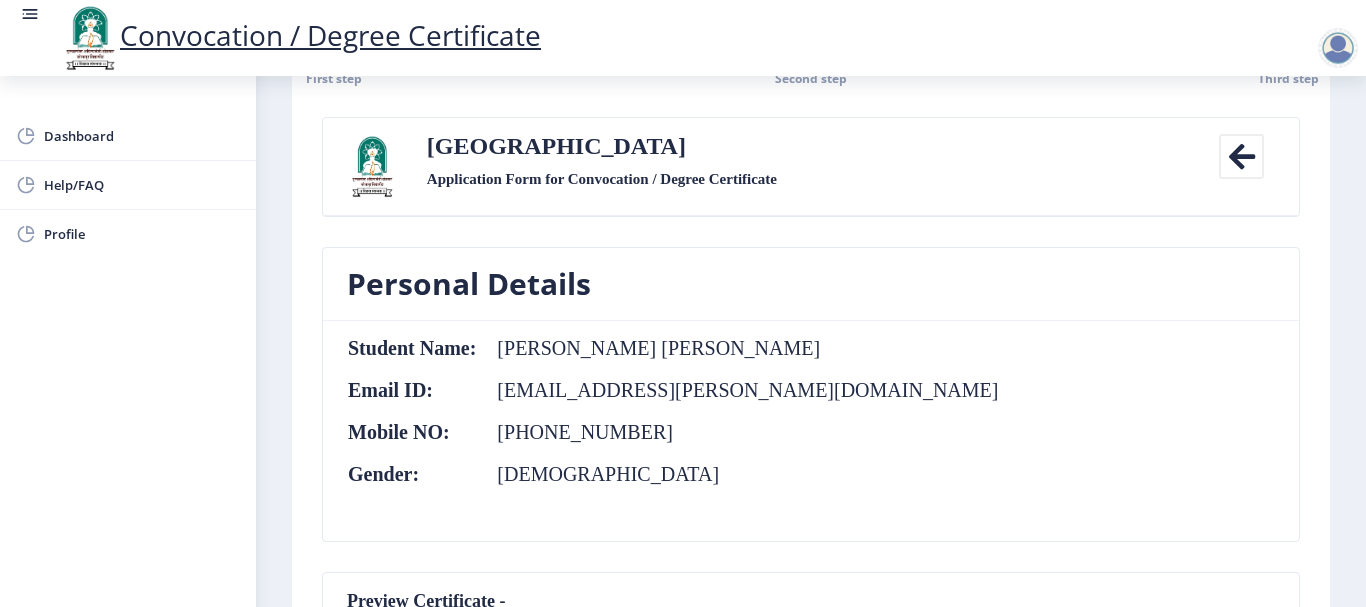 scroll, scrollTop: 0, scrollLeft: 0, axis: both 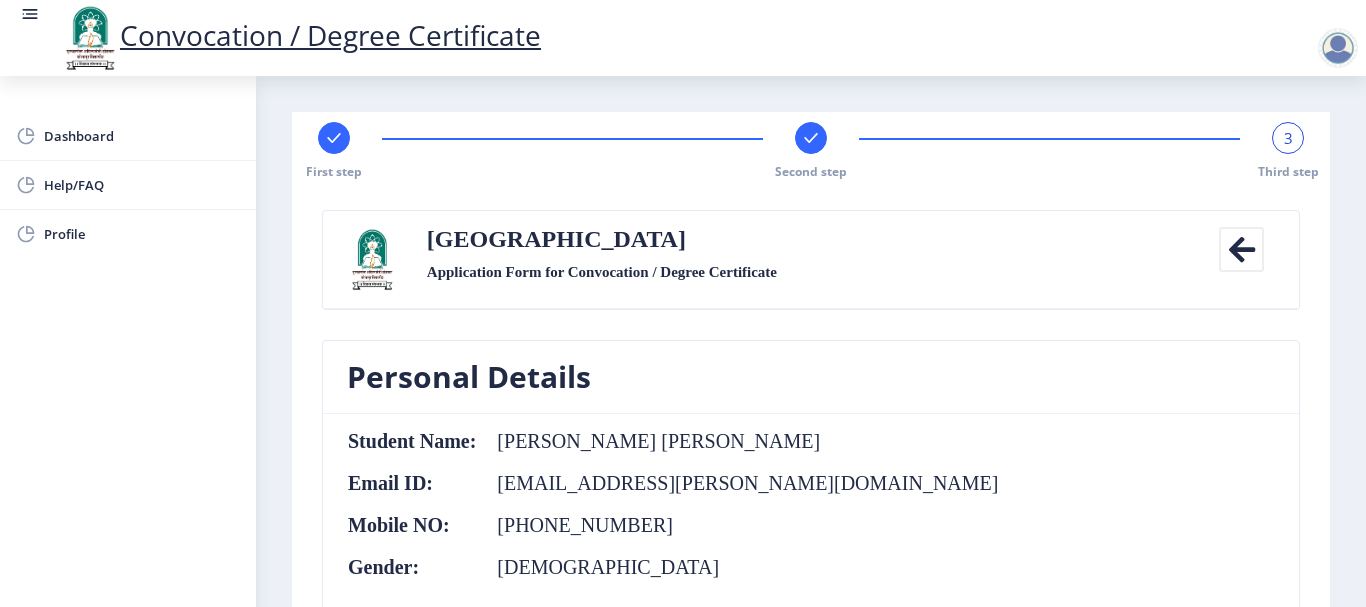 click 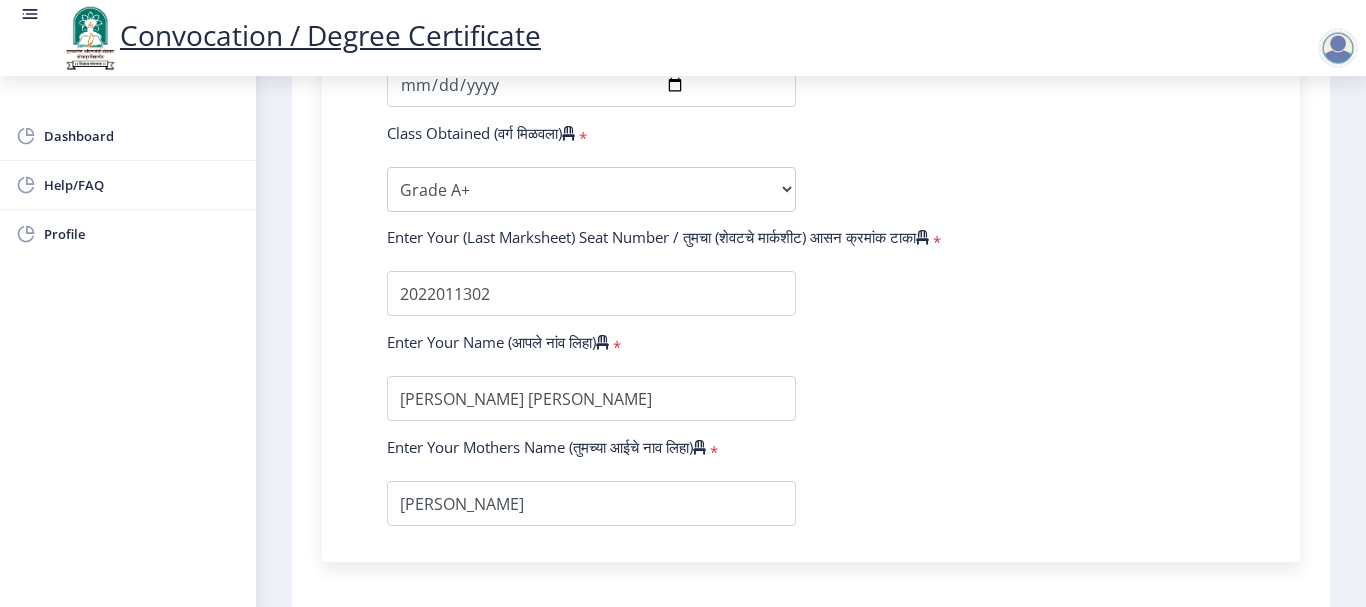 scroll, scrollTop: 1400, scrollLeft: 0, axis: vertical 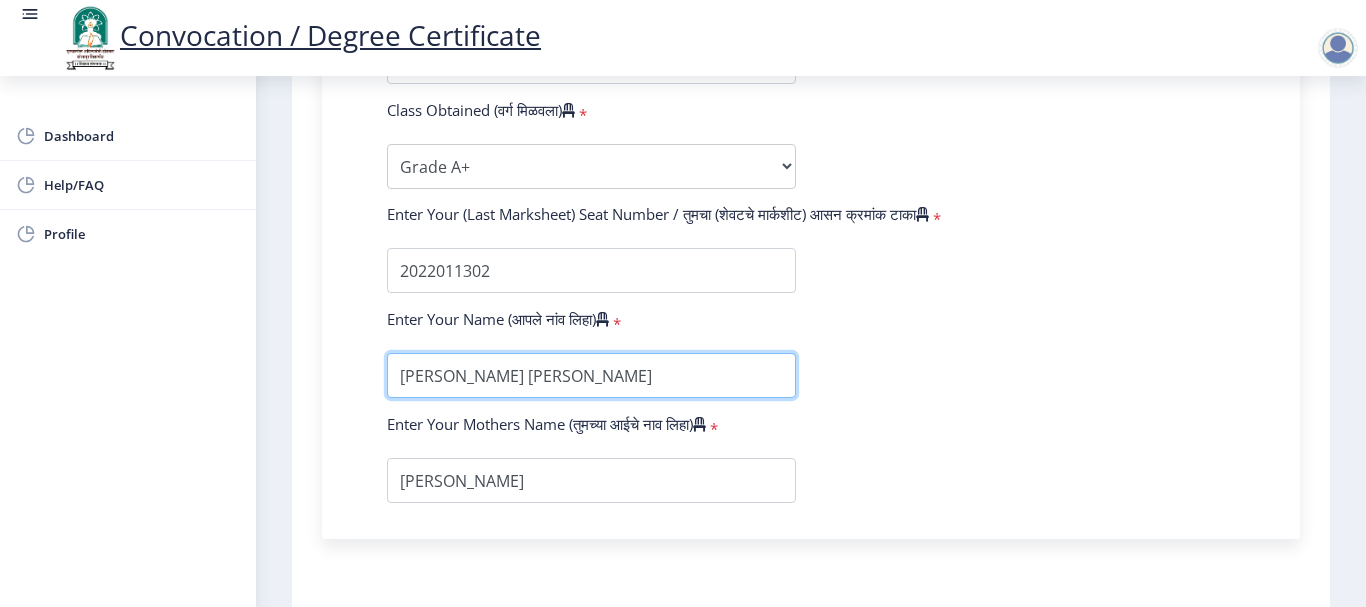 click at bounding box center (591, 375) 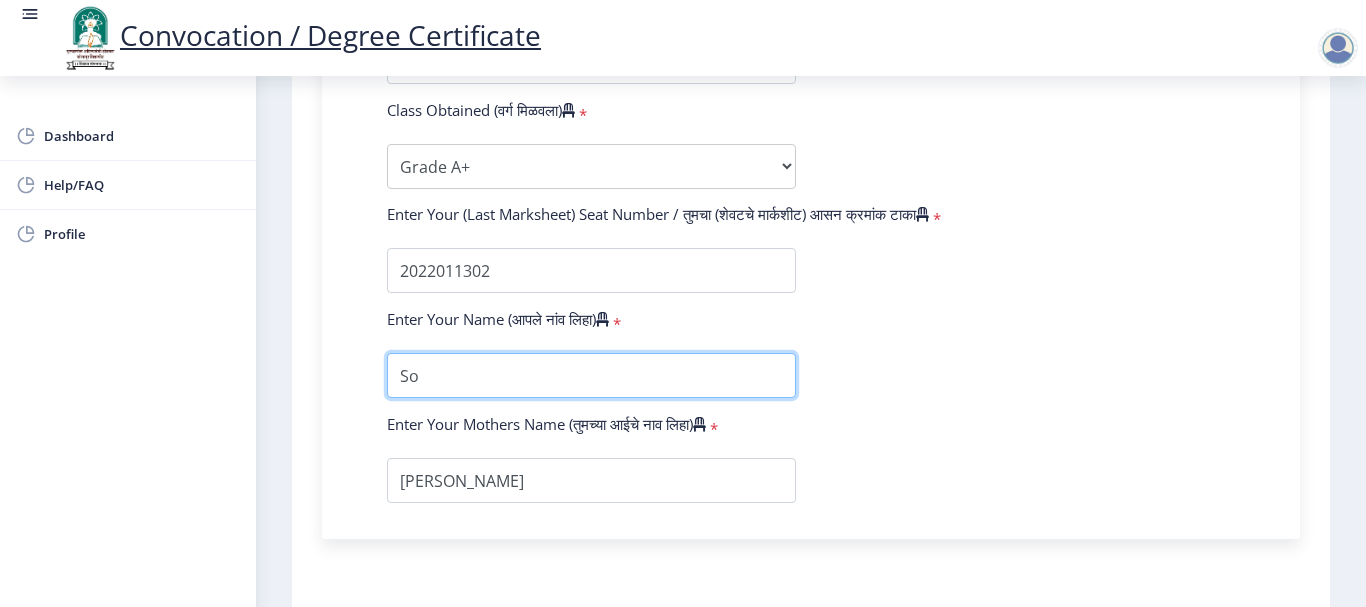 type on "S" 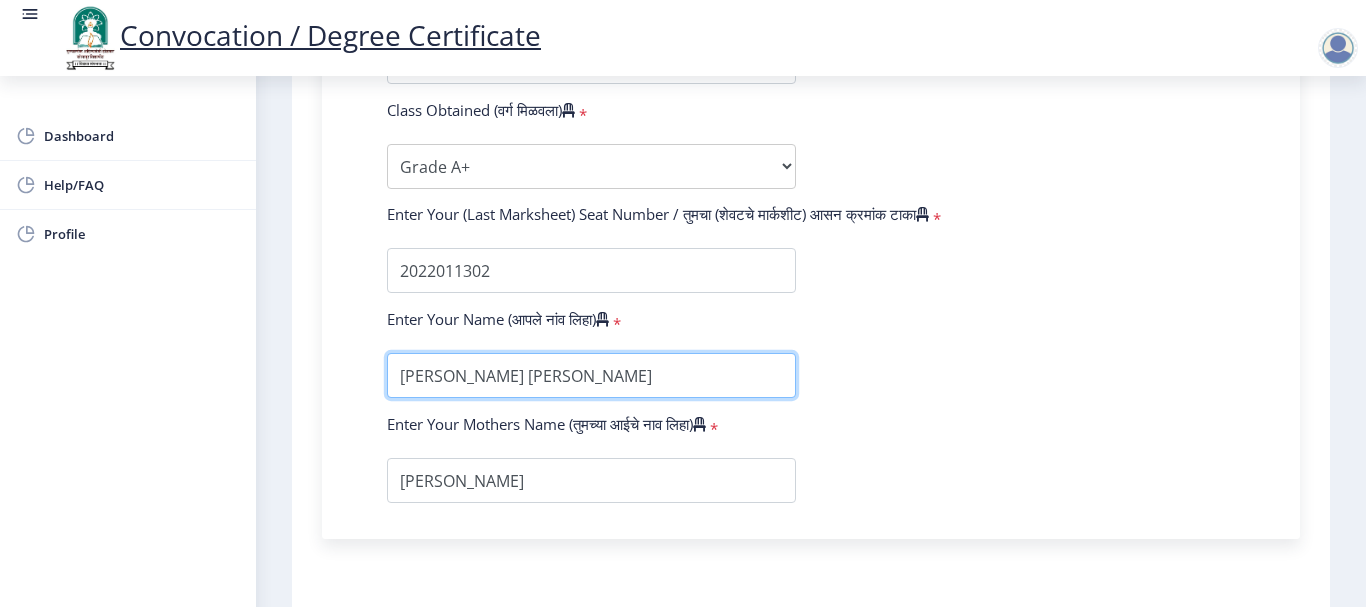 type on "[PERSON_NAME] [PERSON_NAME]" 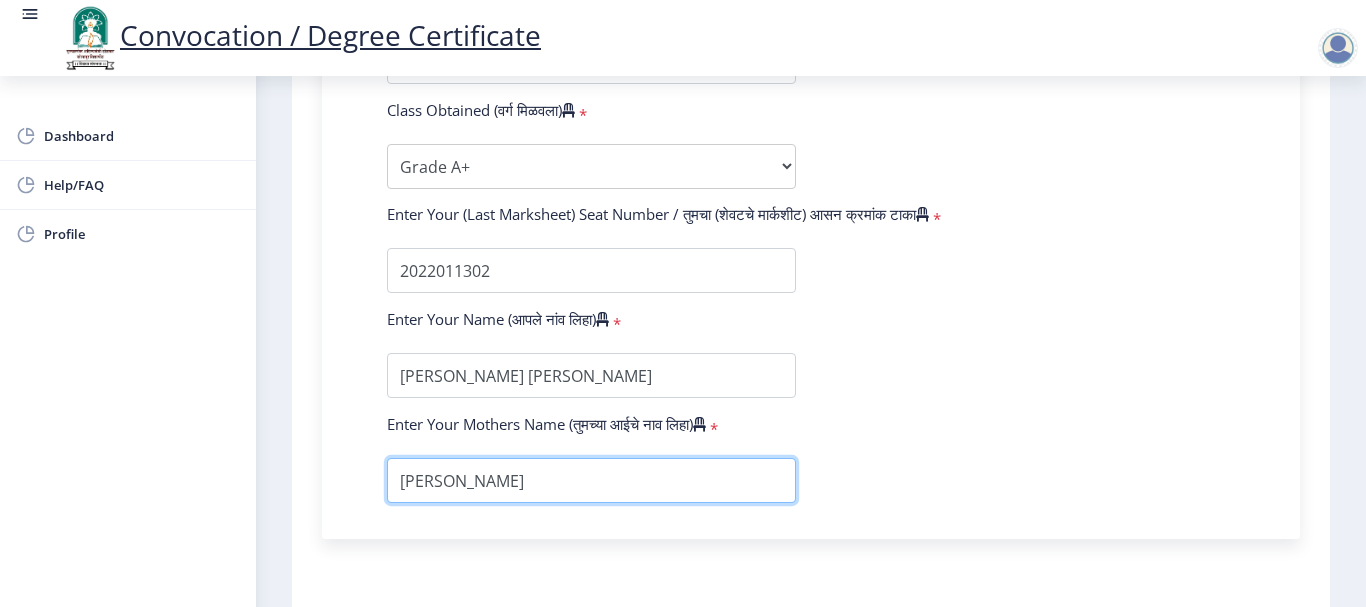 click at bounding box center [591, 480] 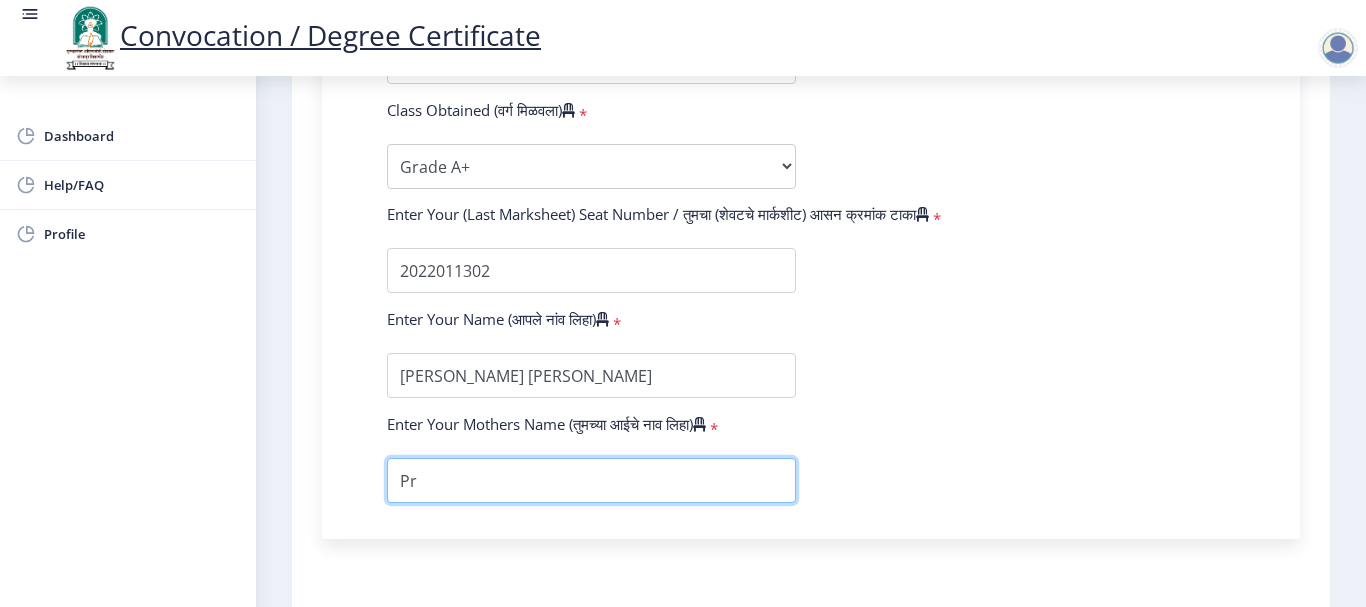 type on "P" 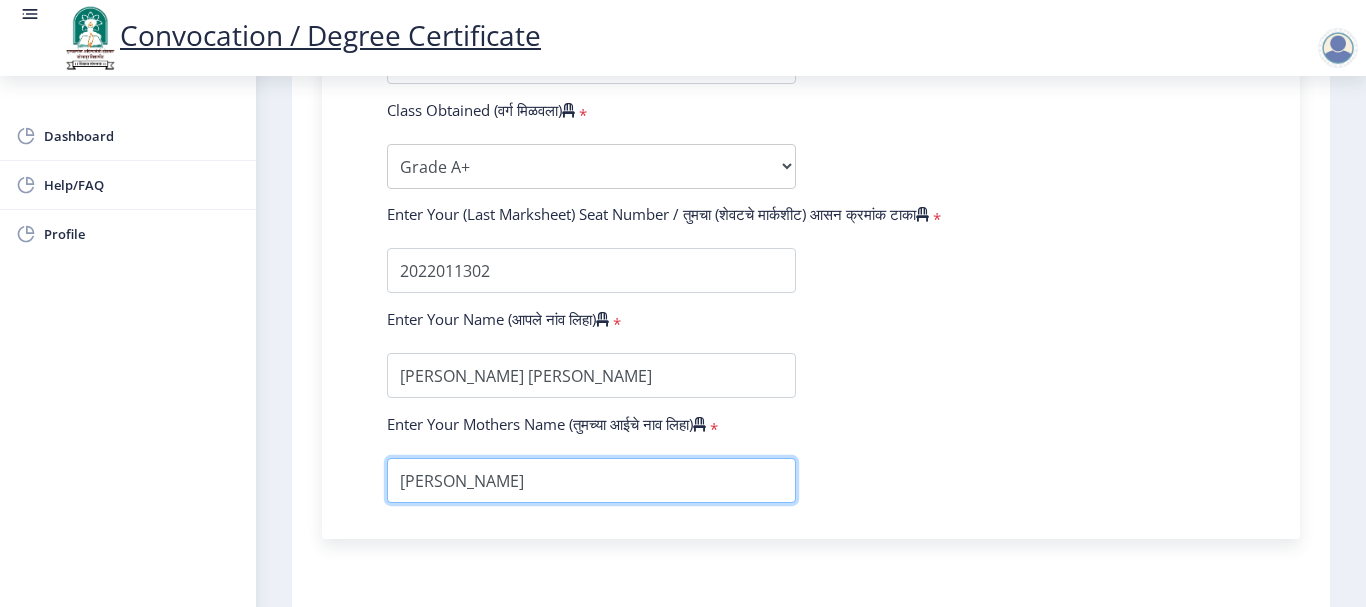 type on "[PERSON_NAME]" 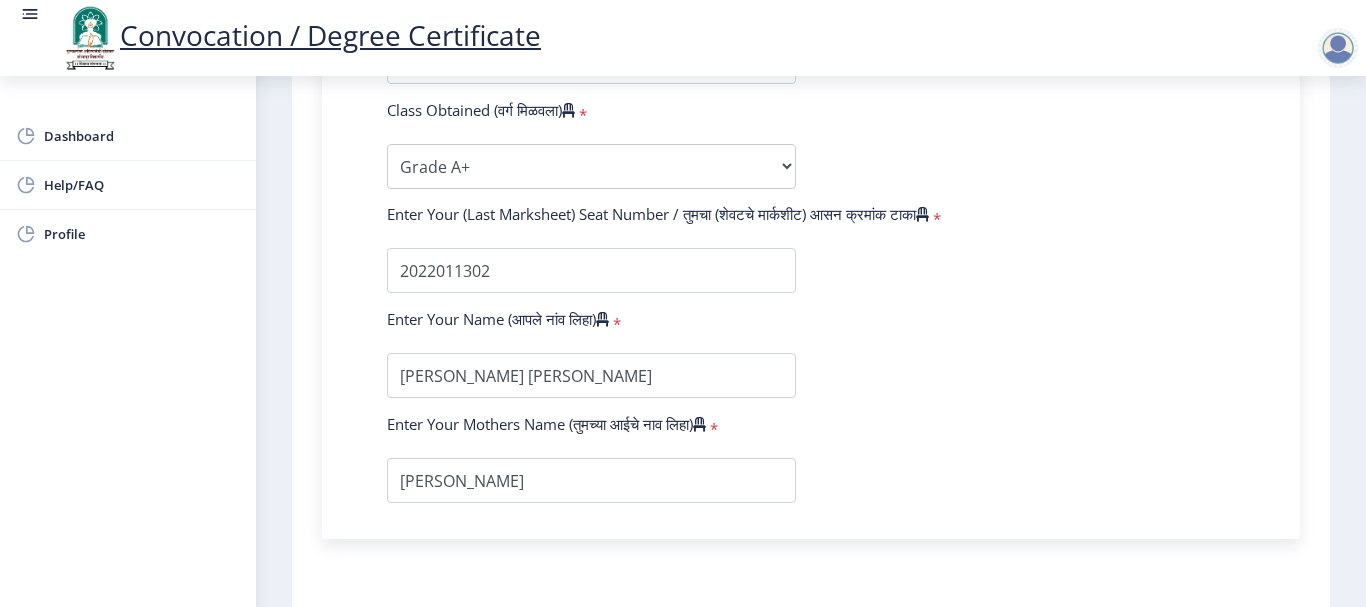 click on "Enter Your PRN Number (तुमचा पीआरएन (कायम नोंदणी क्रमांक) एंटर करा)   * Student Type (विद्यार्थी प्रकार)    * Select Student Type Regular External College Name(कॉलेजचे नाव)   * SKN SINHGAD COLLEGE OF ENGINEERING Select College Name Course Name(अभ्यासक्रमाचे नाव)   * Doctor of Philosophy in Science & Technology Select Course Name  Specialization(विशेषज्ञता)   * Specialization Biotechnology Botany Chemistry Civil Engineering Computer Science Computer Science & Engineering Electronics Electronics & Telecommunincation Engg. Electronics Engieering Geography Mathematics Mechanical Engineering Pharmacy Physics Zoology Statistics Other Enter passing Year(उत्तीर्ण वर्ष प्रविष्ट करा)   *  2025   2024   2023   2022   2021   2020   2019   2018   2017   2016   2015   2014   2013   2012   2011" 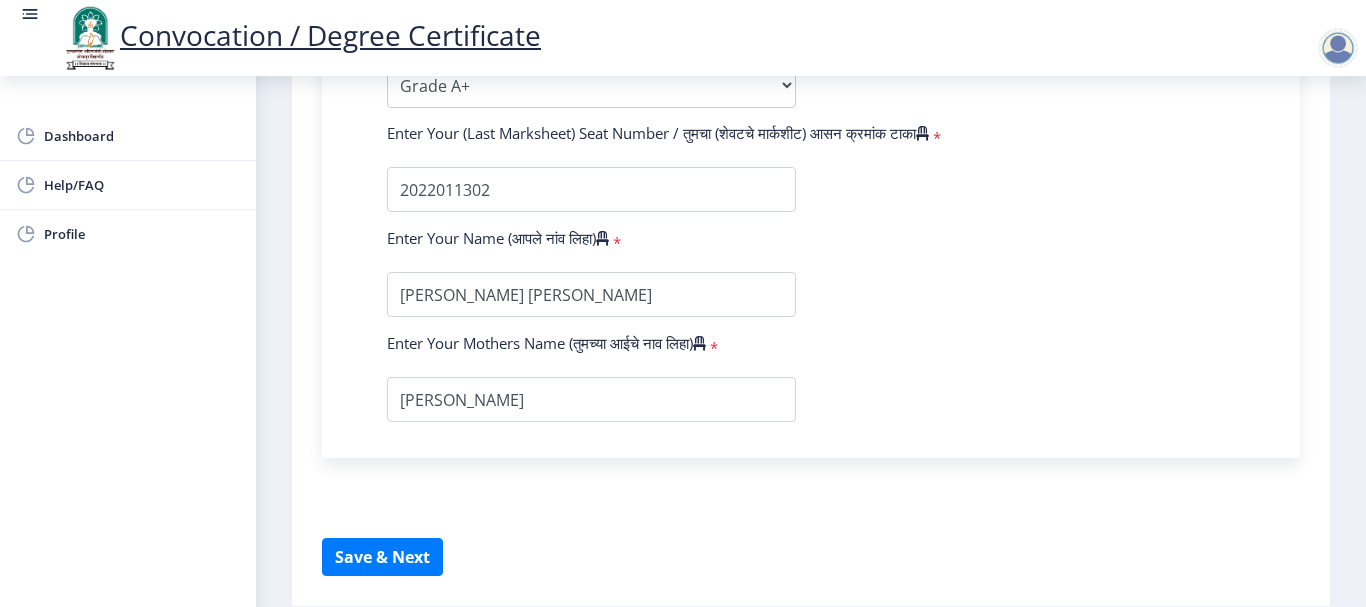 scroll, scrollTop: 1553, scrollLeft: 0, axis: vertical 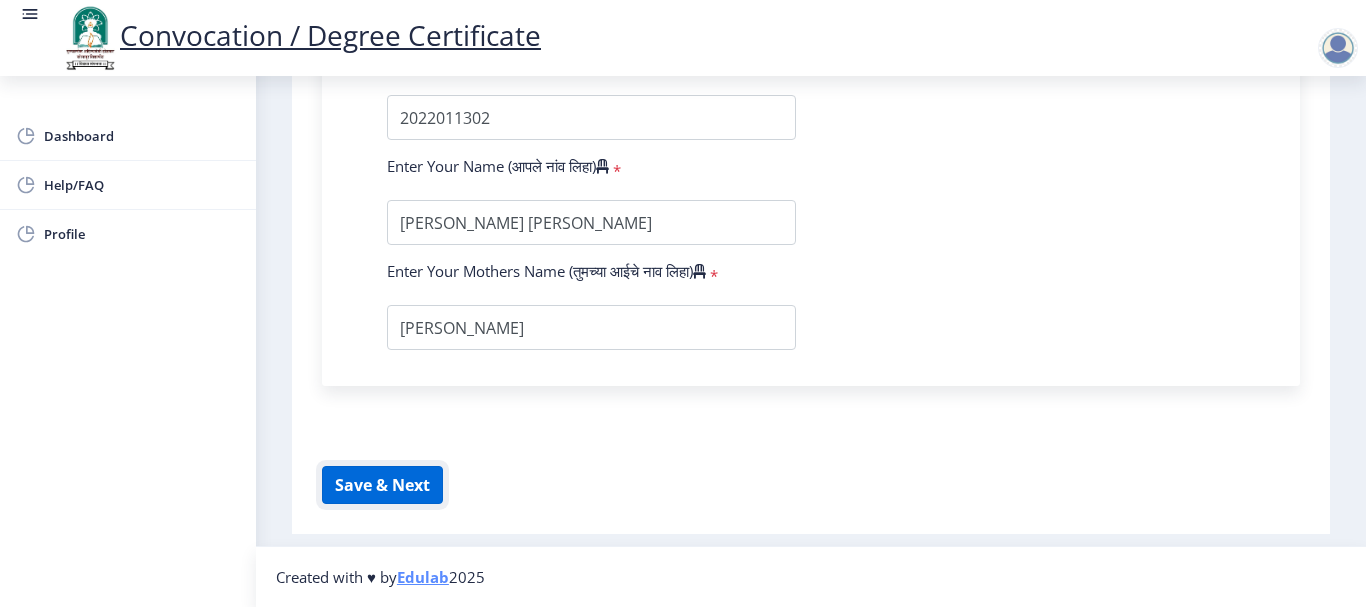 click on "Save & Next" 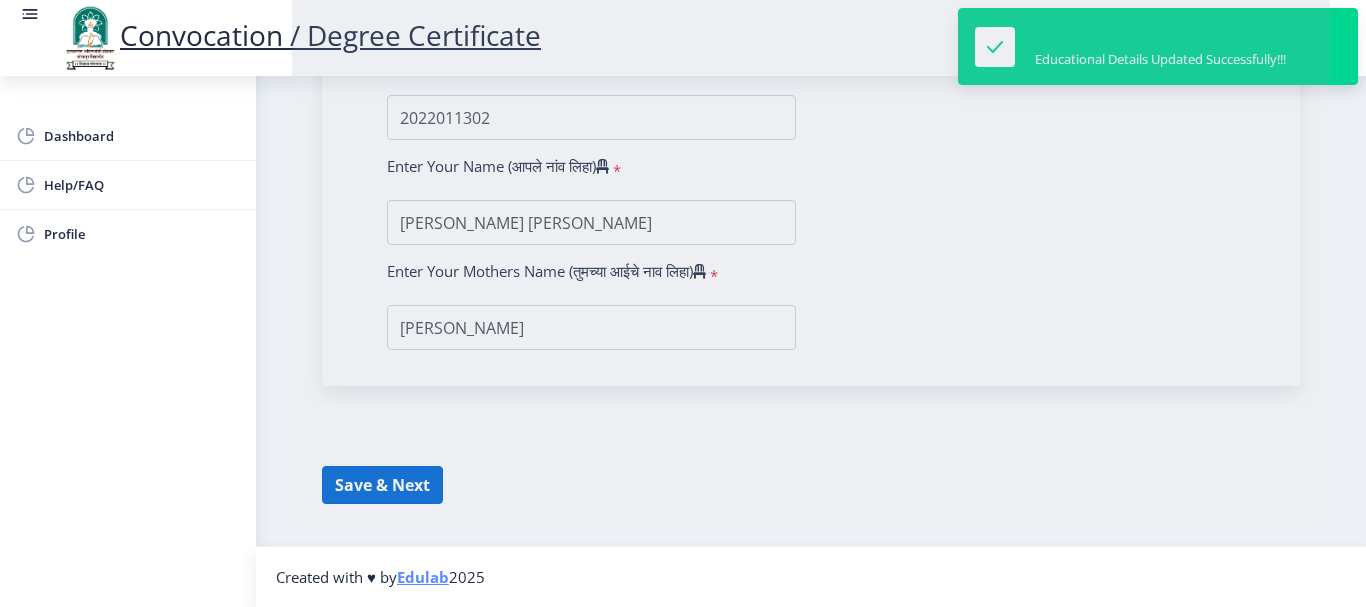 select 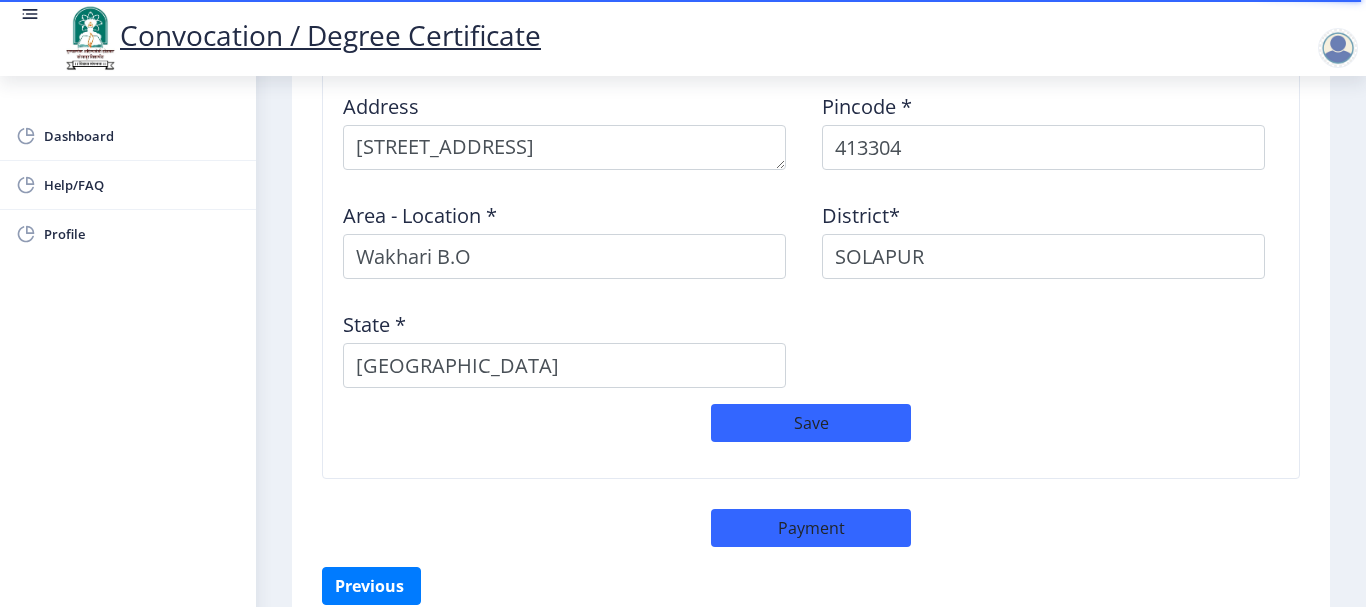 scroll, scrollTop: 1916, scrollLeft: 0, axis: vertical 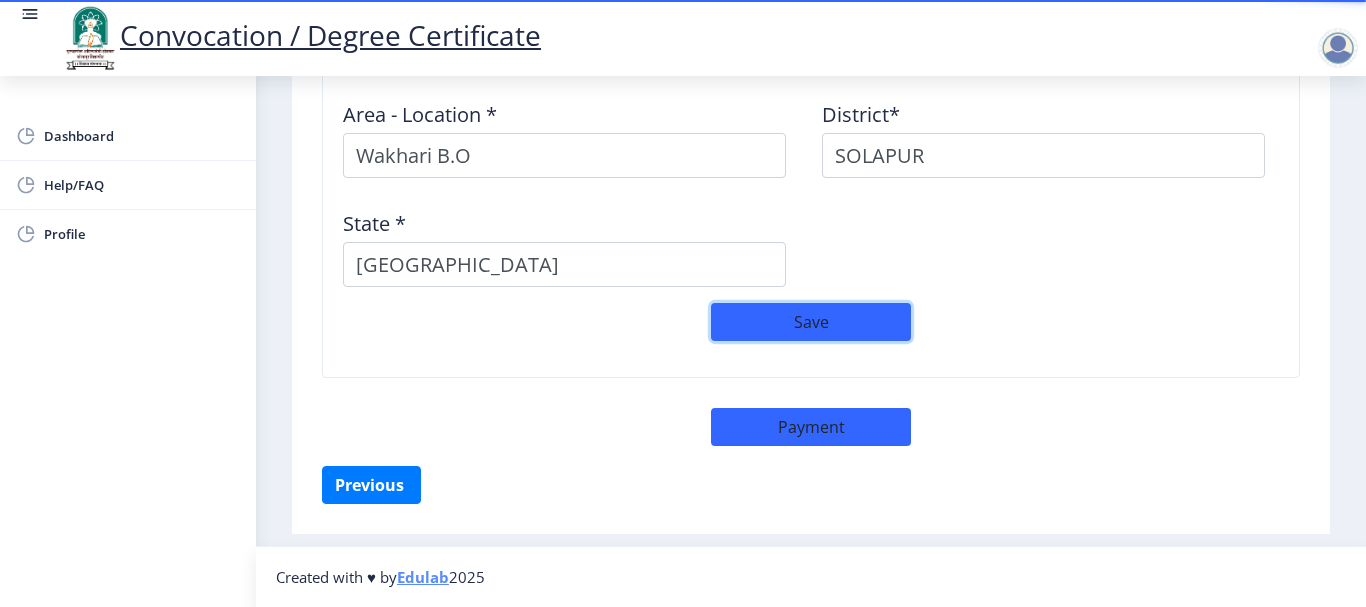 click on "Save" 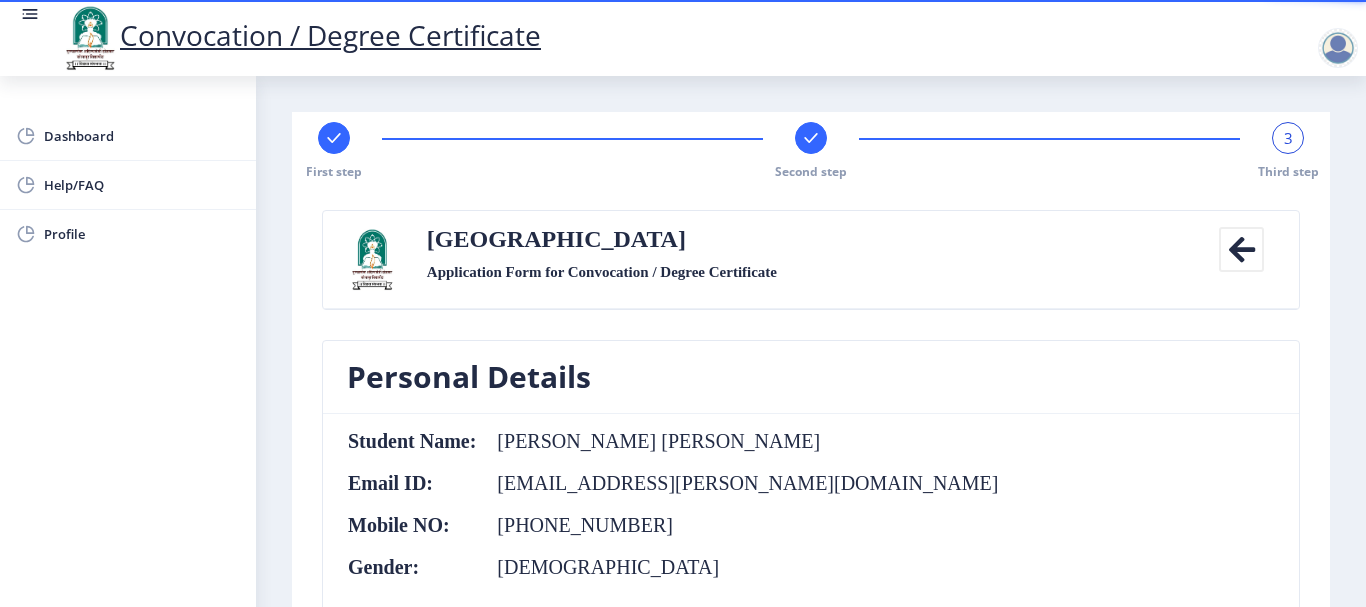 click on "3" 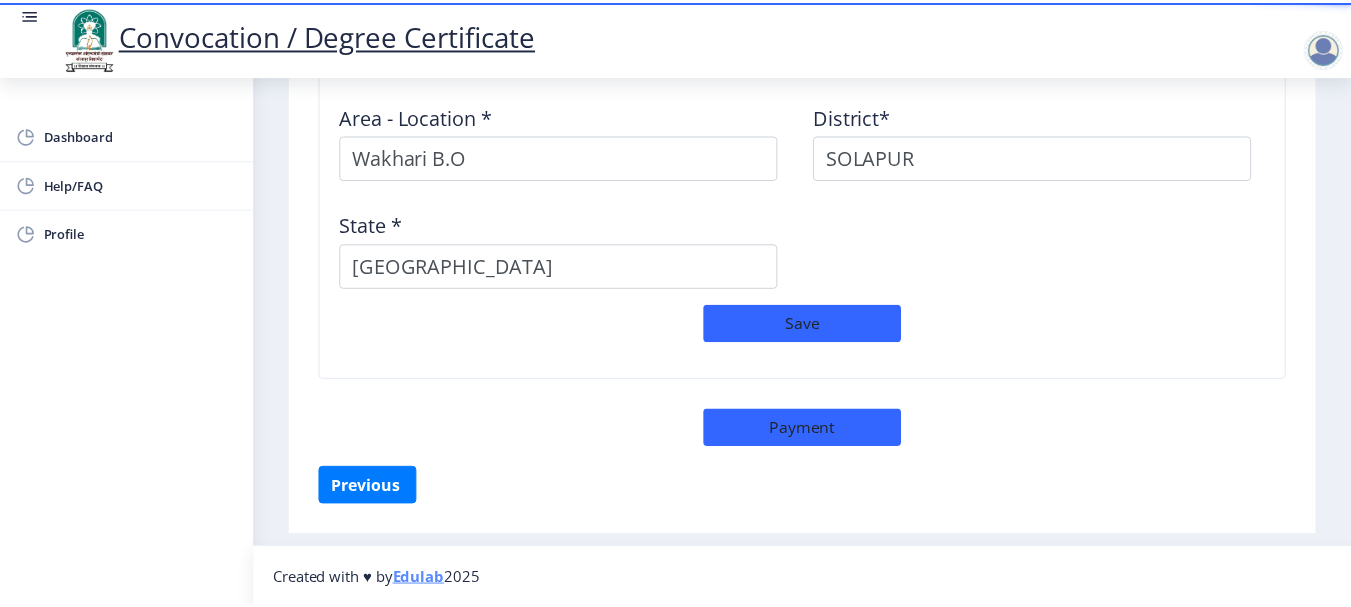 scroll, scrollTop: 1916, scrollLeft: 0, axis: vertical 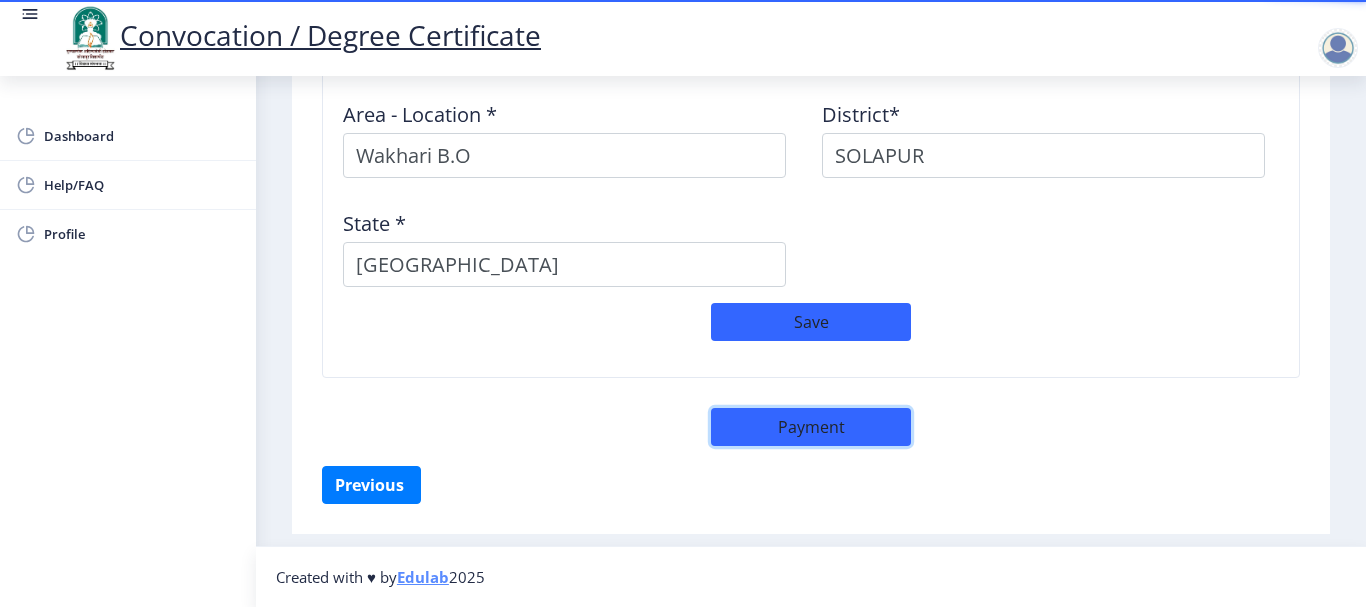 click on "Payment" 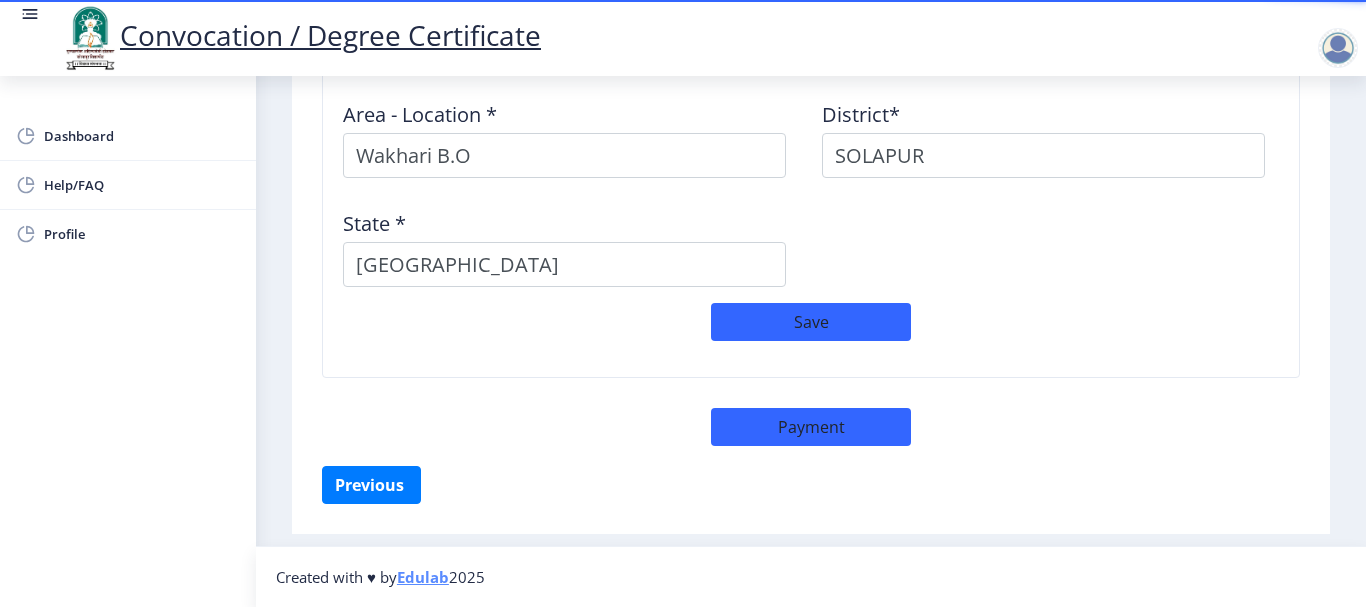 select on "sealed" 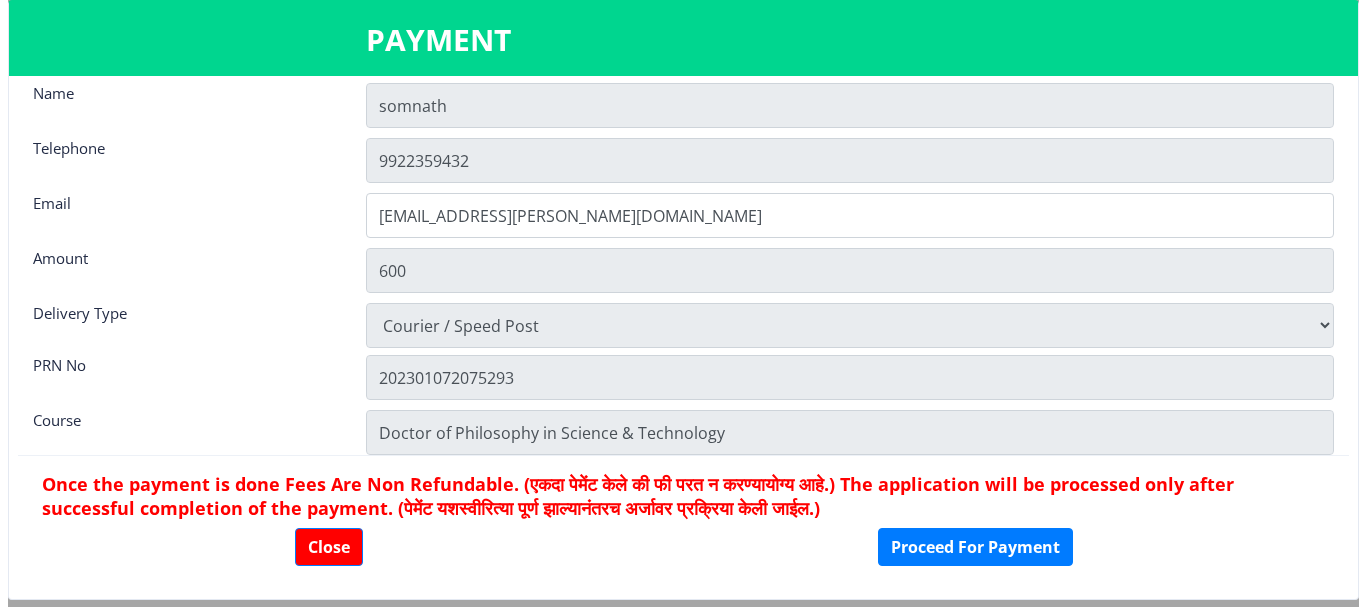 scroll, scrollTop: 28, scrollLeft: 0, axis: vertical 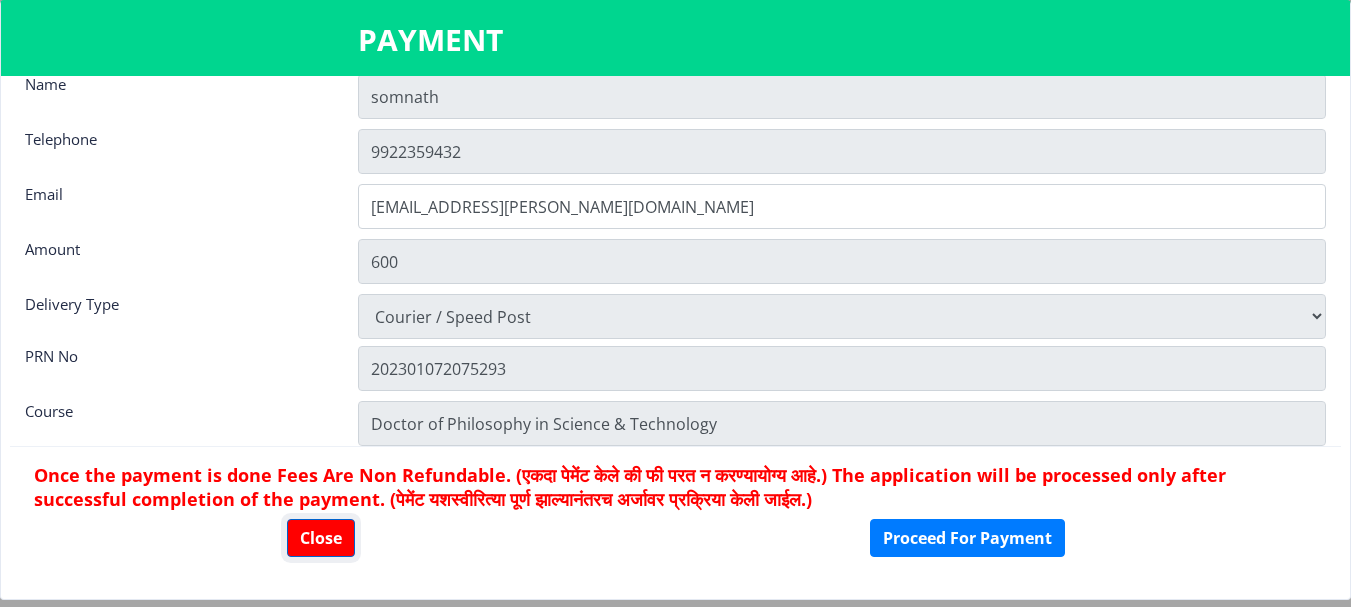 click on "Close" 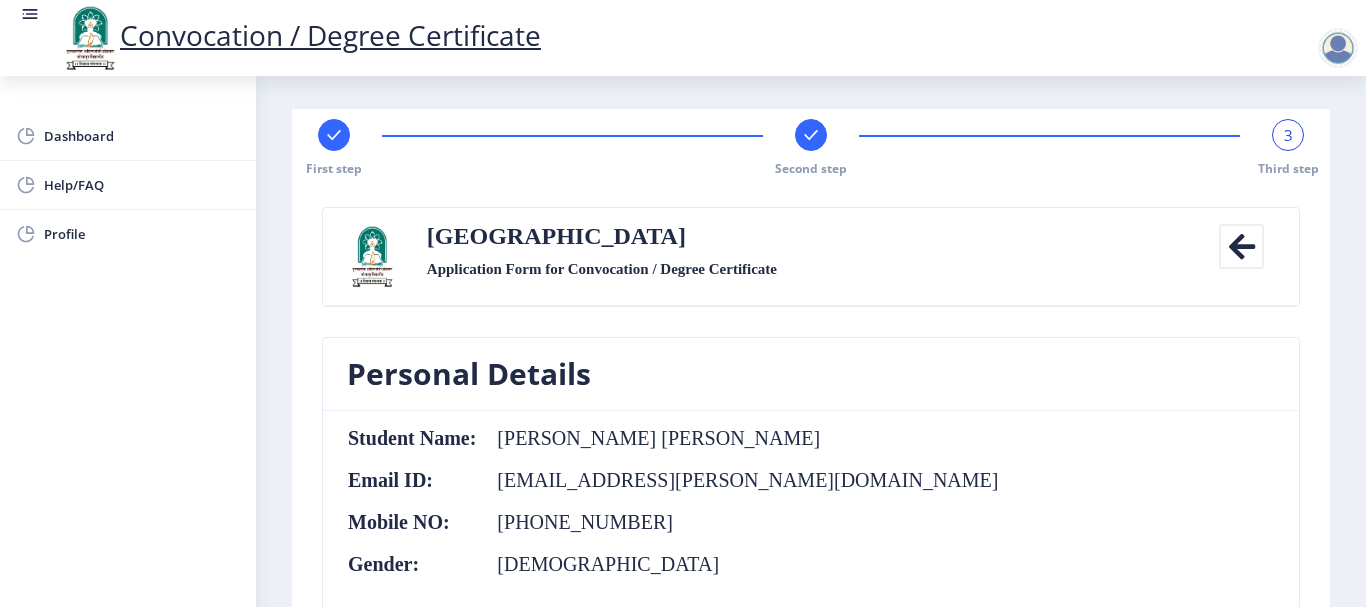 scroll, scrollTop: 0, scrollLeft: 0, axis: both 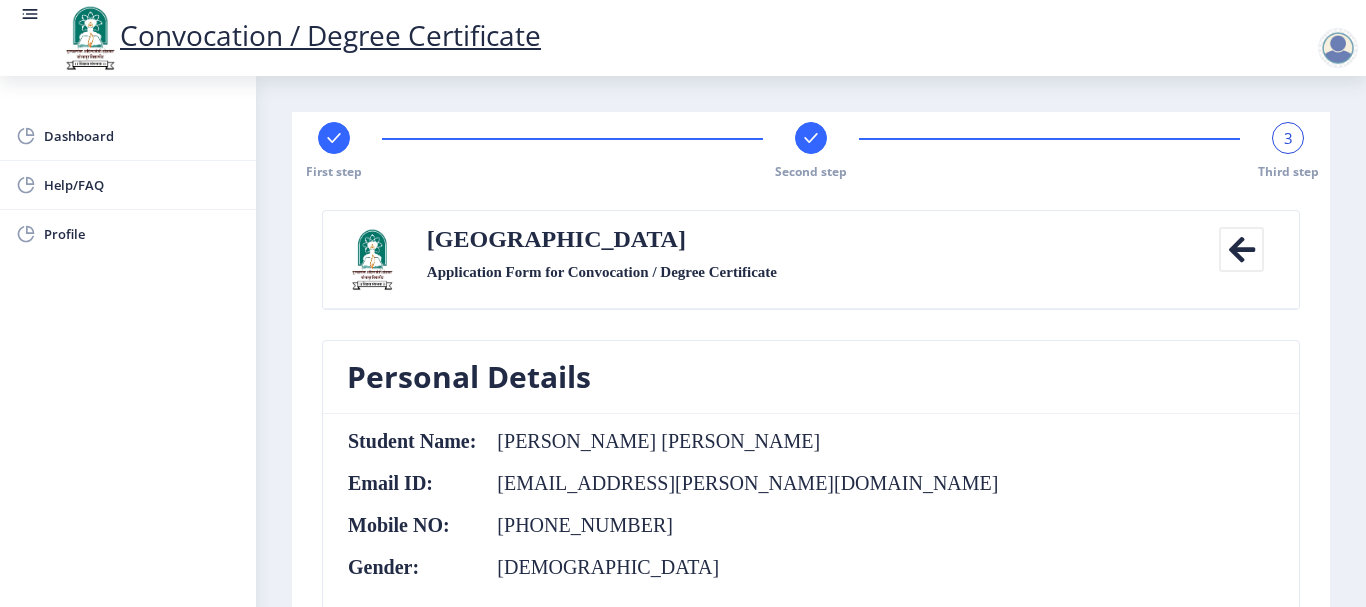click 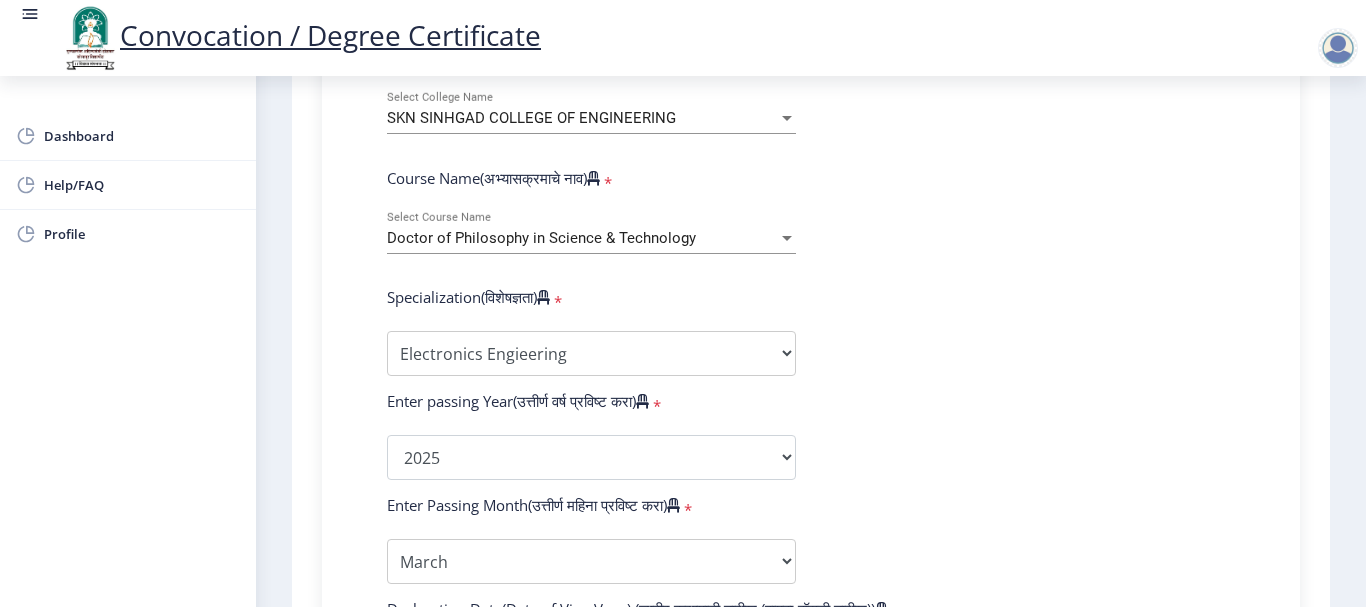 scroll, scrollTop: 800, scrollLeft: 0, axis: vertical 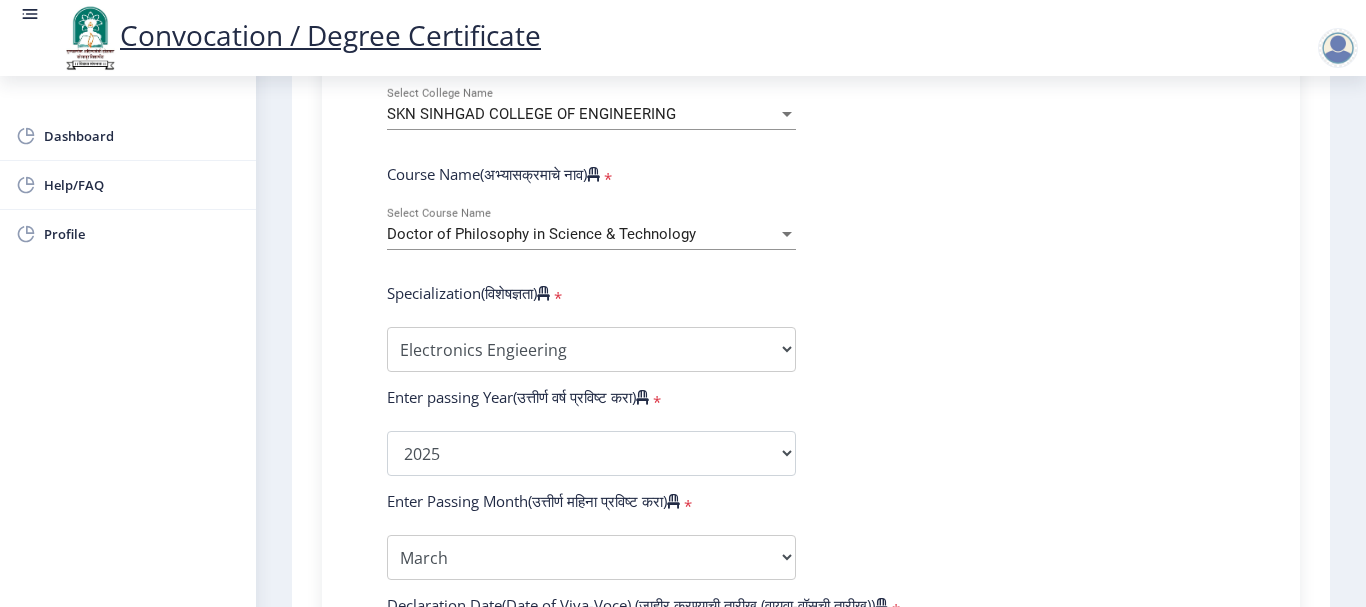 click on "Enter Your PRN Number (तुमचा पीआरएन (कायम नोंदणी क्रमांक) एंटर करा)   * Student Type (विद्यार्थी प्रकार)    * Select Student Type Regular External College Name(कॉलेजचे नाव)   * SKN SINHGAD COLLEGE OF ENGINEERING Select College Name Course Name(अभ्यासक्रमाचे नाव)   * Doctor of Philosophy in Science & Technology Select Course Name  Specialization(विशेषज्ञता)   * Specialization Biotechnology Botany Chemistry Civil Engineering Computer Science Computer Science & Engineering Electronics Electronics & Telecommunincation Engg. Electronics Engieering Geography Mathematics Mechanical Engineering Pharmacy Physics Zoology Statistics Other Enter passing Year(उत्तीर्ण वर्ष प्रविष्ट करा)   *  2025   2024   2023   2022   2021   2020   2019   2018   2017   2016   2015   2014   2013   2012   2011" 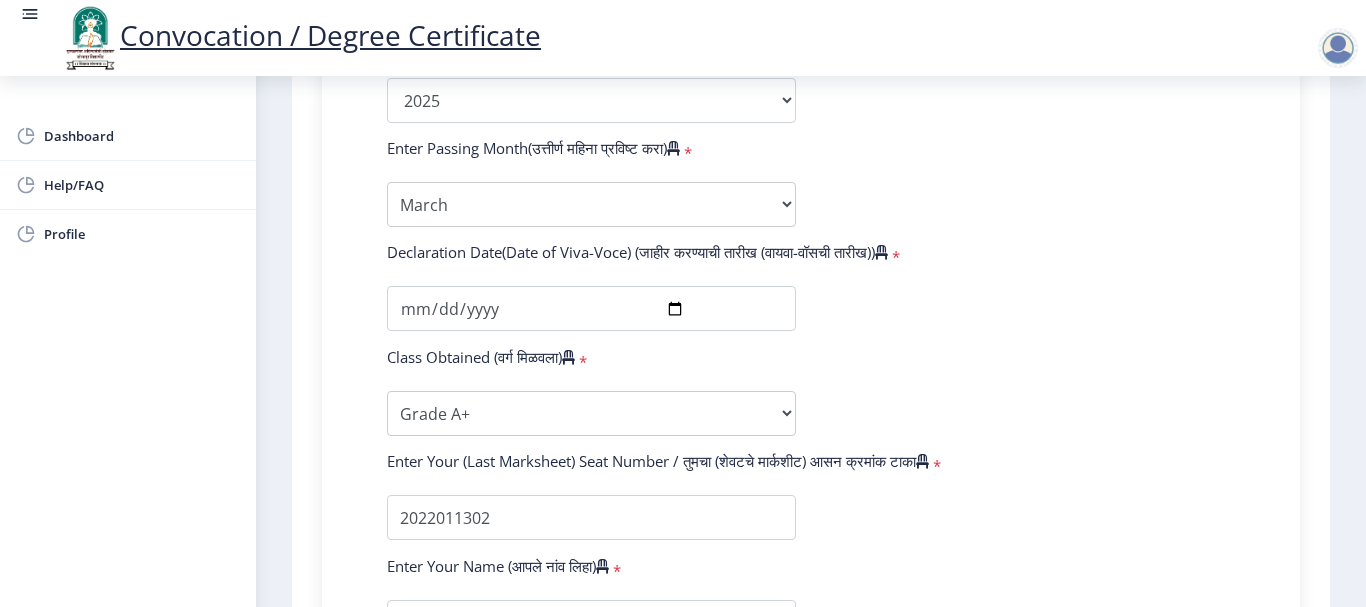 scroll, scrollTop: 1200, scrollLeft: 0, axis: vertical 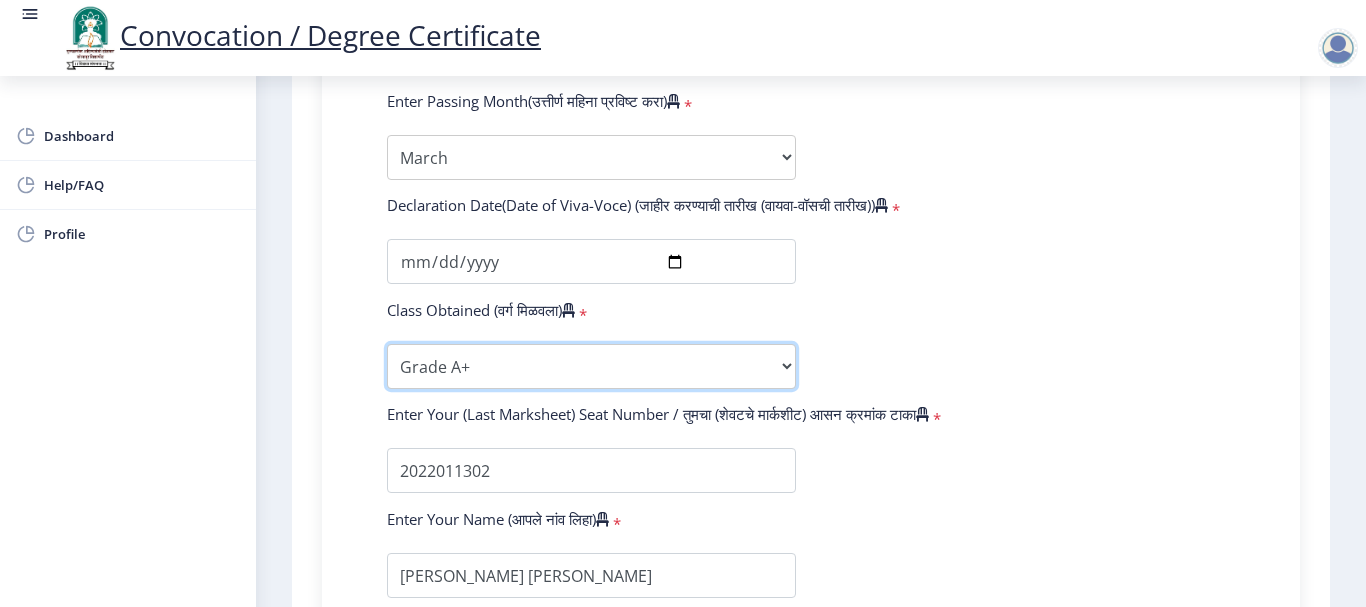 click on "Enter Class Obtained FIRST CLASS WITH DISTINCTION FIRST CLASS HIGHER SECOND CLASS SECOND CLASS PASS CLASS Grade O Grade A+ Grade A Grade B+ Grade B Grade C+ Grade C Grade D Grade E" at bounding box center [591, 366] 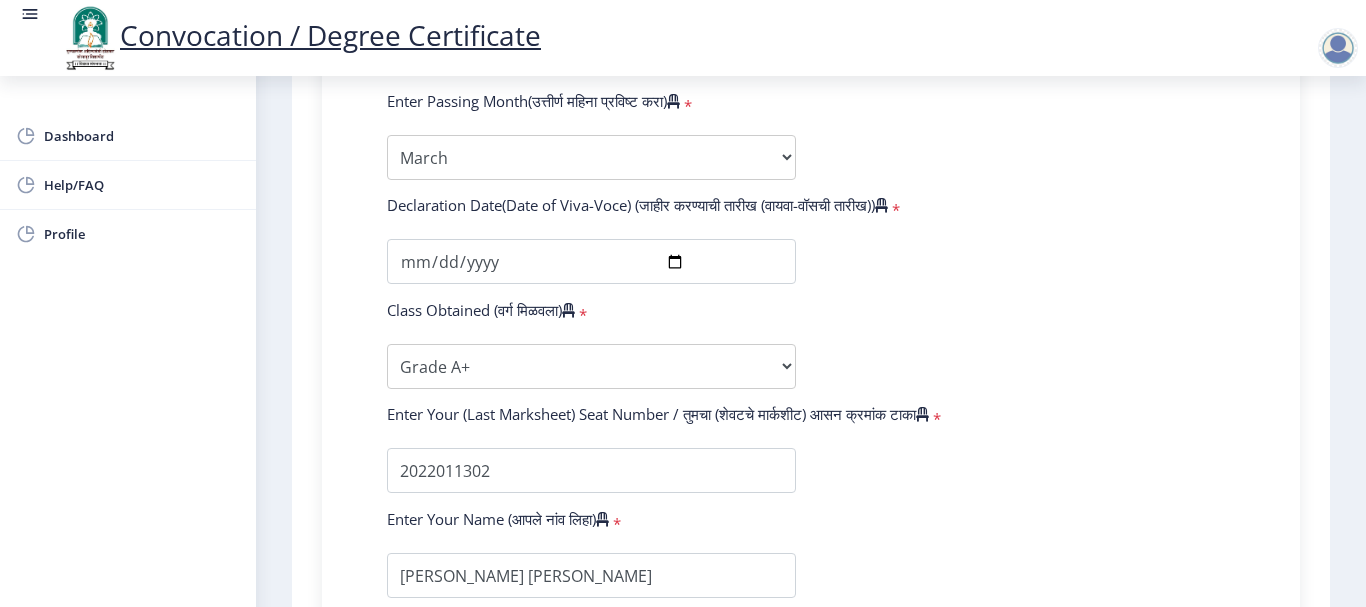 click on "Enter Your PRN Number (तुमचा पीआरएन (कायम नोंदणी क्रमांक) एंटर करा)   * Student Type (विद्यार्थी प्रकार)    * Select Student Type Regular External College Name(कॉलेजचे नाव)   * SKN SINHGAD COLLEGE OF ENGINEERING Select College Name Course Name(अभ्यासक्रमाचे नाव)   * Doctor of Philosophy in Science & Technology Select Course Name  Specialization(विशेषज्ञता)   * Specialization Biotechnology Botany Chemistry Civil Engineering Computer Science Computer Science & Engineering Electronics Electronics & Telecommunincation Engg. Electronics Engieering Geography Mathematics Mechanical Engineering Pharmacy Physics Zoology Statistics Other Enter passing Year(उत्तीर्ण वर्ष प्रविष्ट करा)   *  2025   2024   2023   2022   2021   2020   2019   2018   2017   2016   2015   2014   2013   2012   2011" 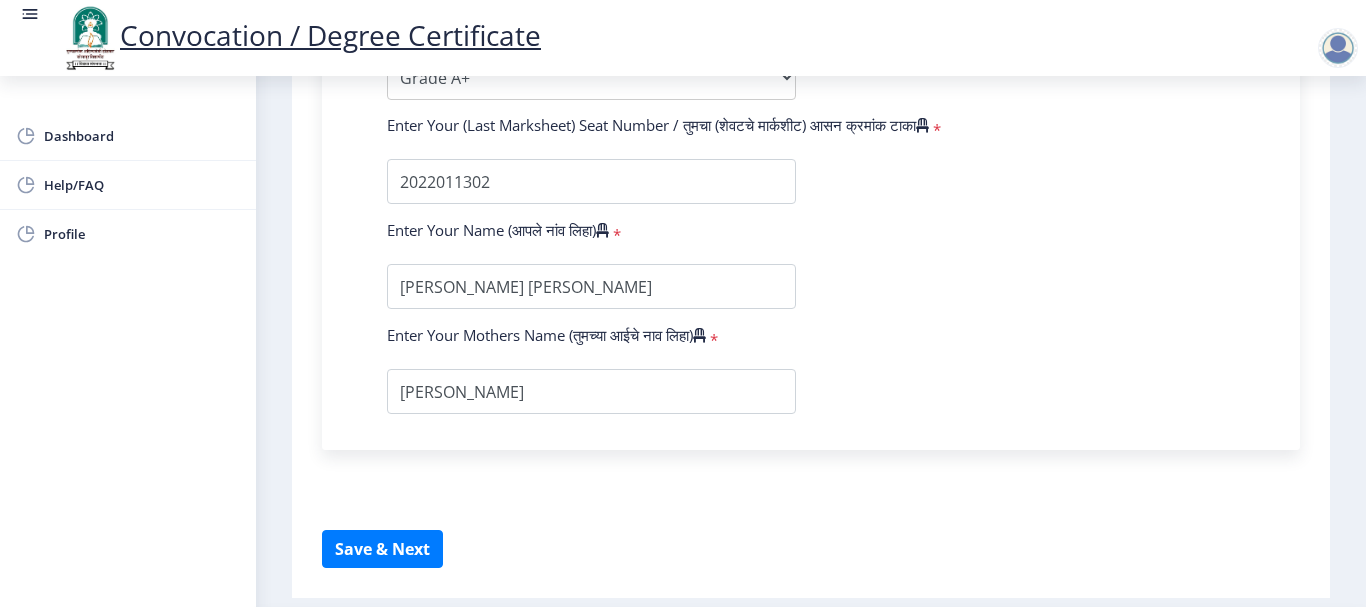 scroll, scrollTop: 1500, scrollLeft: 0, axis: vertical 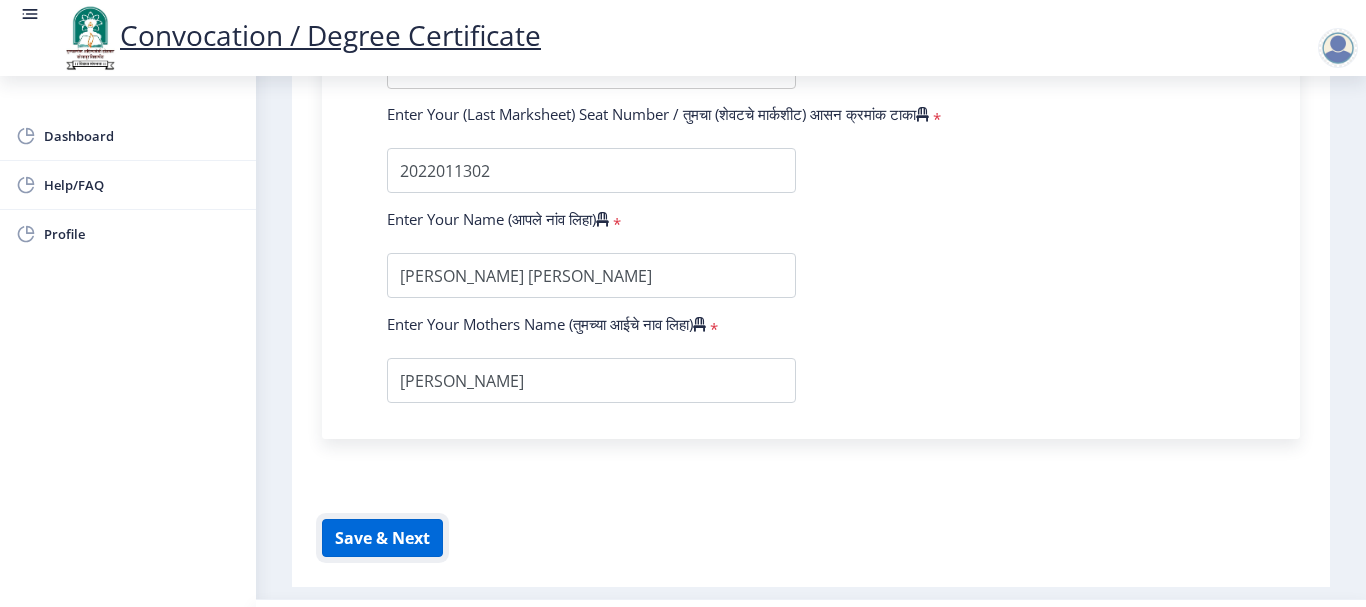 click on "Save & Next" 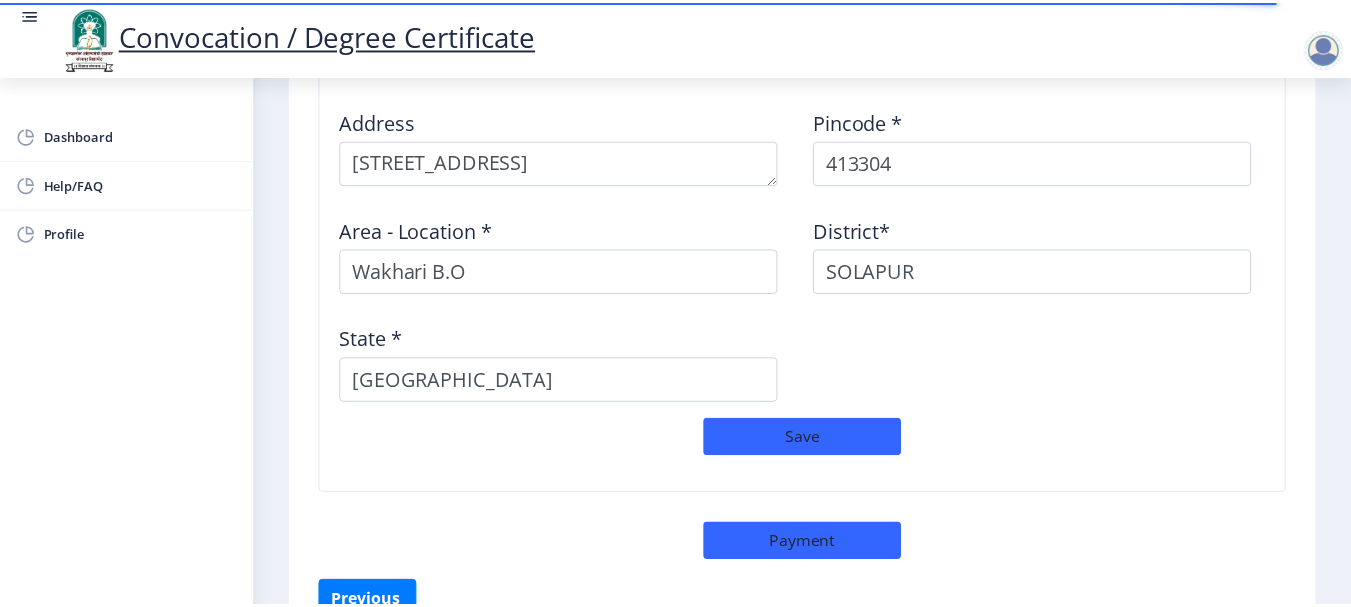 scroll, scrollTop: 1916, scrollLeft: 0, axis: vertical 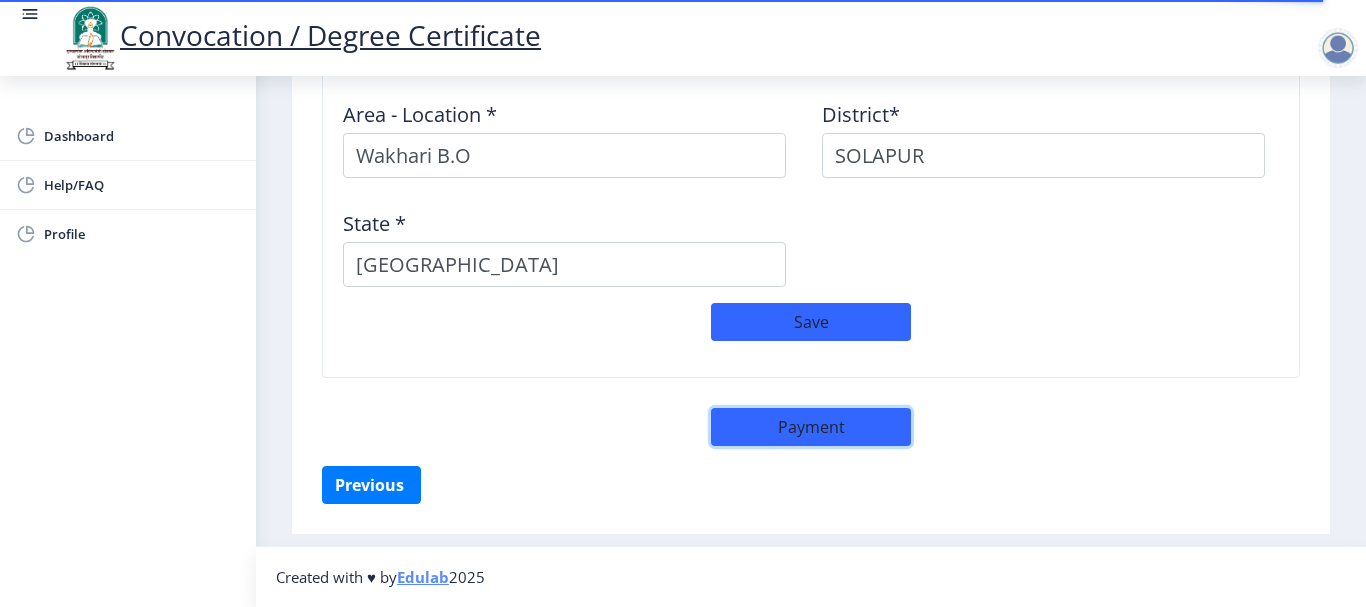 click on "Payment" 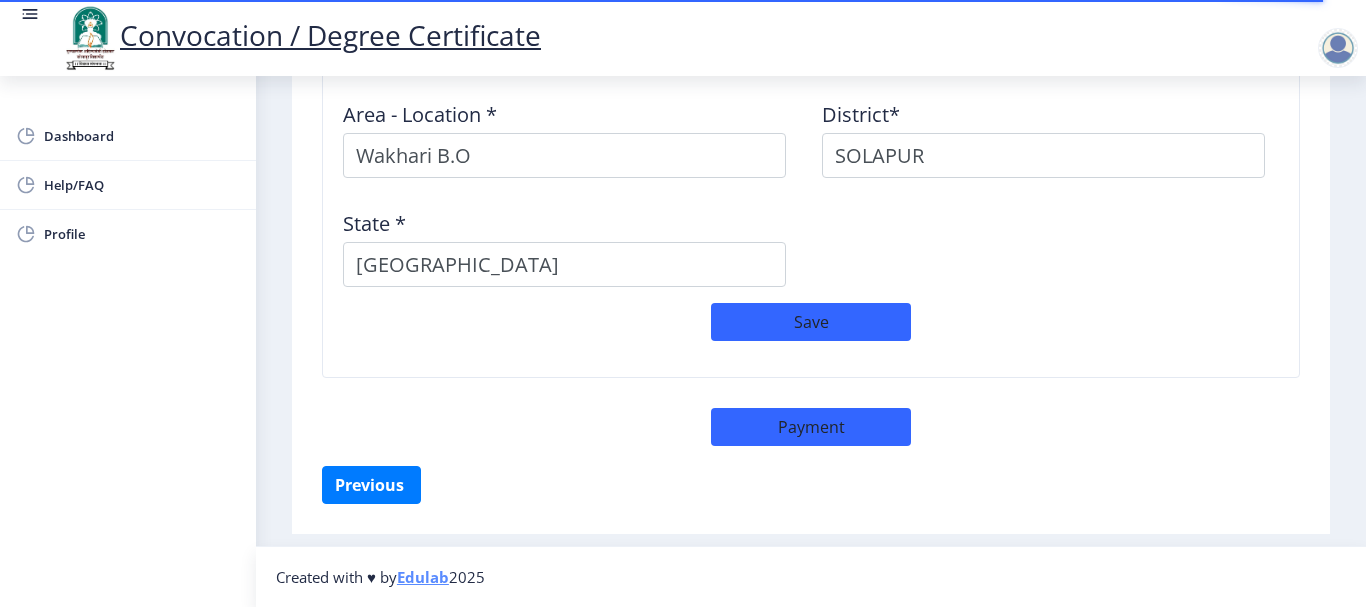select on "sealed" 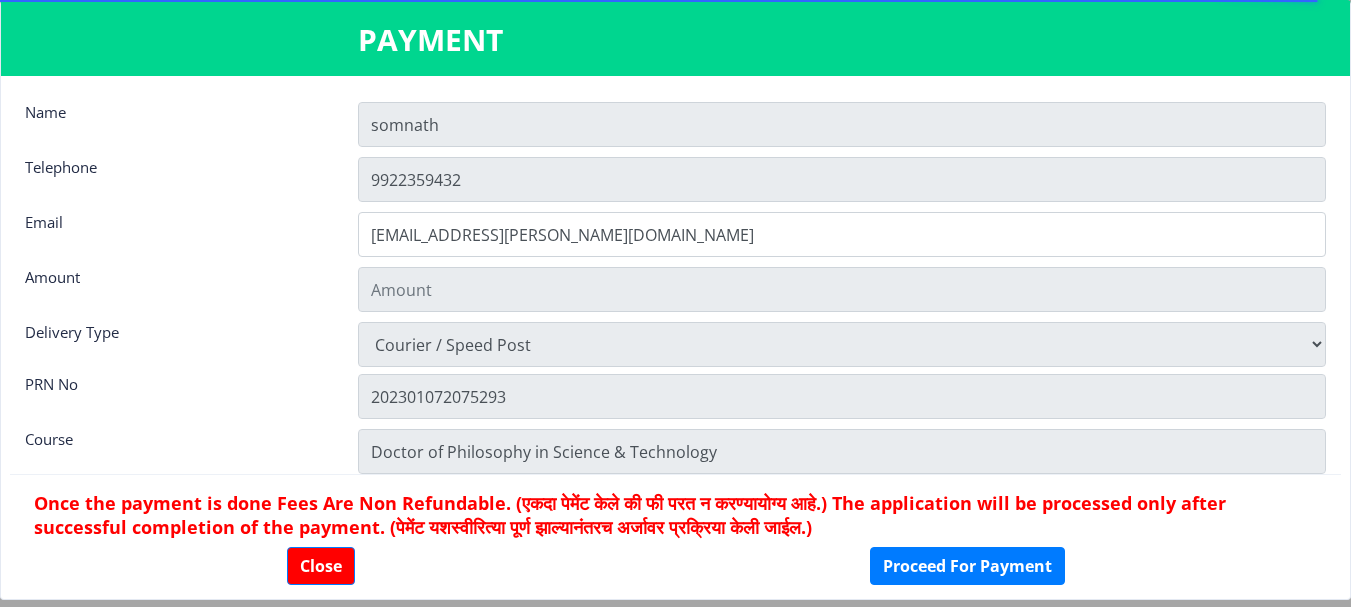 type on "600" 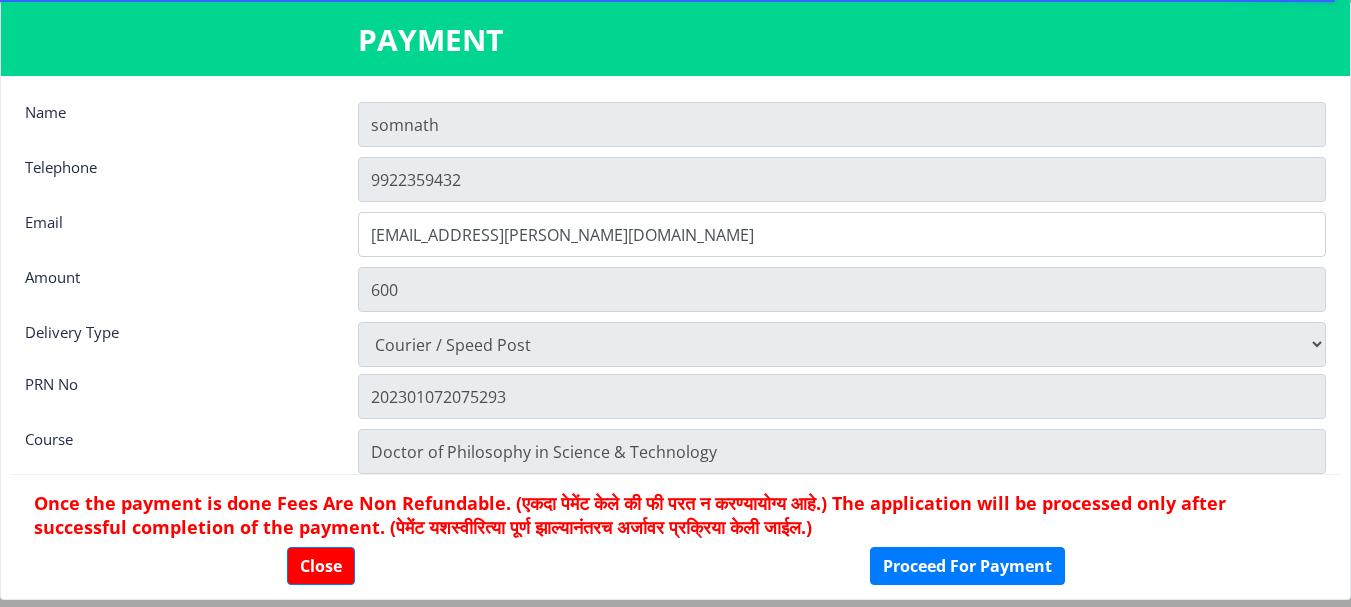 scroll, scrollTop: 28, scrollLeft: 0, axis: vertical 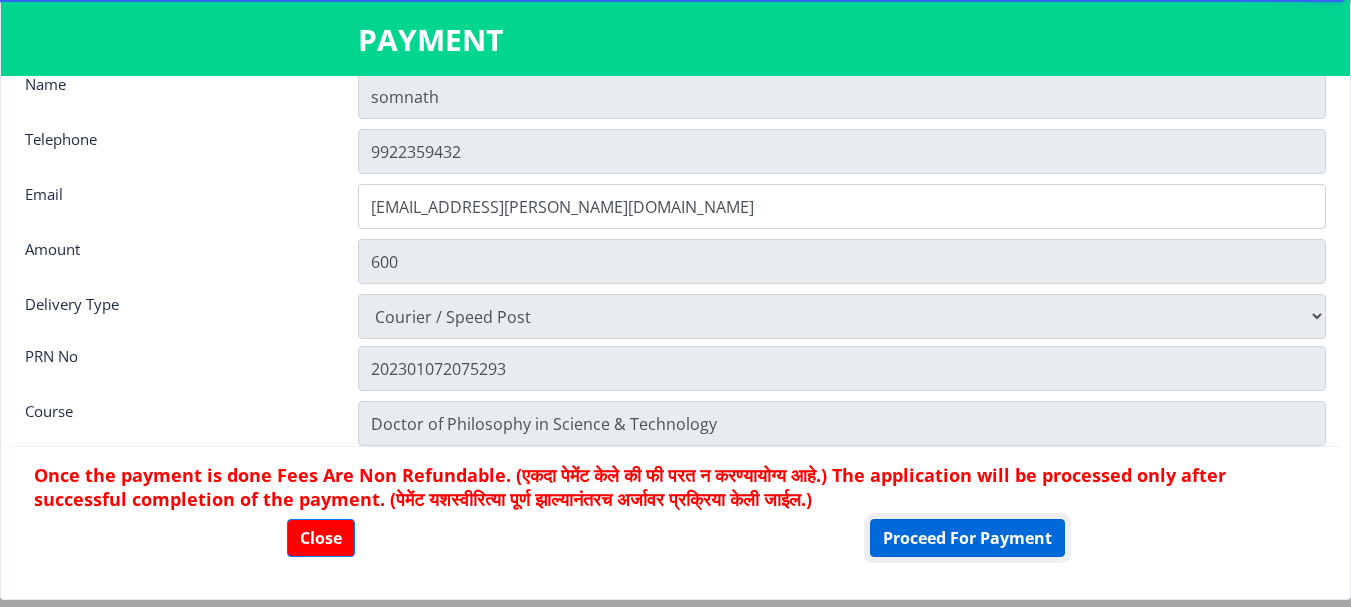 click on "Proceed For Payment" 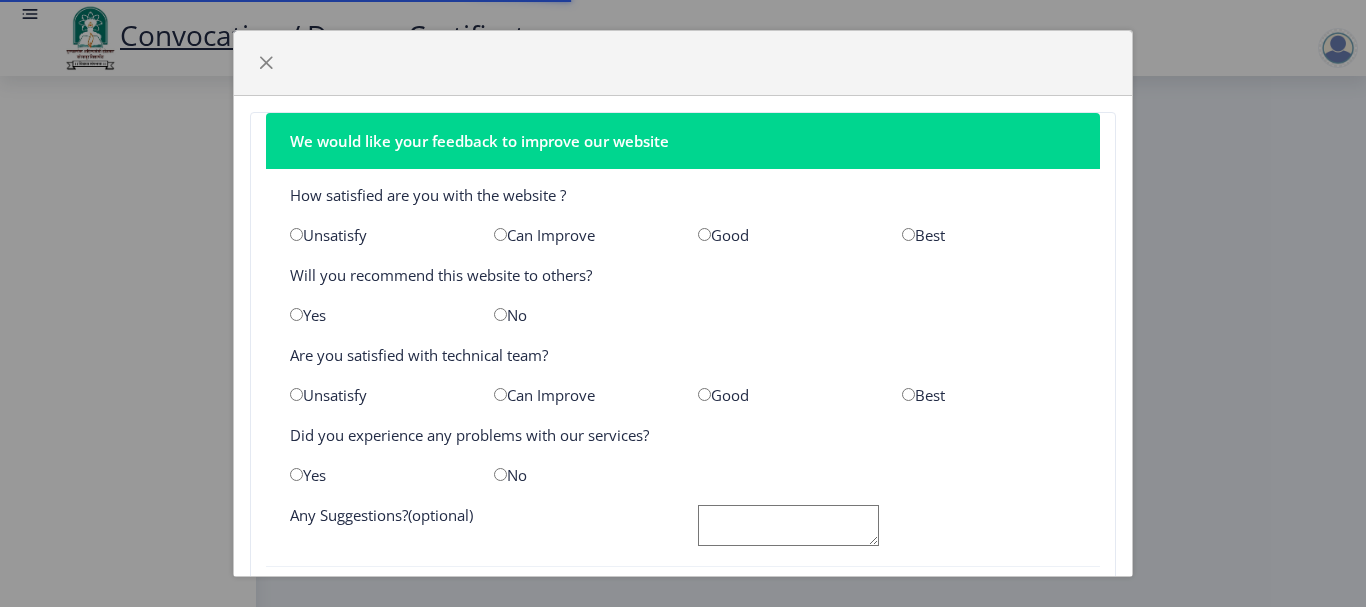 scroll, scrollTop: 0, scrollLeft: 0, axis: both 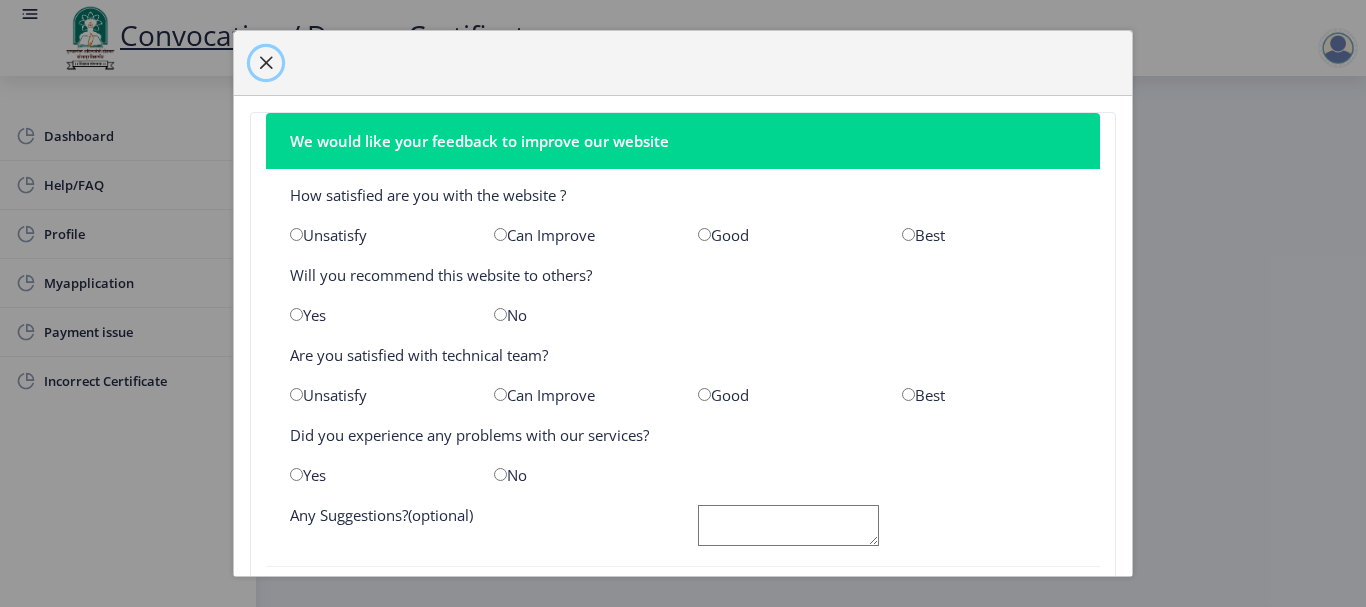 click 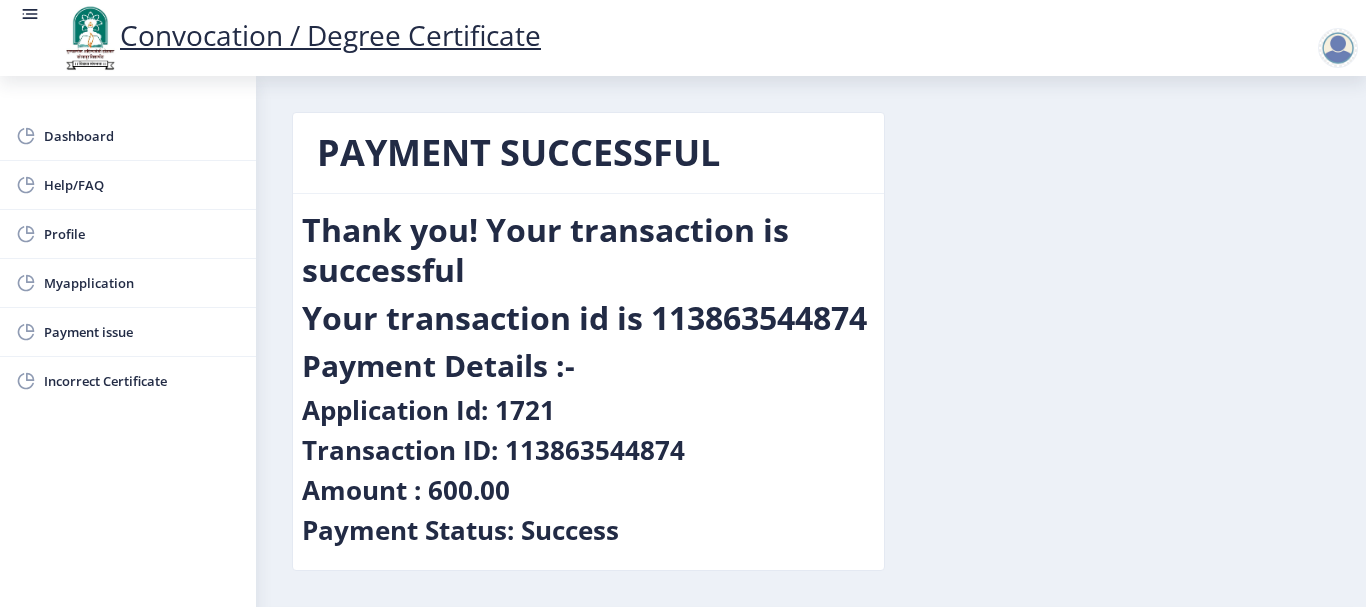 scroll, scrollTop: 67, scrollLeft: 0, axis: vertical 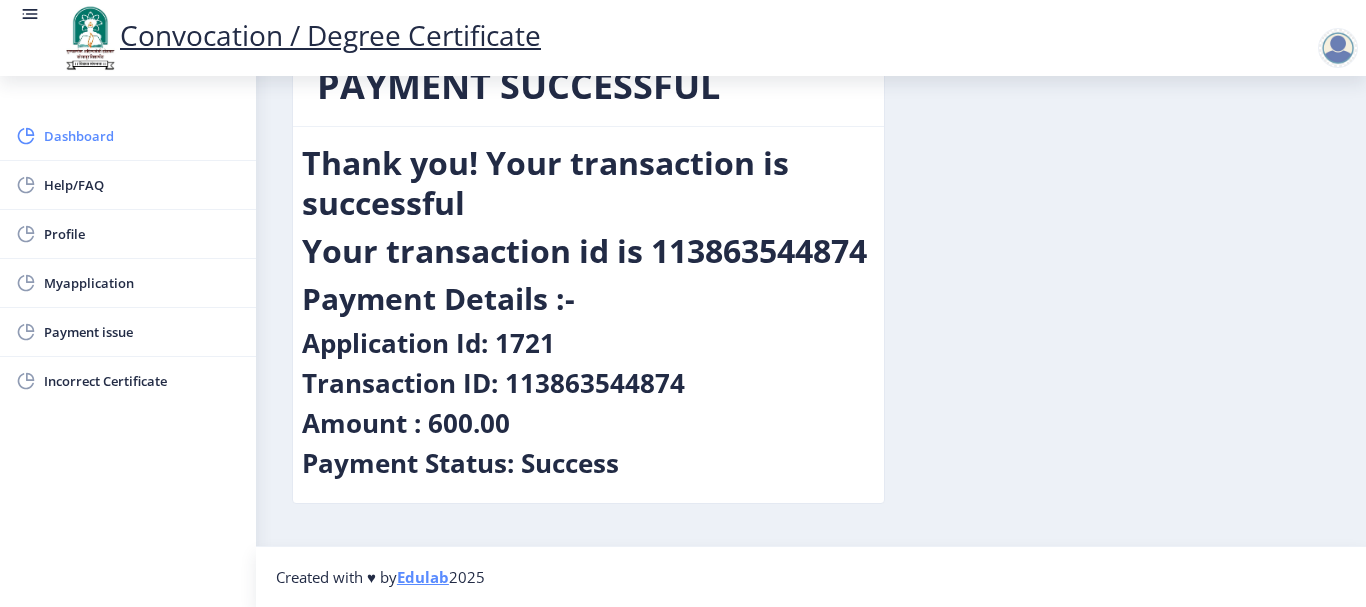 click on "Dashboard" 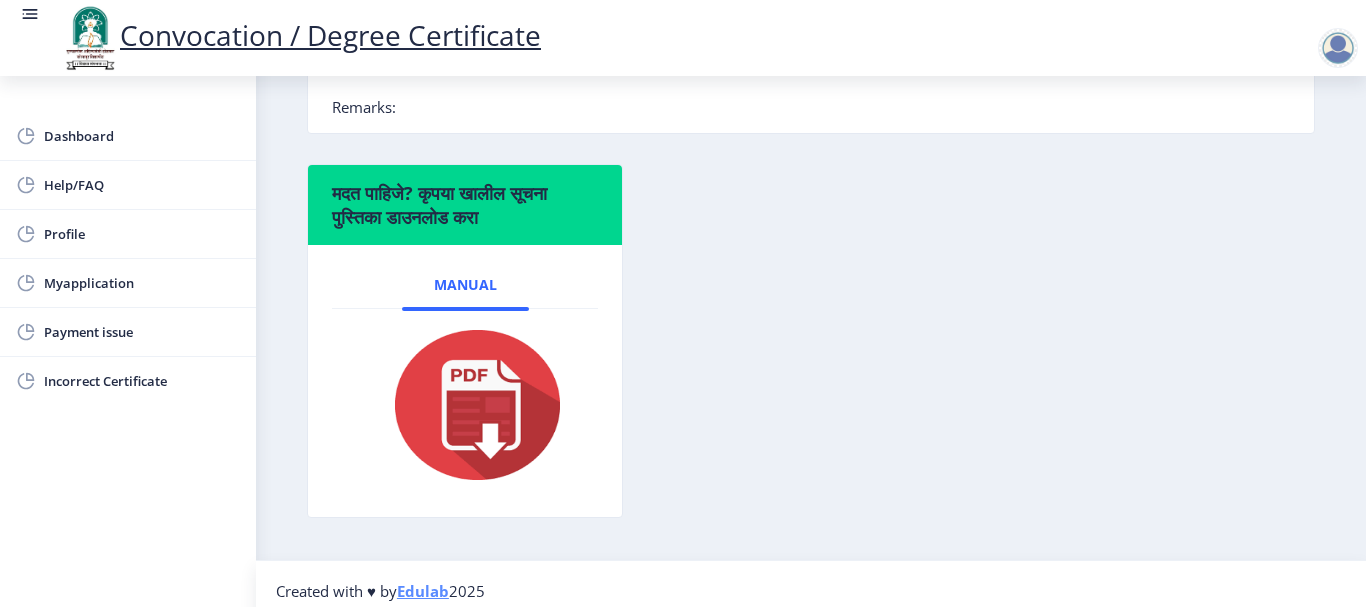 scroll, scrollTop: 639, scrollLeft: 0, axis: vertical 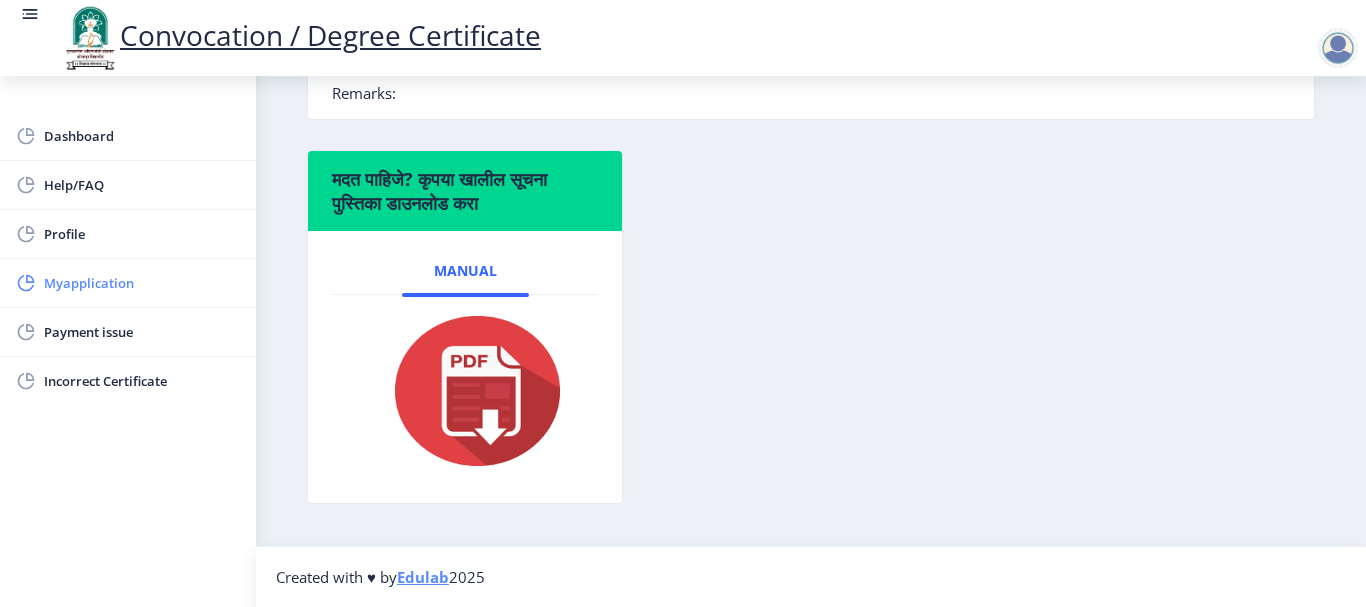 click on "Myapplication" 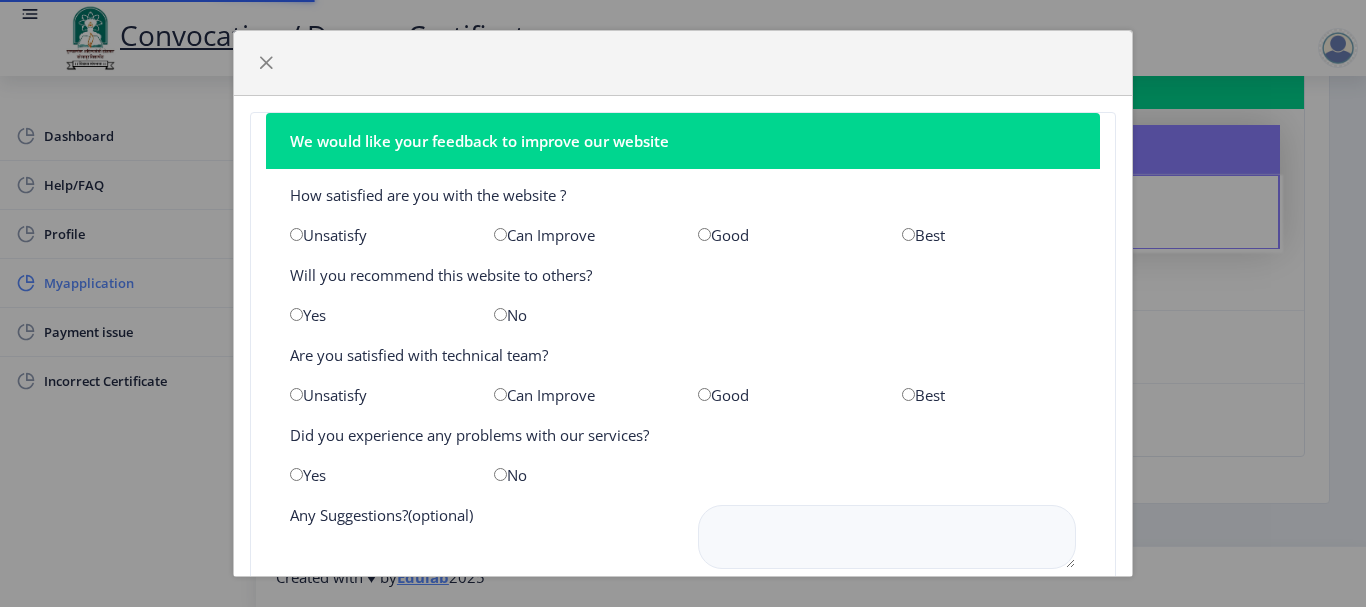 scroll, scrollTop: 0, scrollLeft: 0, axis: both 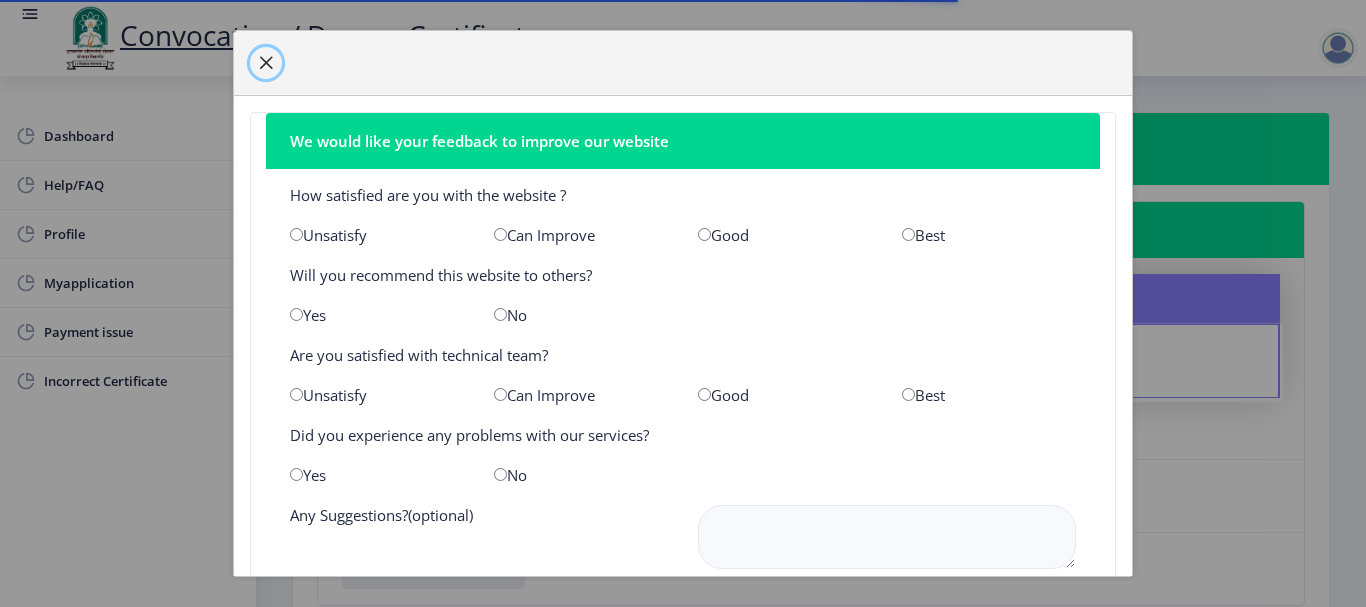 click 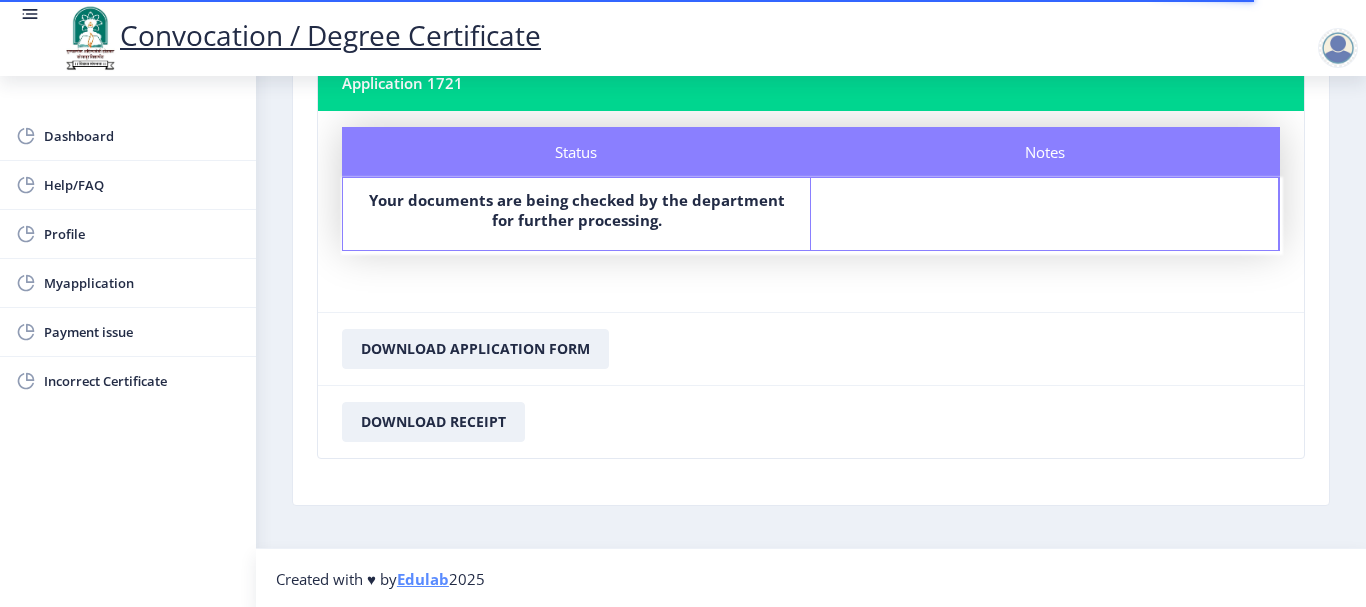 scroll, scrollTop: 149, scrollLeft: 0, axis: vertical 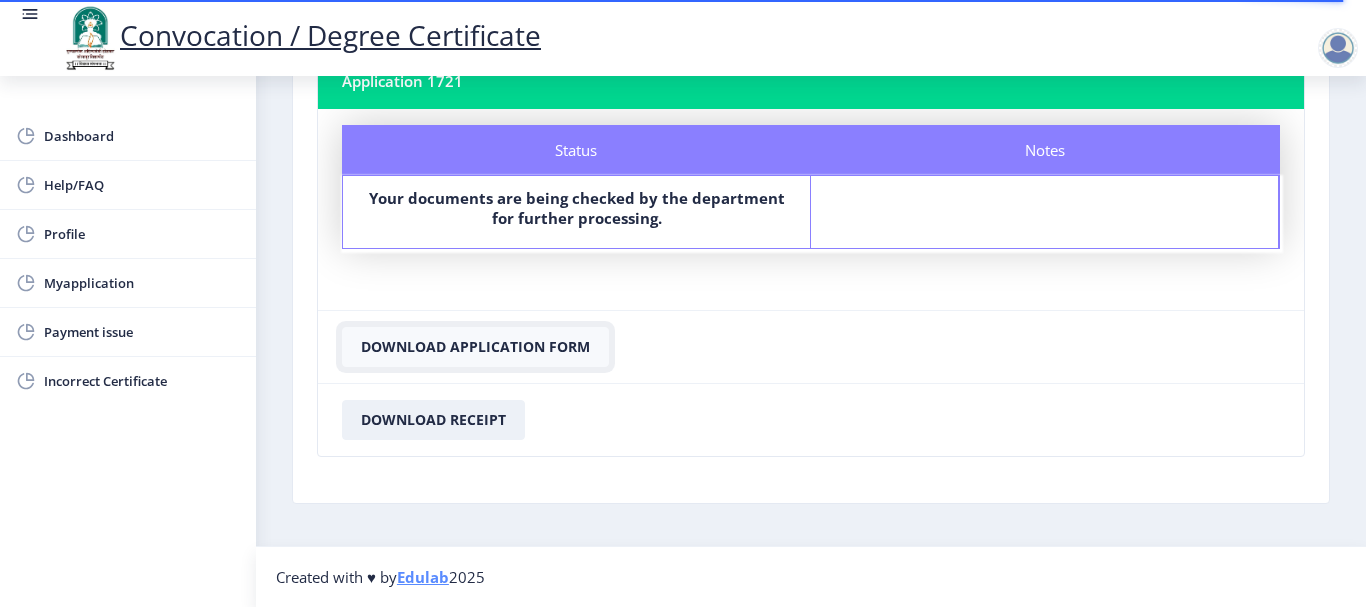 click on "Download Application Form" 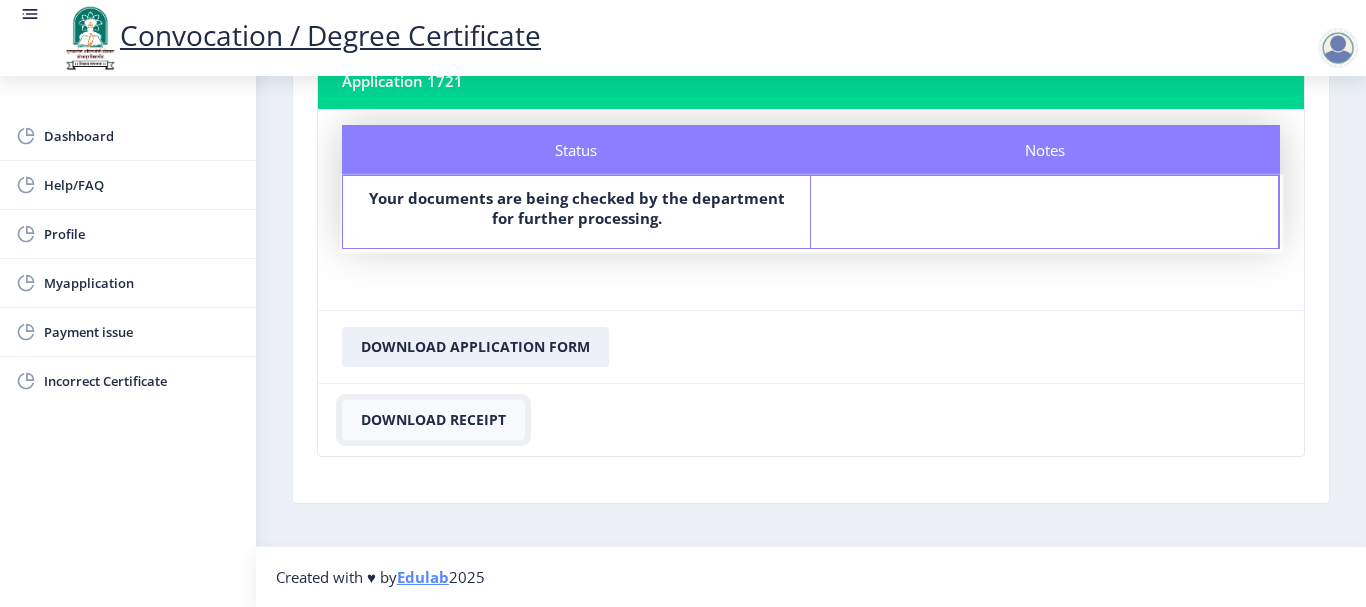 click on "Download Receipt" 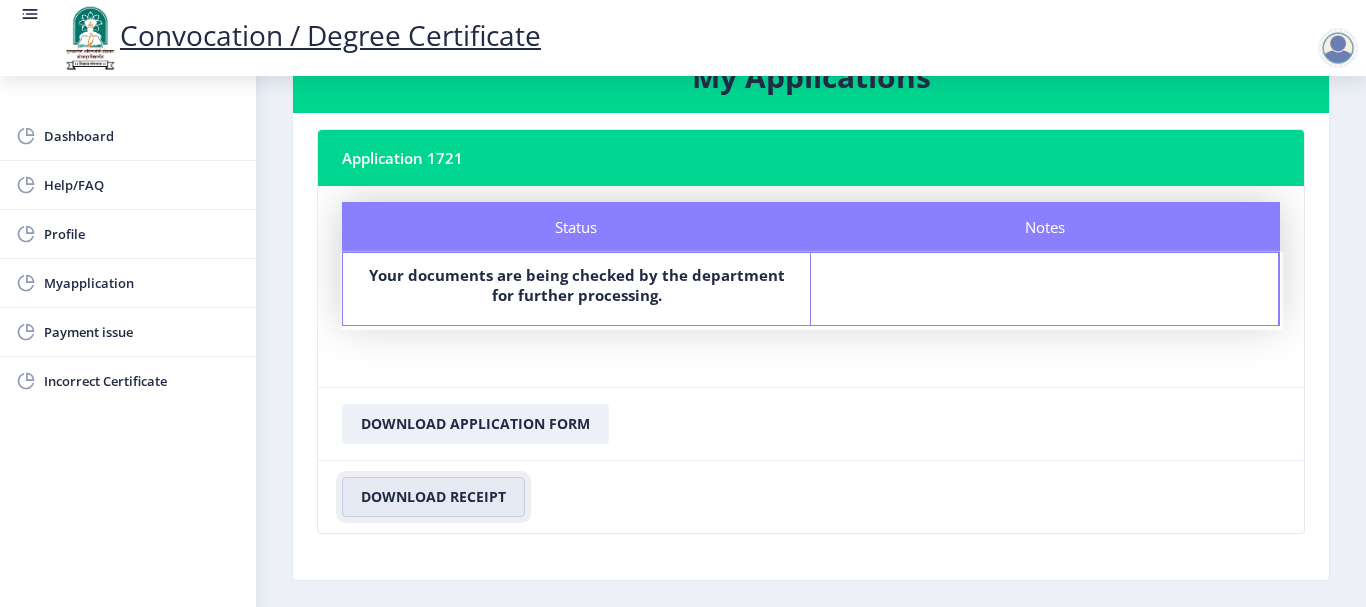 scroll, scrollTop: 0, scrollLeft: 0, axis: both 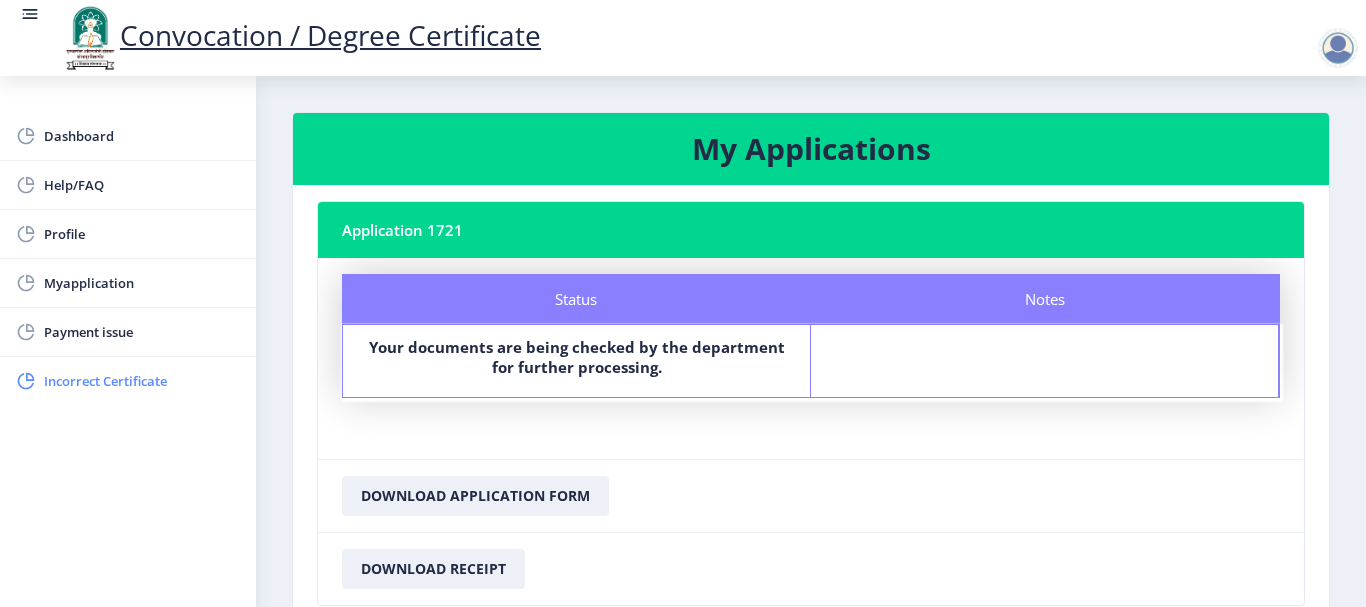 click on "Incorrect Certificate" 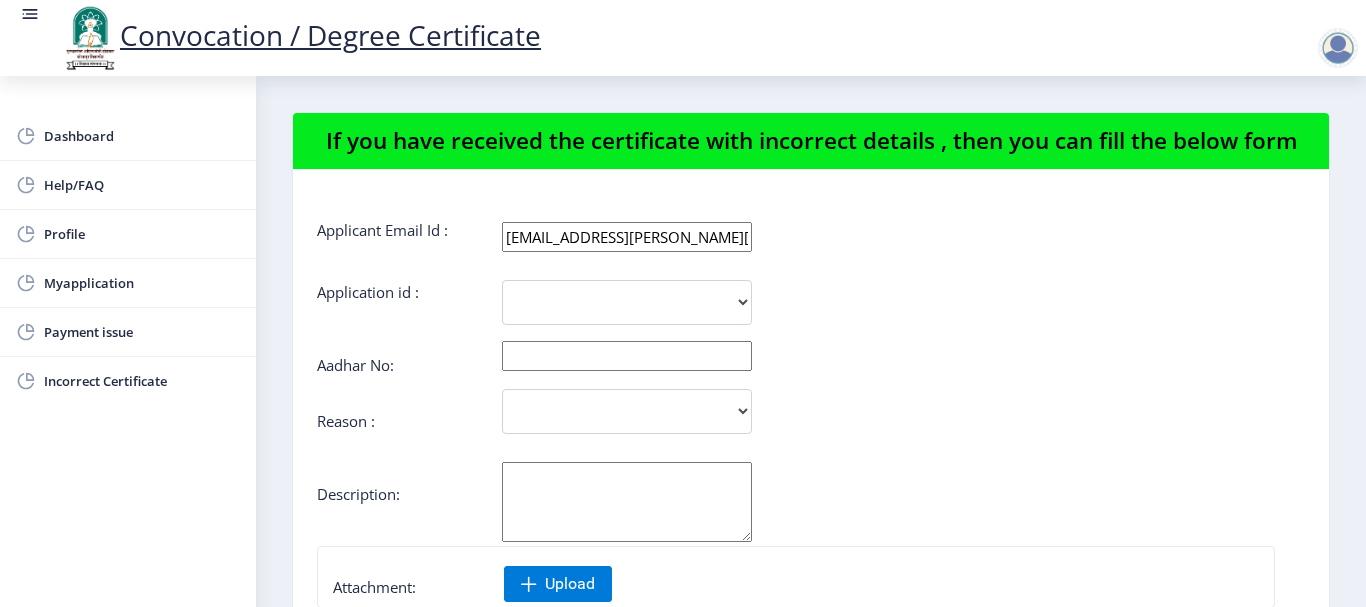 scroll, scrollTop: 0, scrollLeft: 0, axis: both 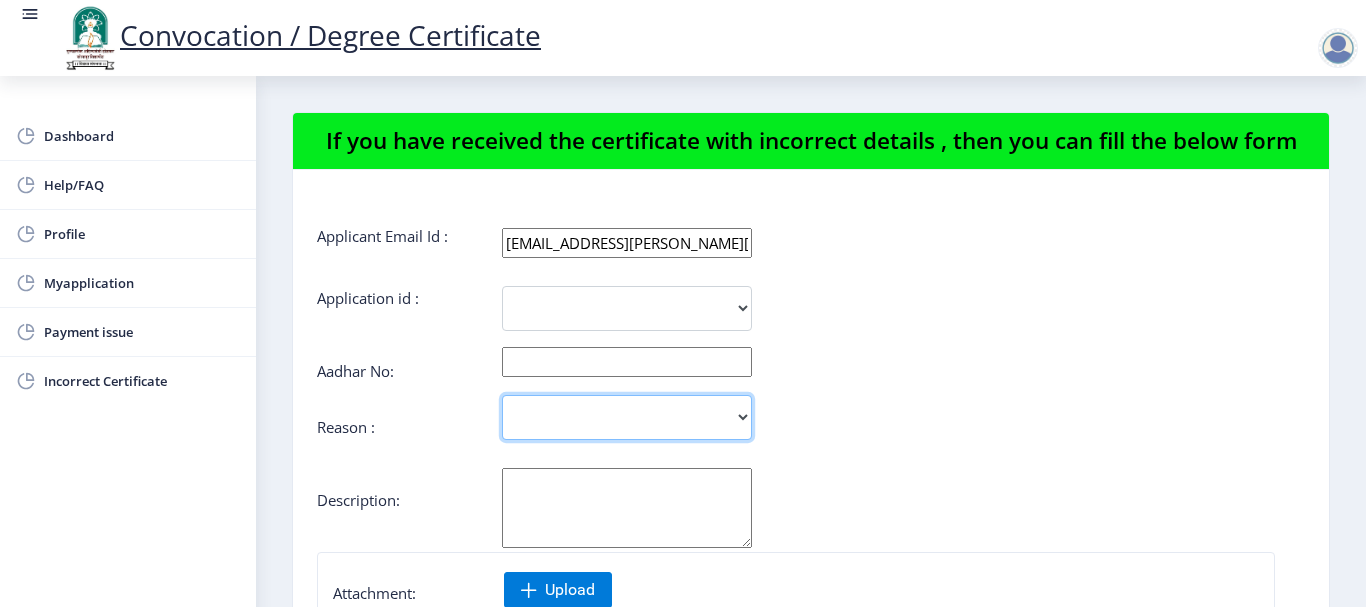 click on "Incorrect Course Name Incorrect Name/ Fathers Name Others" at bounding box center (627, 417) 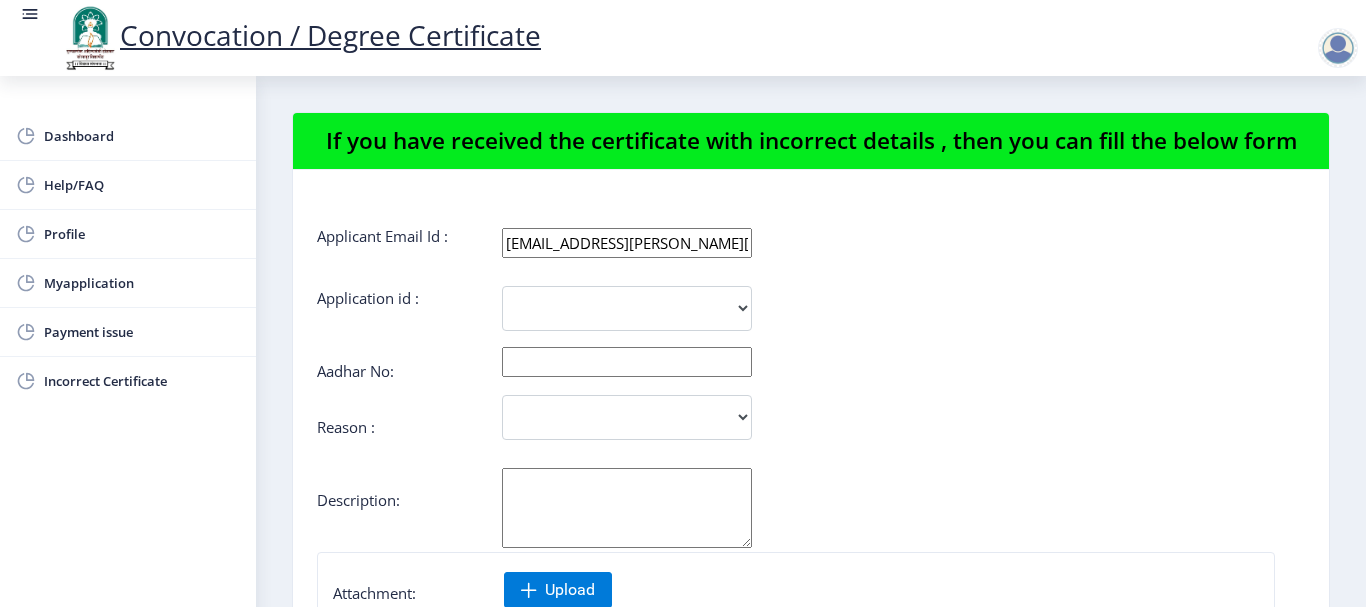 click on "Applicant Email Id : somnath.lambe@gmail.com Application id : 1721 Aadhar No: Reason : Incorrect Course Name Incorrect Name/ Fathers Name Others  Description: Attachment: Upload submit Email ID Application Id PRN No Course Aadhar No Reason Description Email ID   Application Id PRN No Course Aadhar No Reason Description" 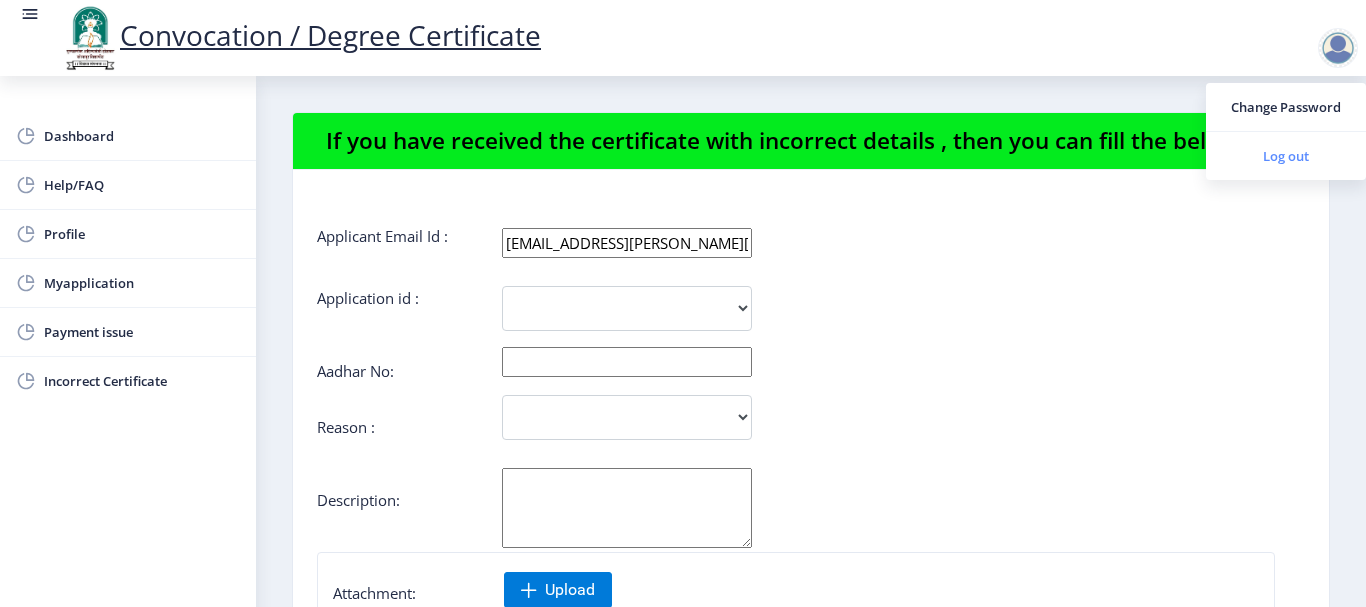 click on "Log out" at bounding box center [1286, 156] 